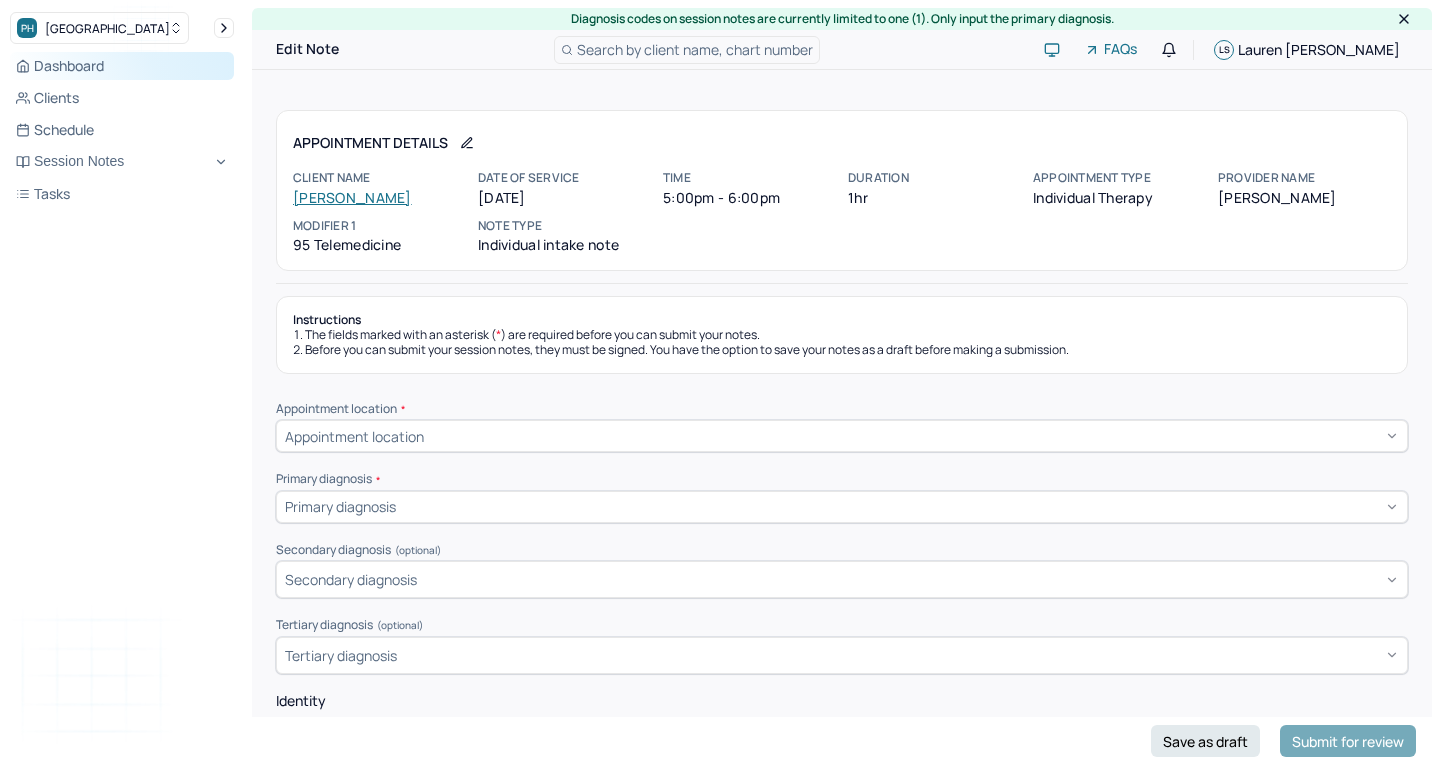 scroll, scrollTop: 0, scrollLeft: 0, axis: both 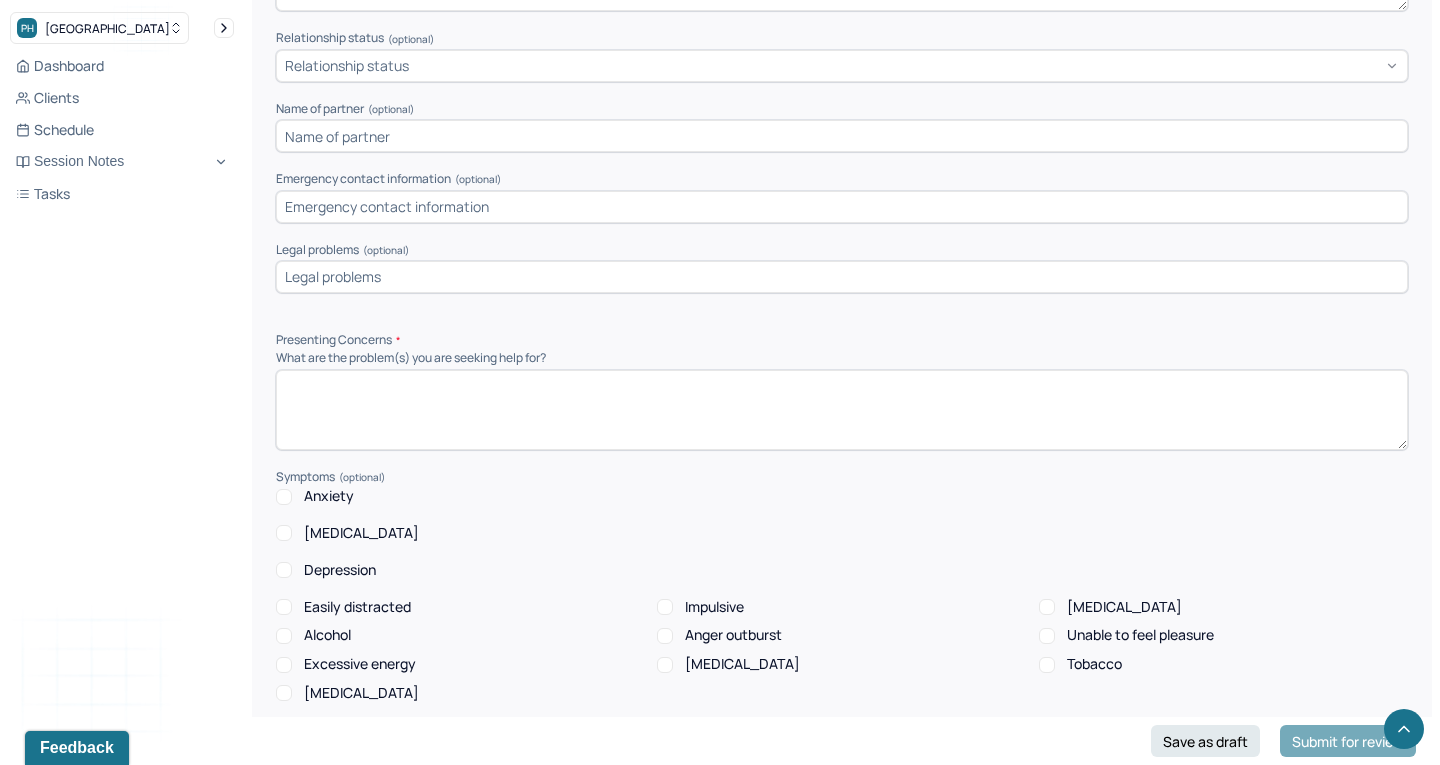 click at bounding box center [842, 410] 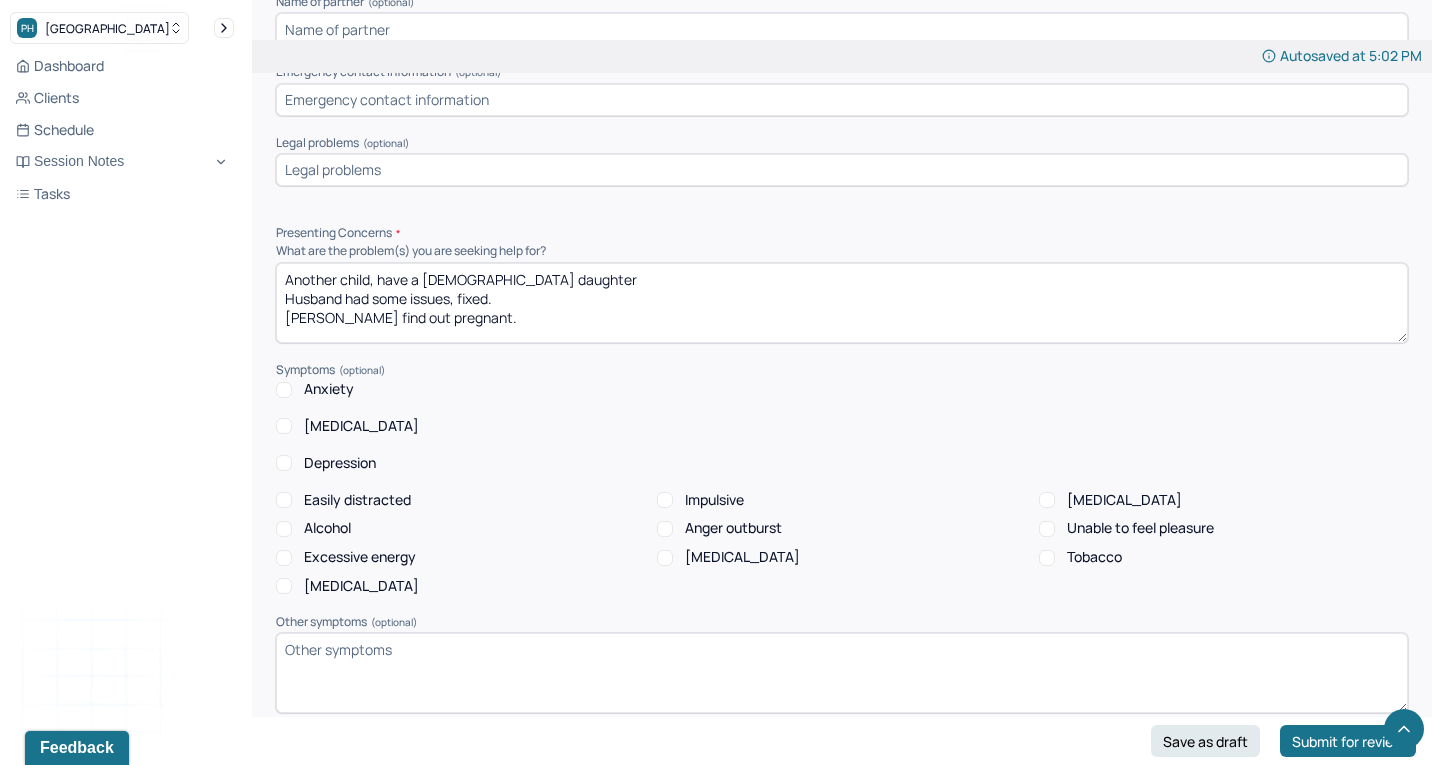 scroll, scrollTop: 1549, scrollLeft: 0, axis: vertical 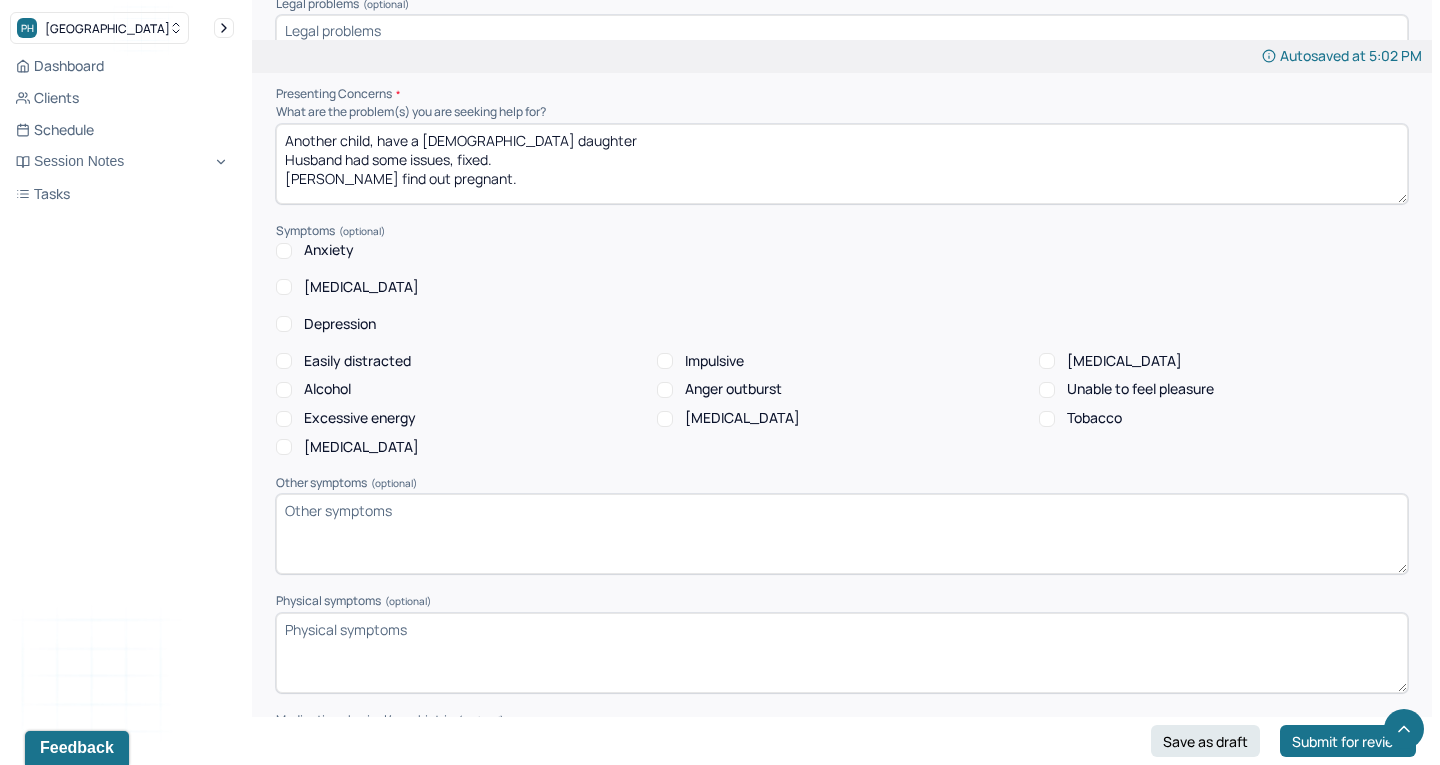 type on "Another child, have a [DEMOGRAPHIC_DATA] daughter
Husband had some issues, fixed.
[PERSON_NAME] find out pregnant." 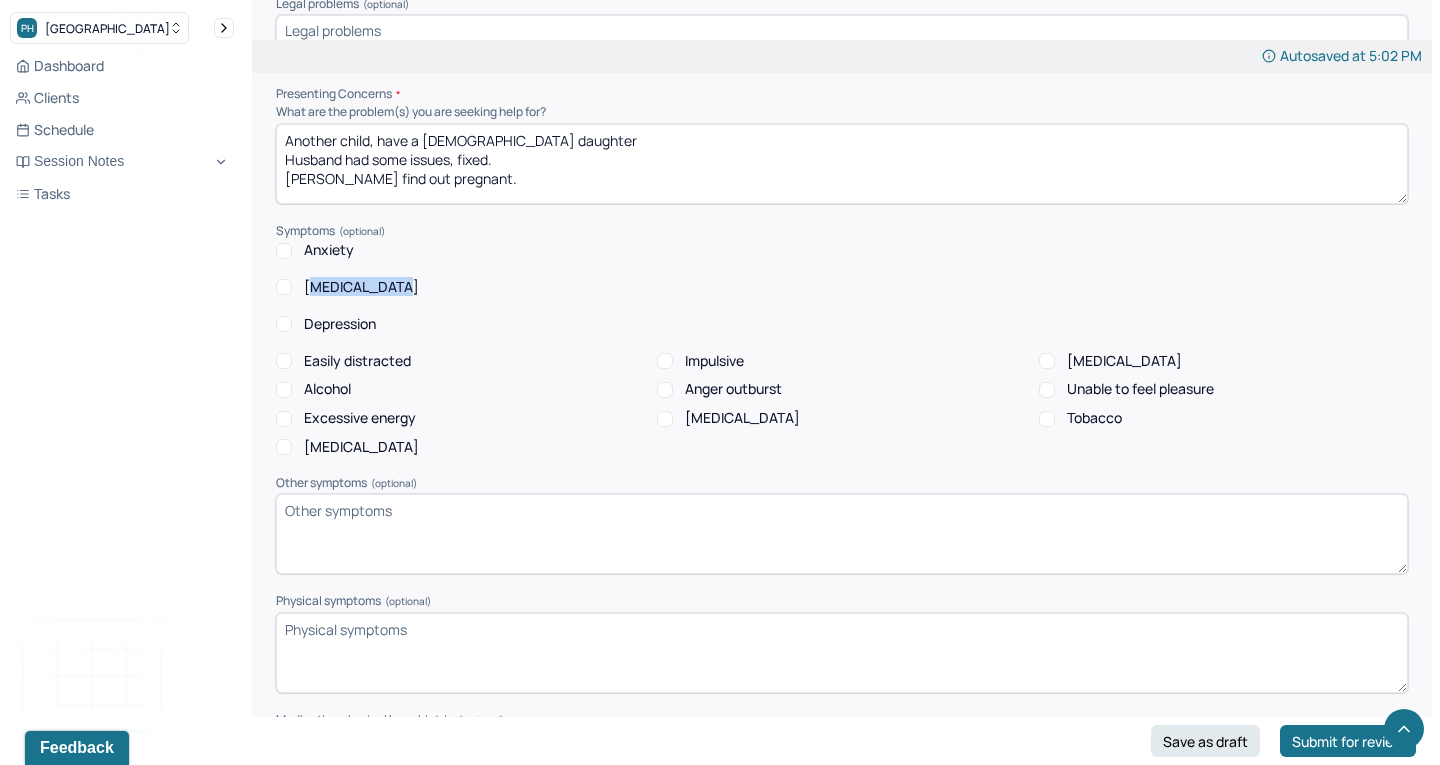 drag, startPoint x: 312, startPoint y: 270, endPoint x: 416, endPoint y: 271, distance: 104.00481 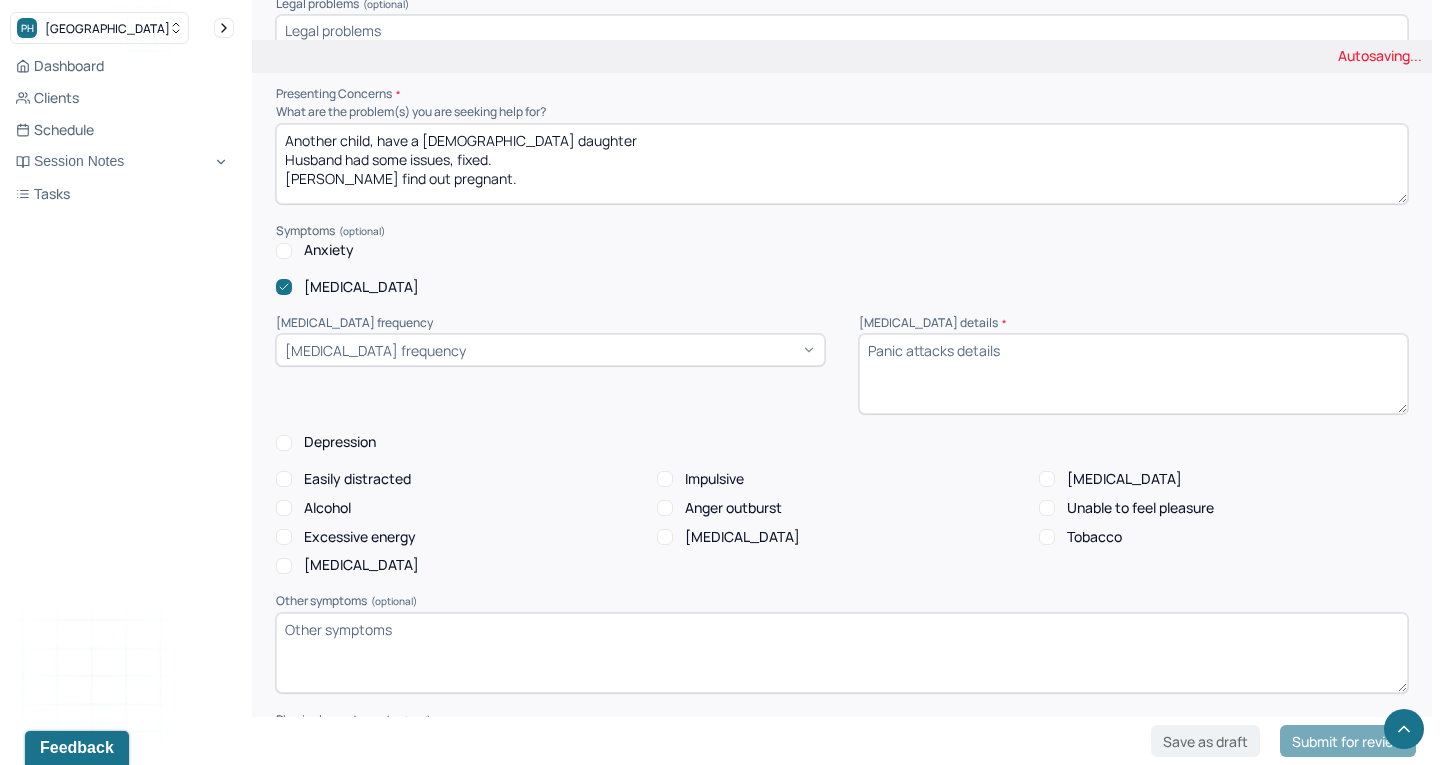 click 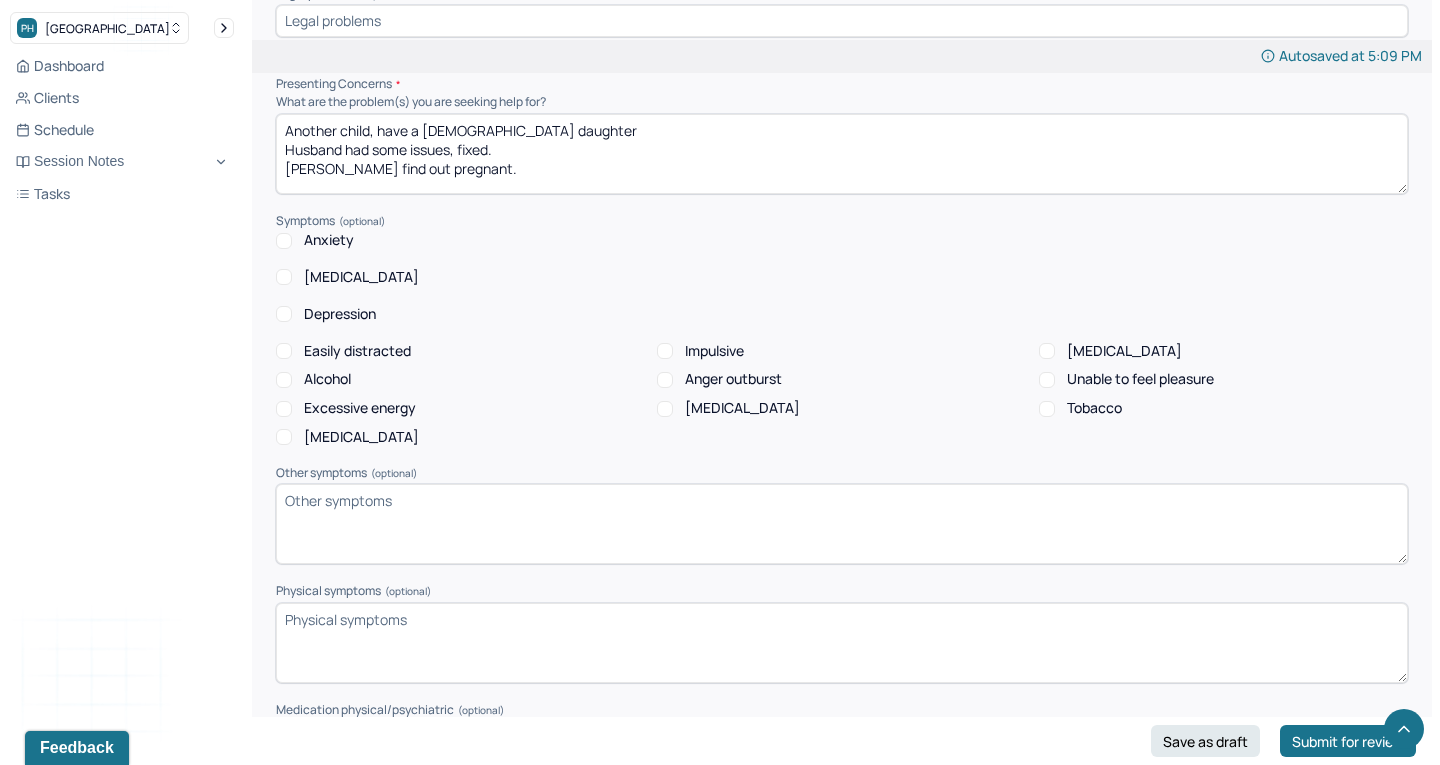 scroll, scrollTop: 1702, scrollLeft: 0, axis: vertical 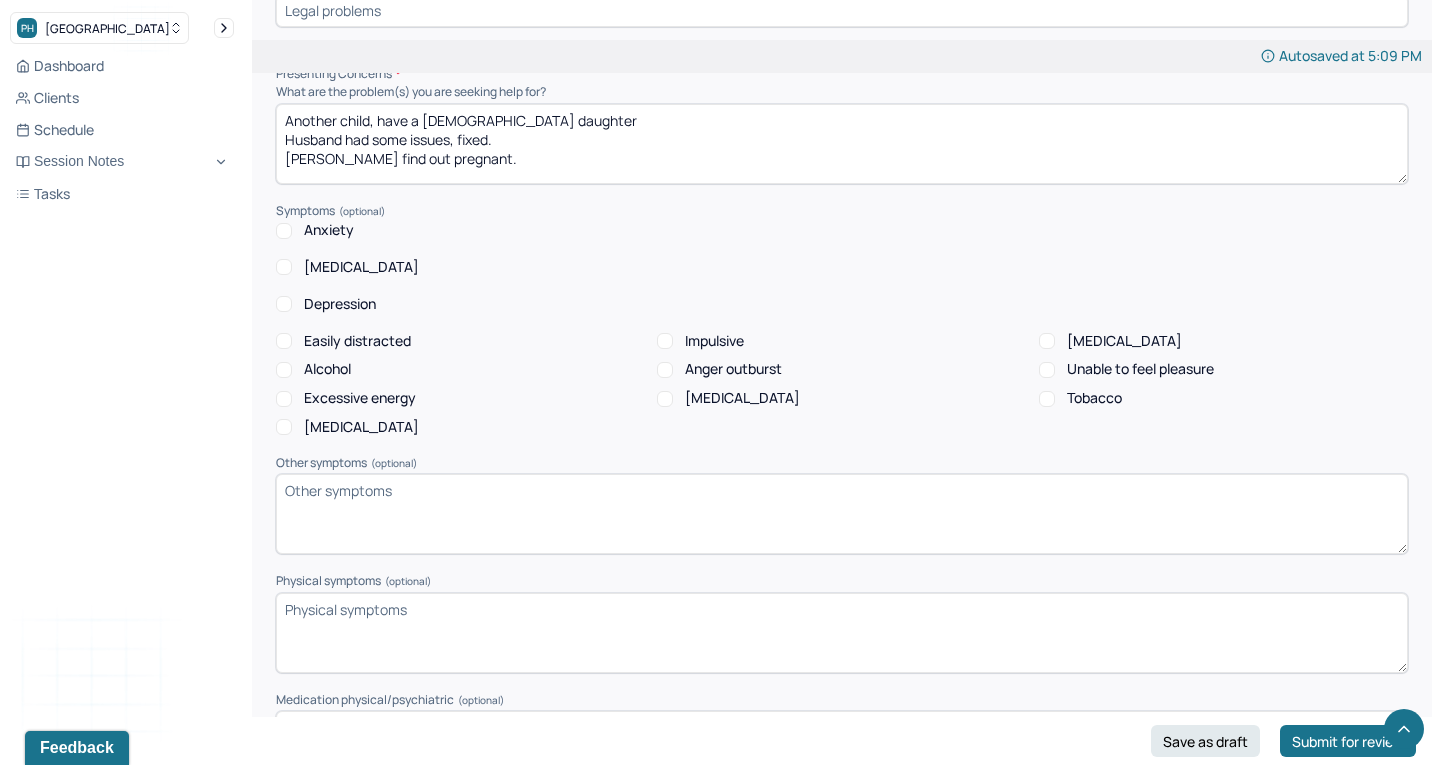 click on "Anxiety" at bounding box center (284, 231) 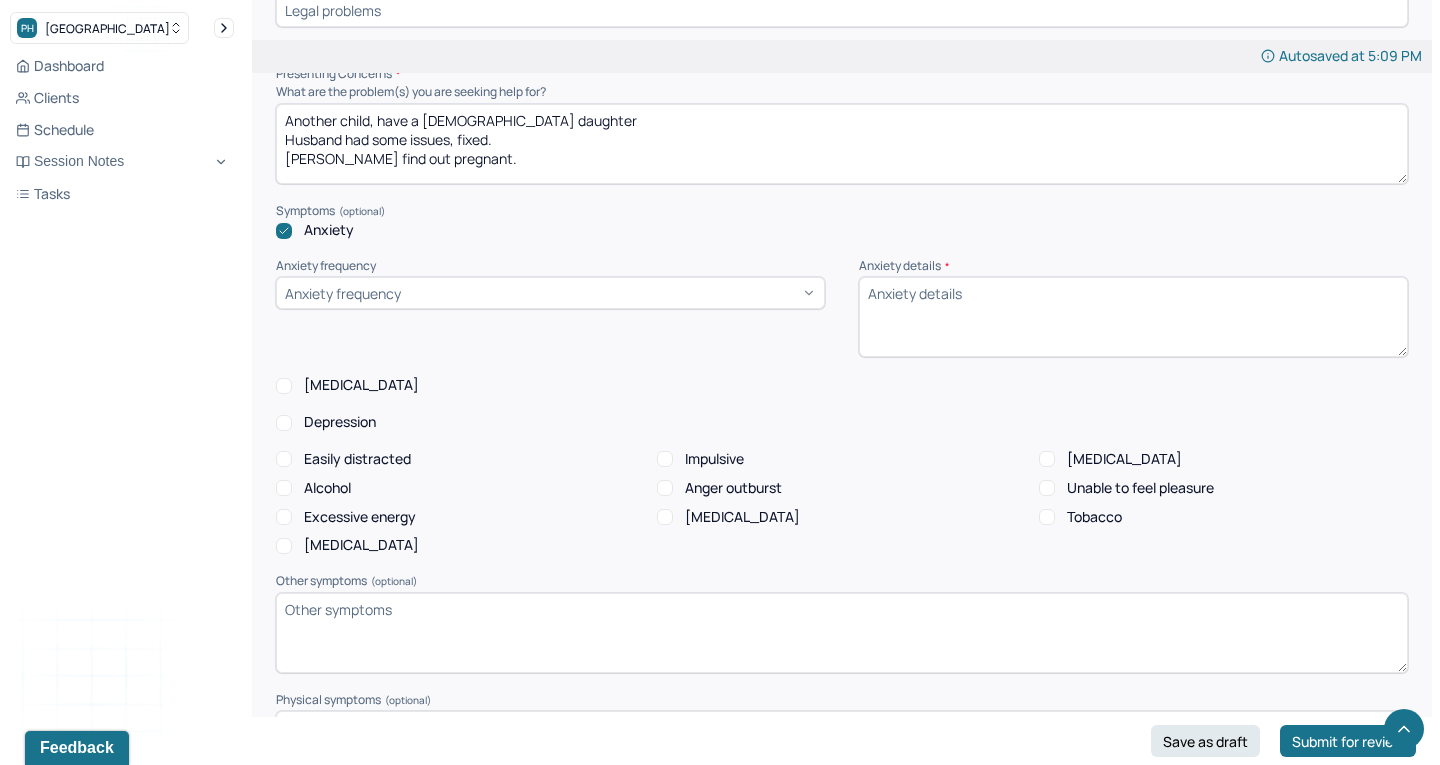 click 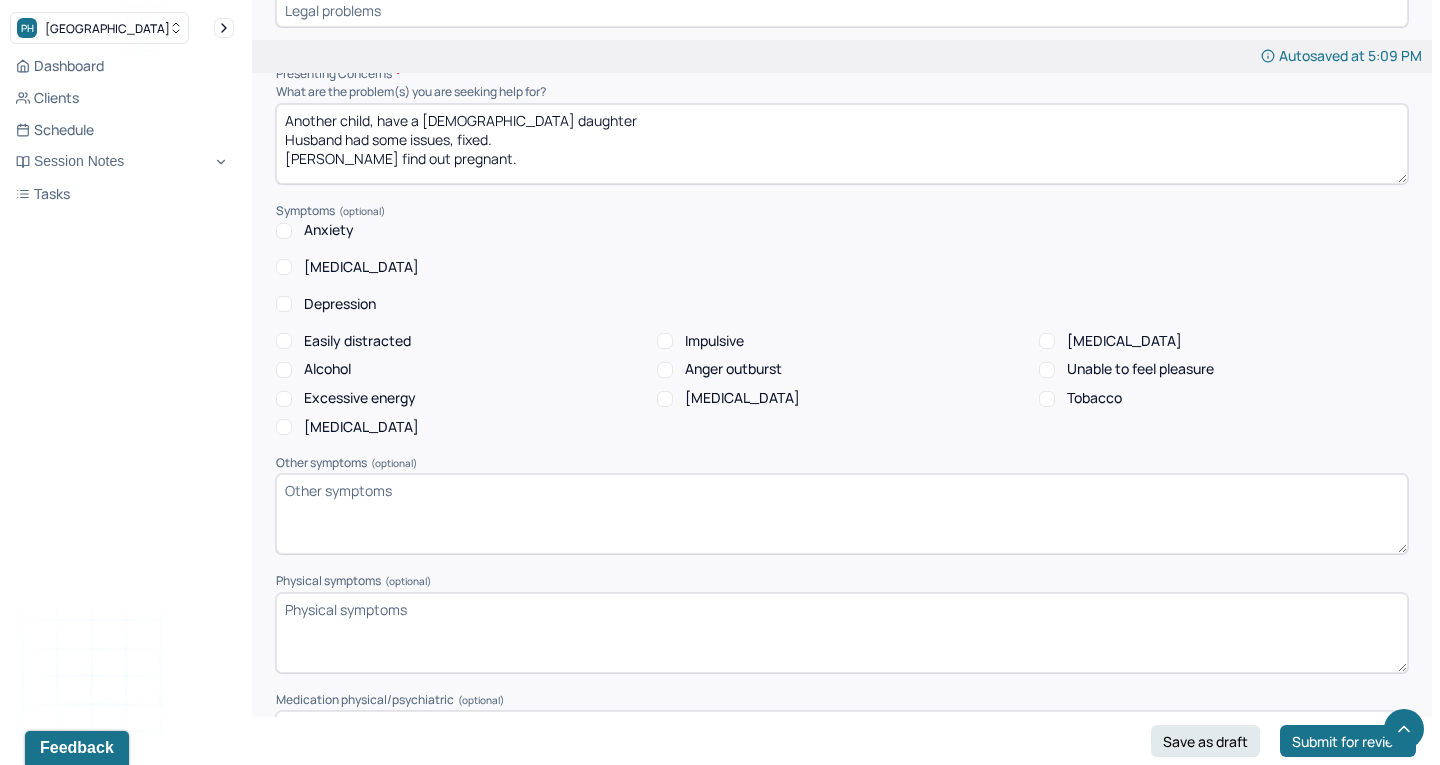 click on "[MEDICAL_DATA]" at bounding box center [284, 427] 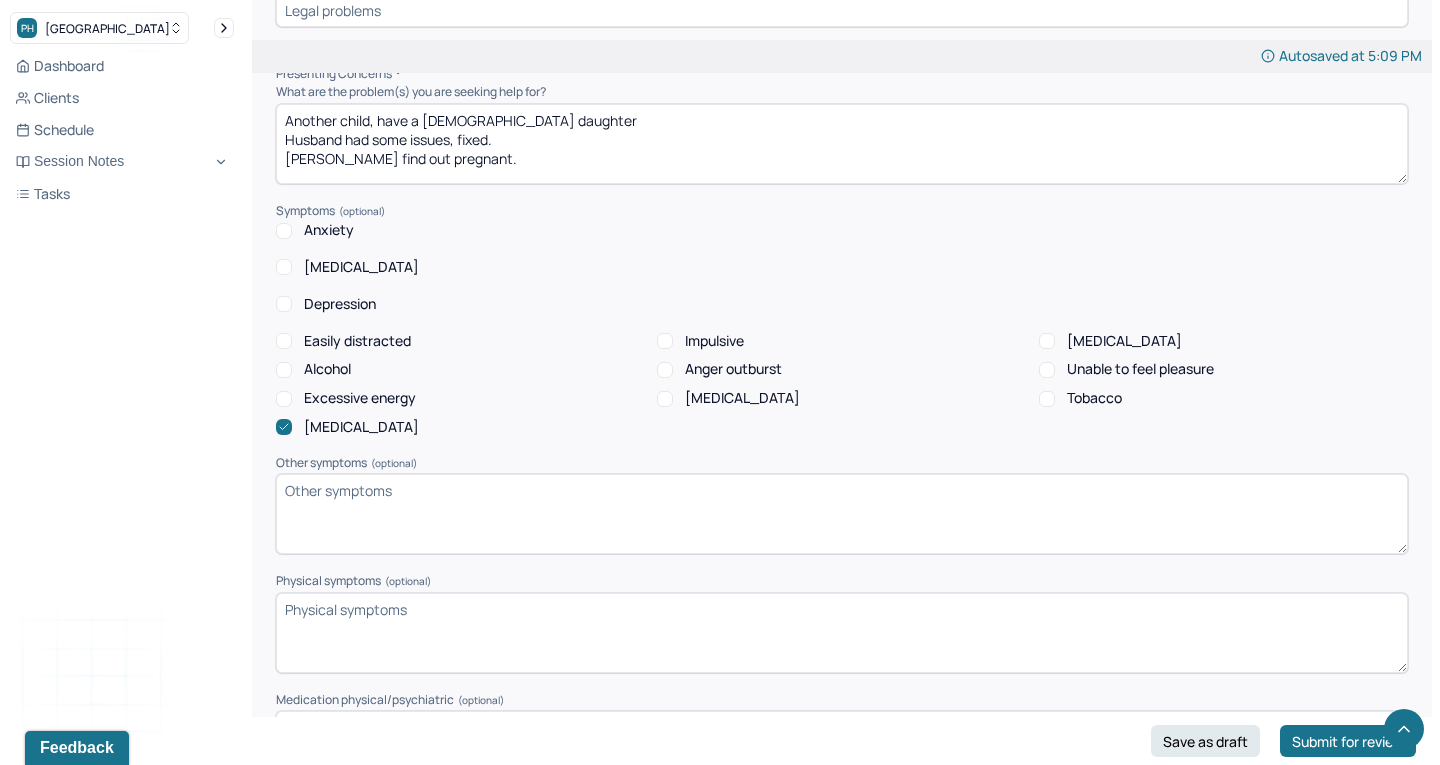 click on "Anxiety" at bounding box center [284, 231] 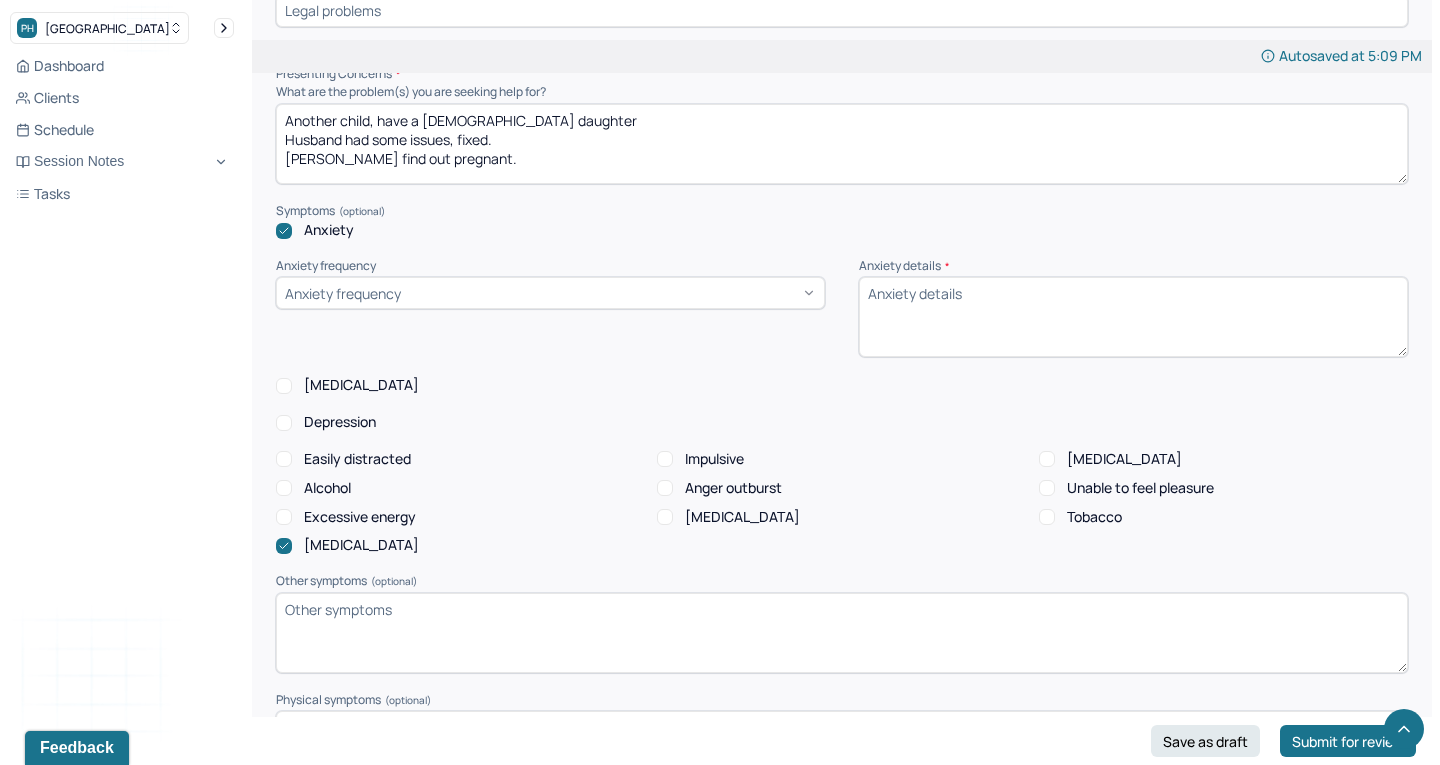 click on "Anxiety details *" at bounding box center (1133, 317) 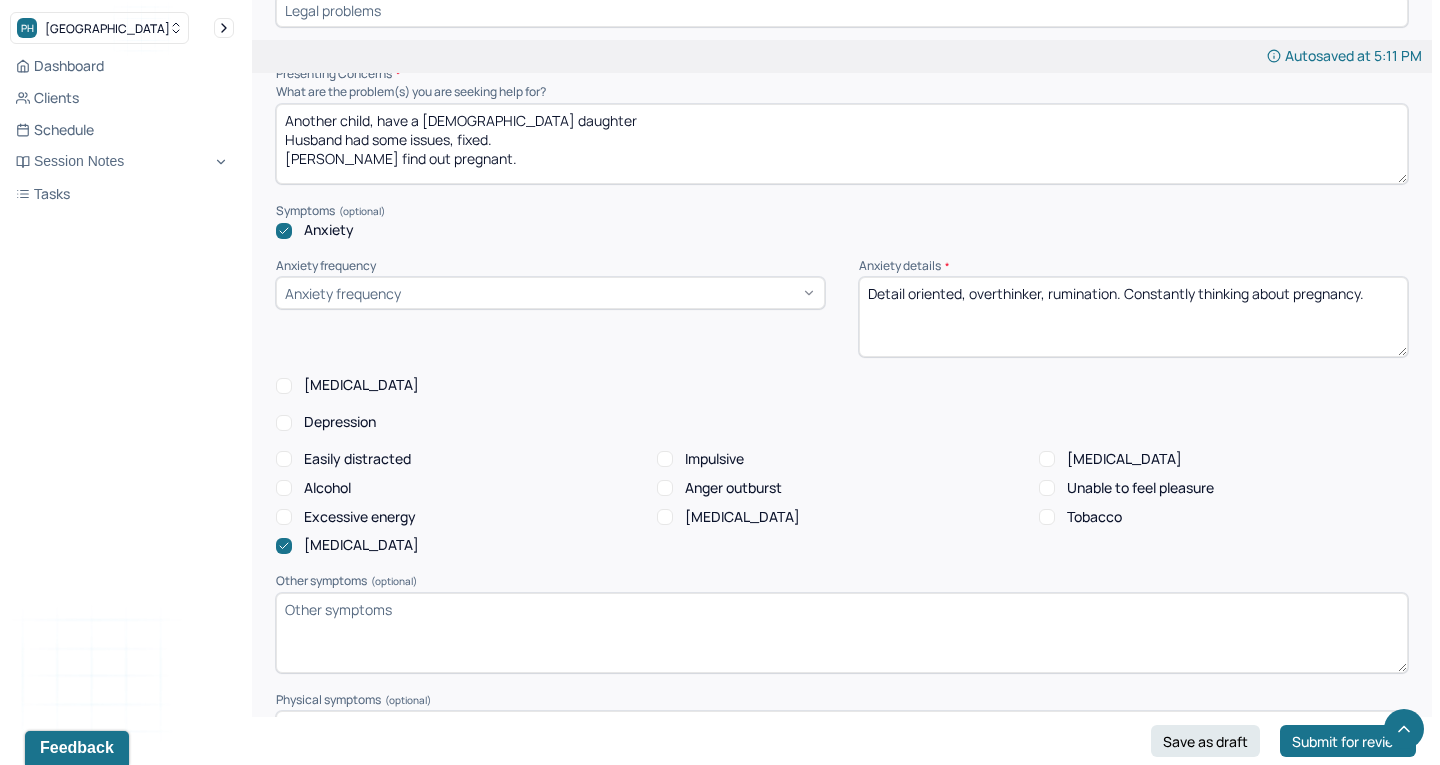 scroll, scrollTop: 1730, scrollLeft: 0, axis: vertical 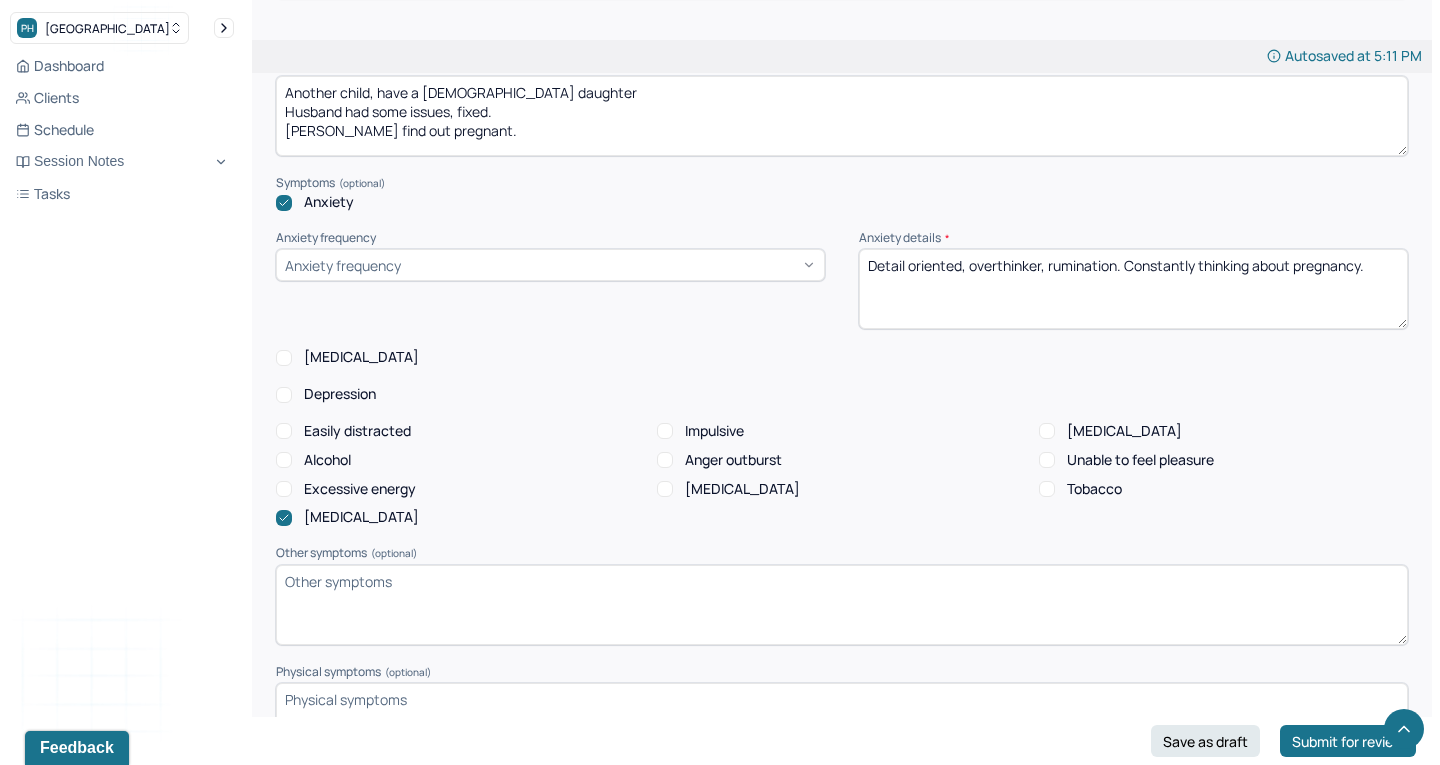 type on "Detail oriented, overthinker, rumination. Constantly thinking about pregnancy." 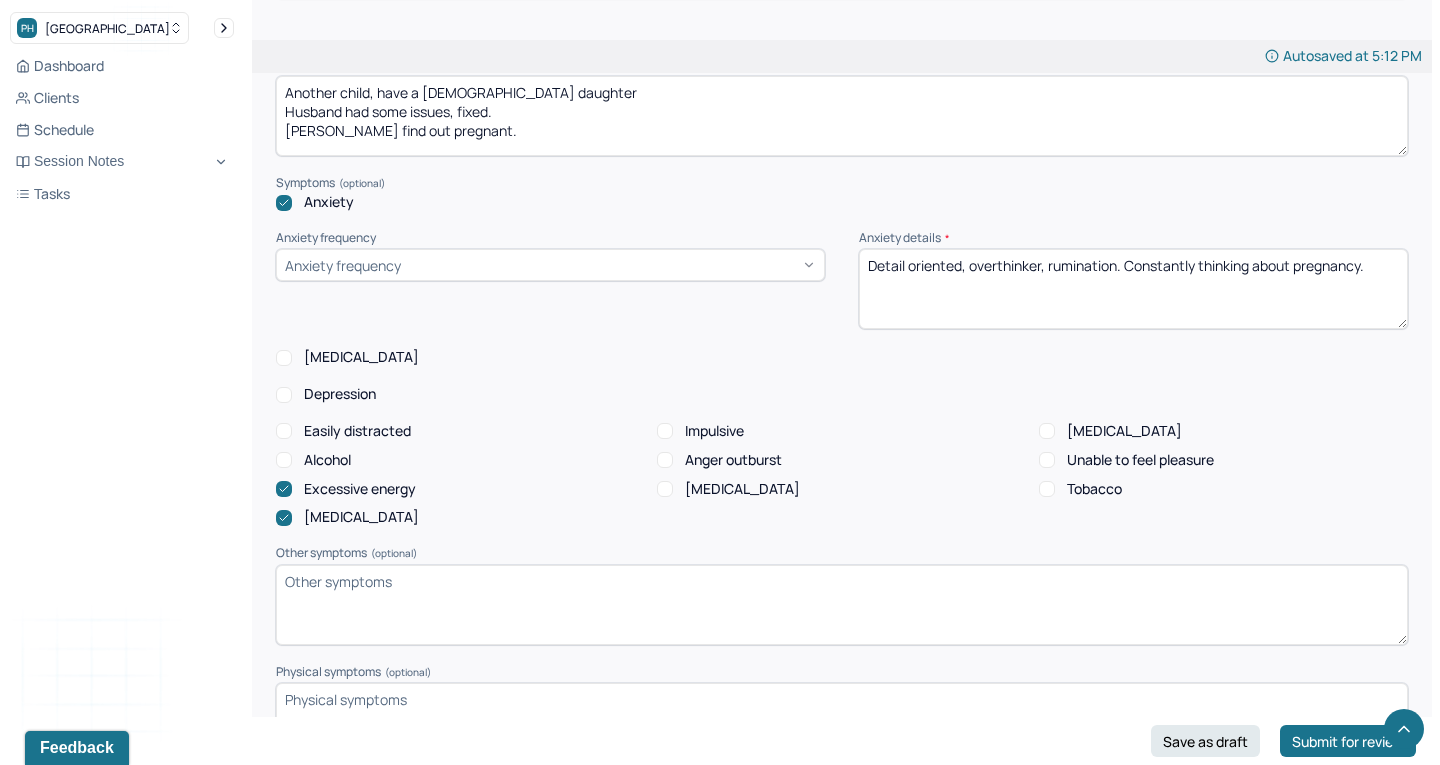 click 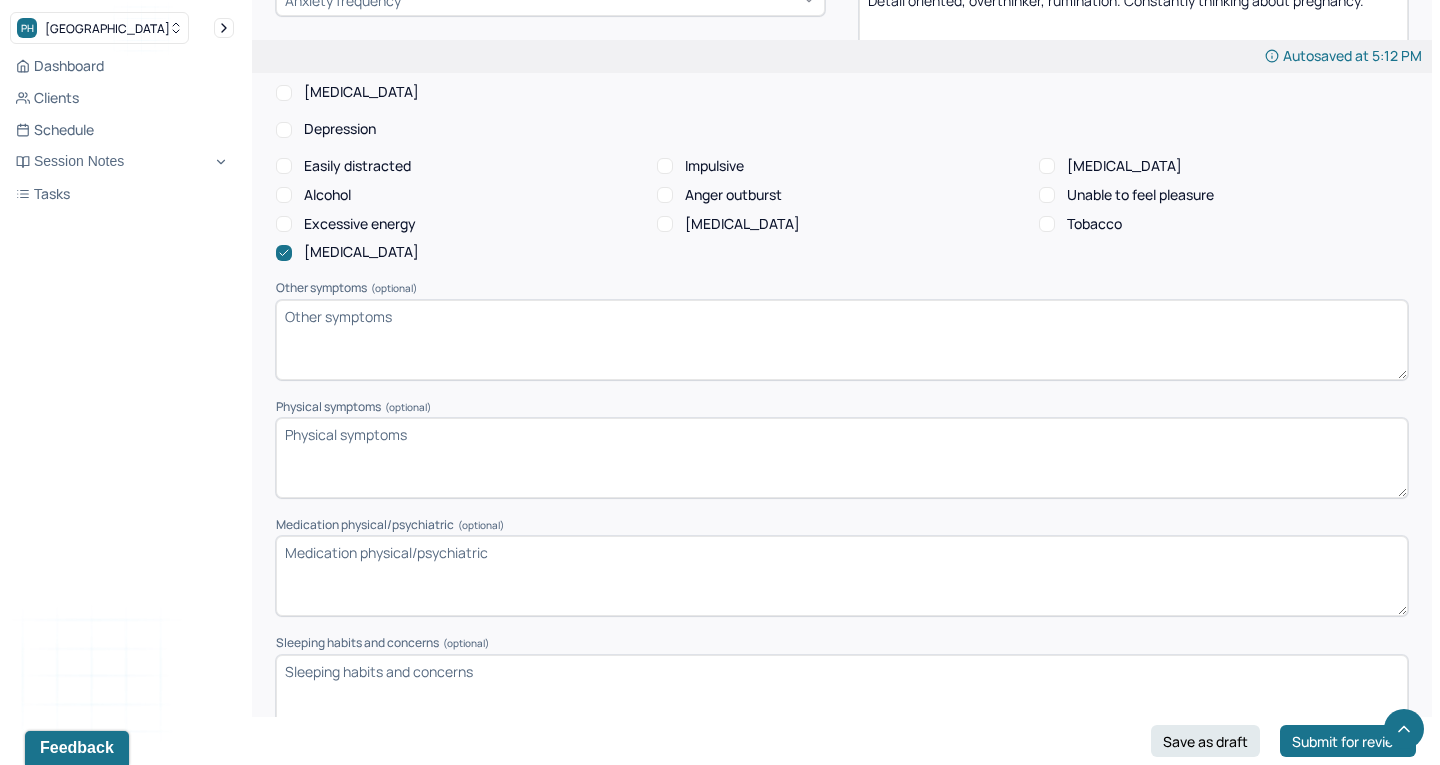 scroll, scrollTop: 1999, scrollLeft: 0, axis: vertical 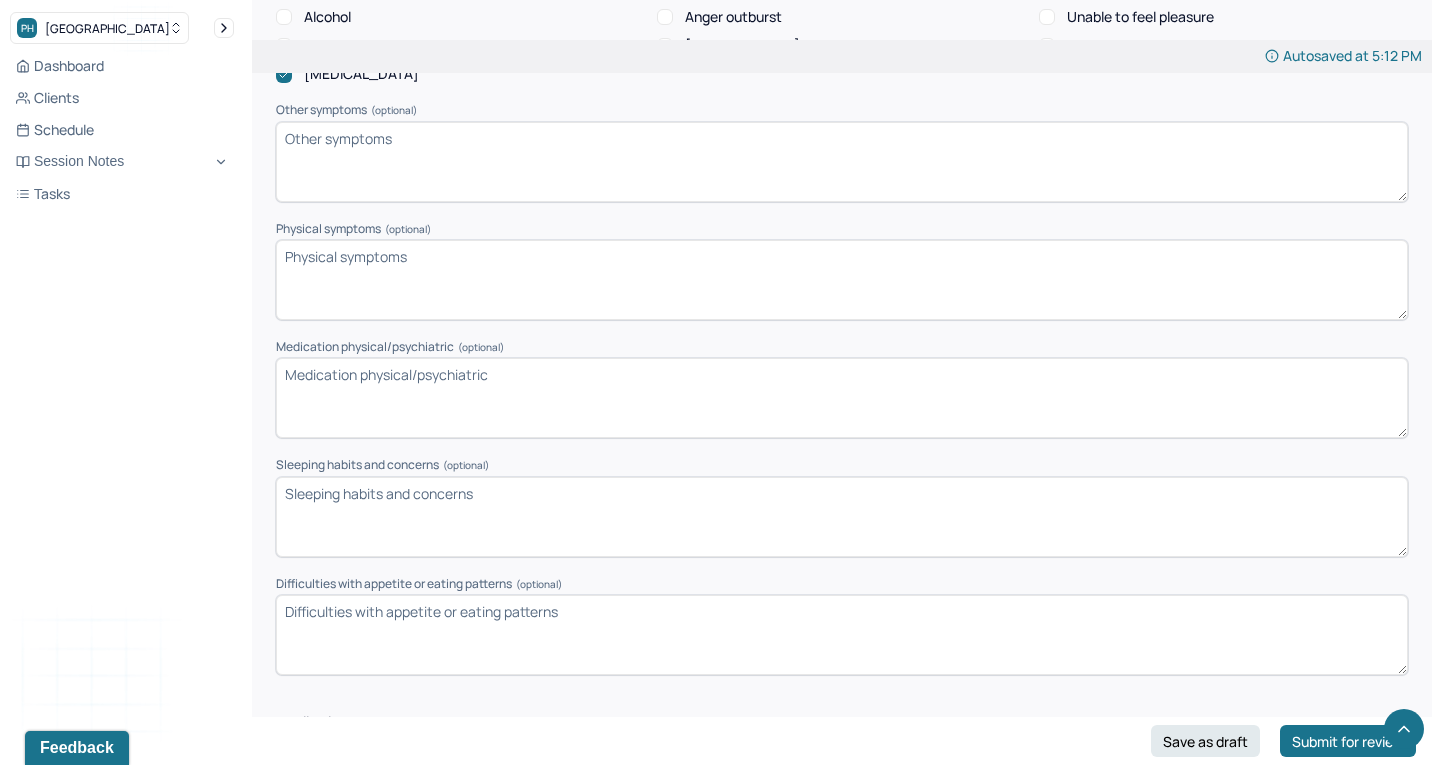 click on "Physical symptoms (optional)" at bounding box center [842, 280] 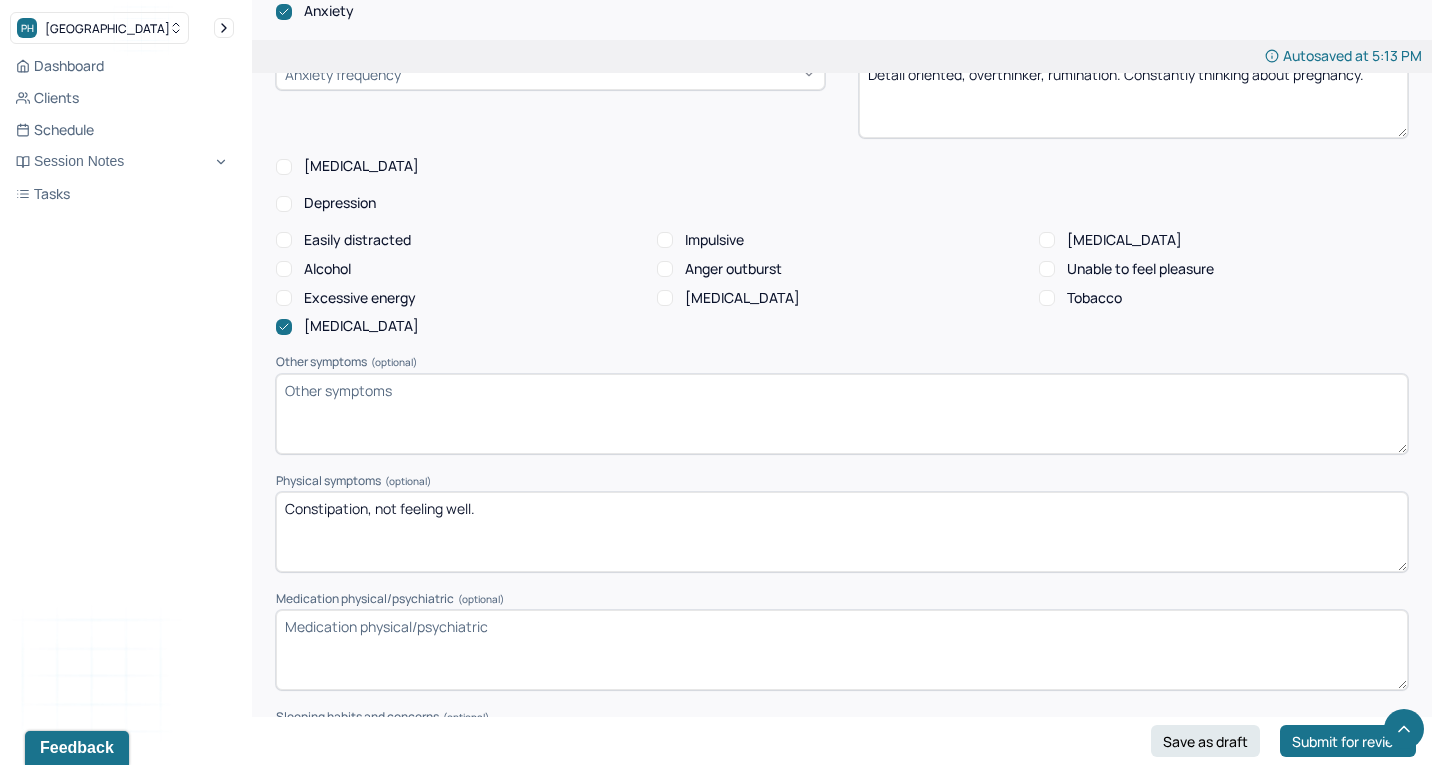 scroll, scrollTop: 1787, scrollLeft: 0, axis: vertical 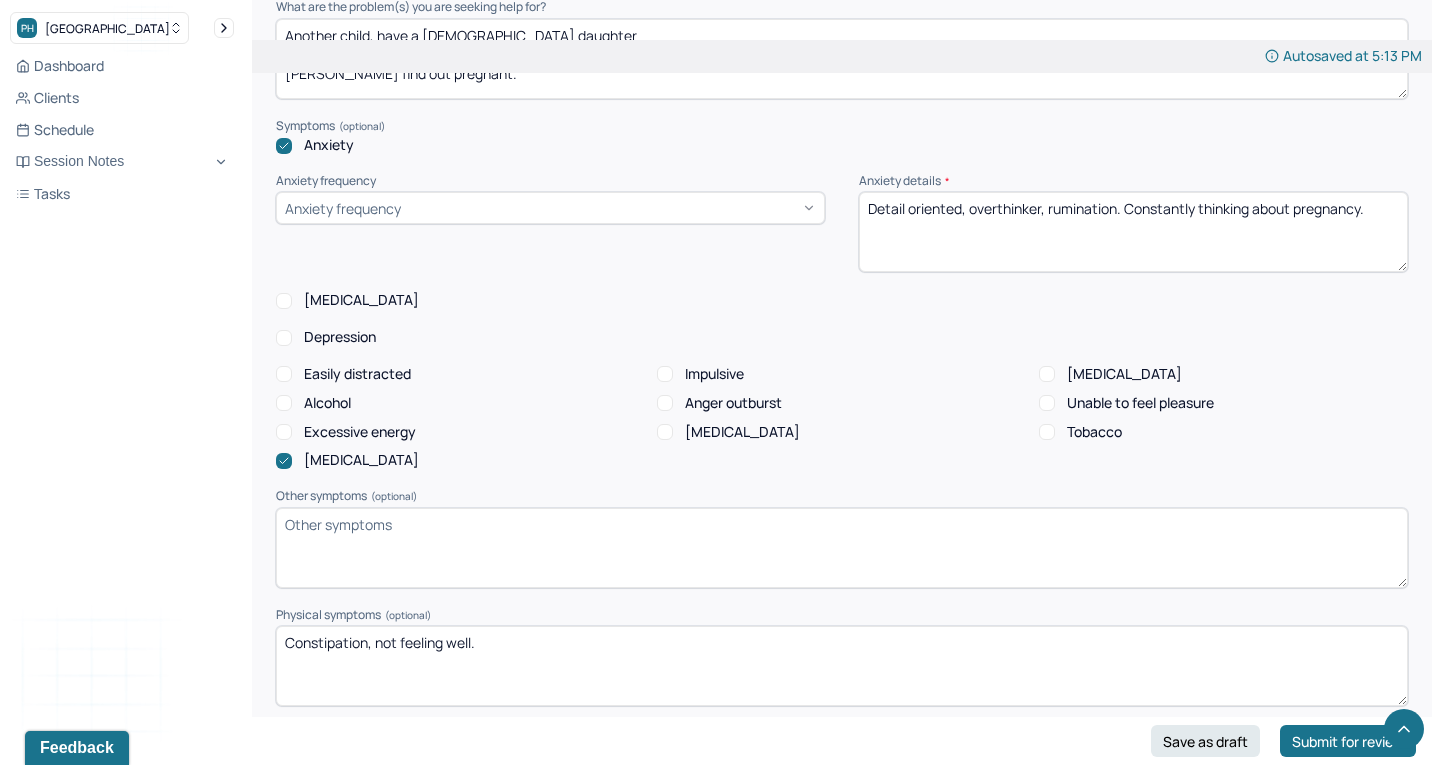type on "Constipation, not feeling well." 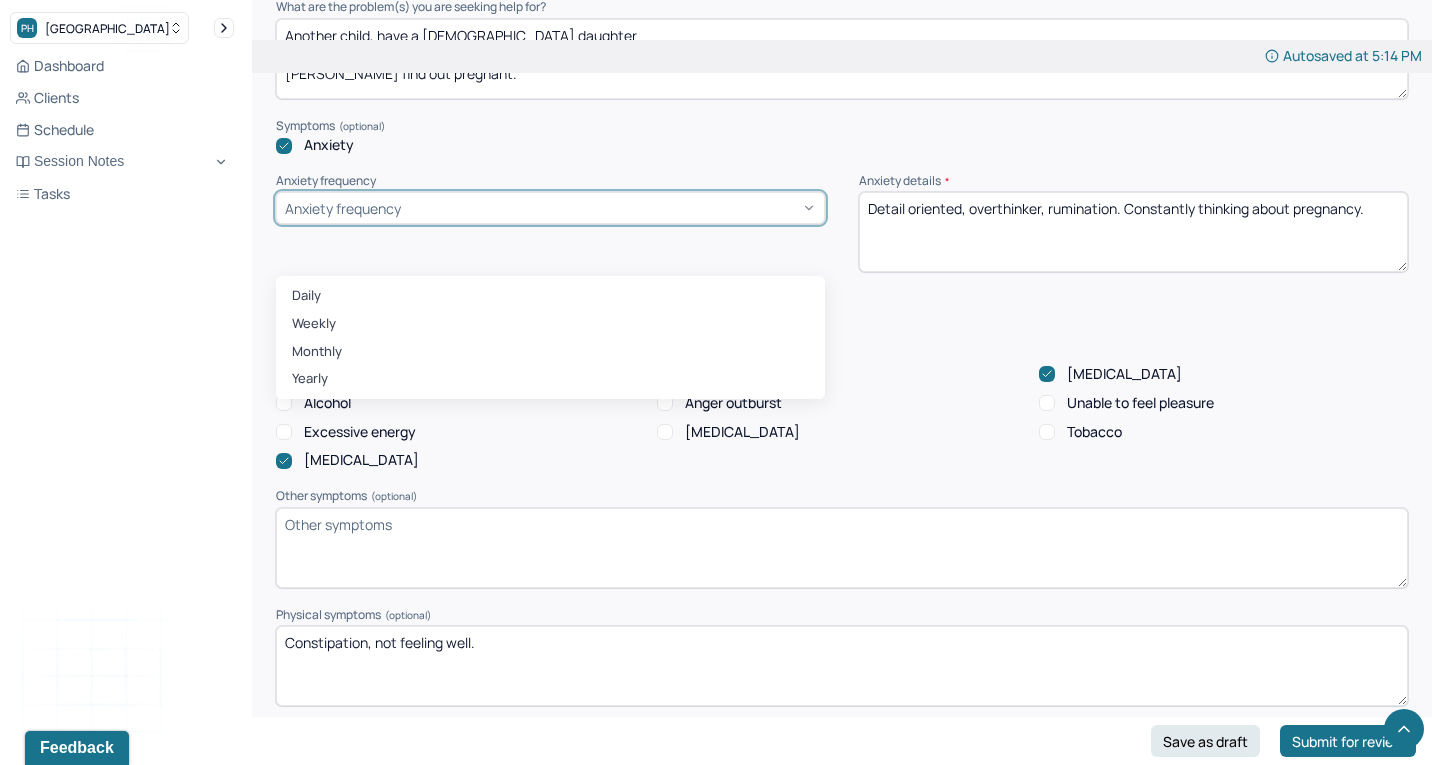 click on "Anxiety frequency" at bounding box center (343, 208) 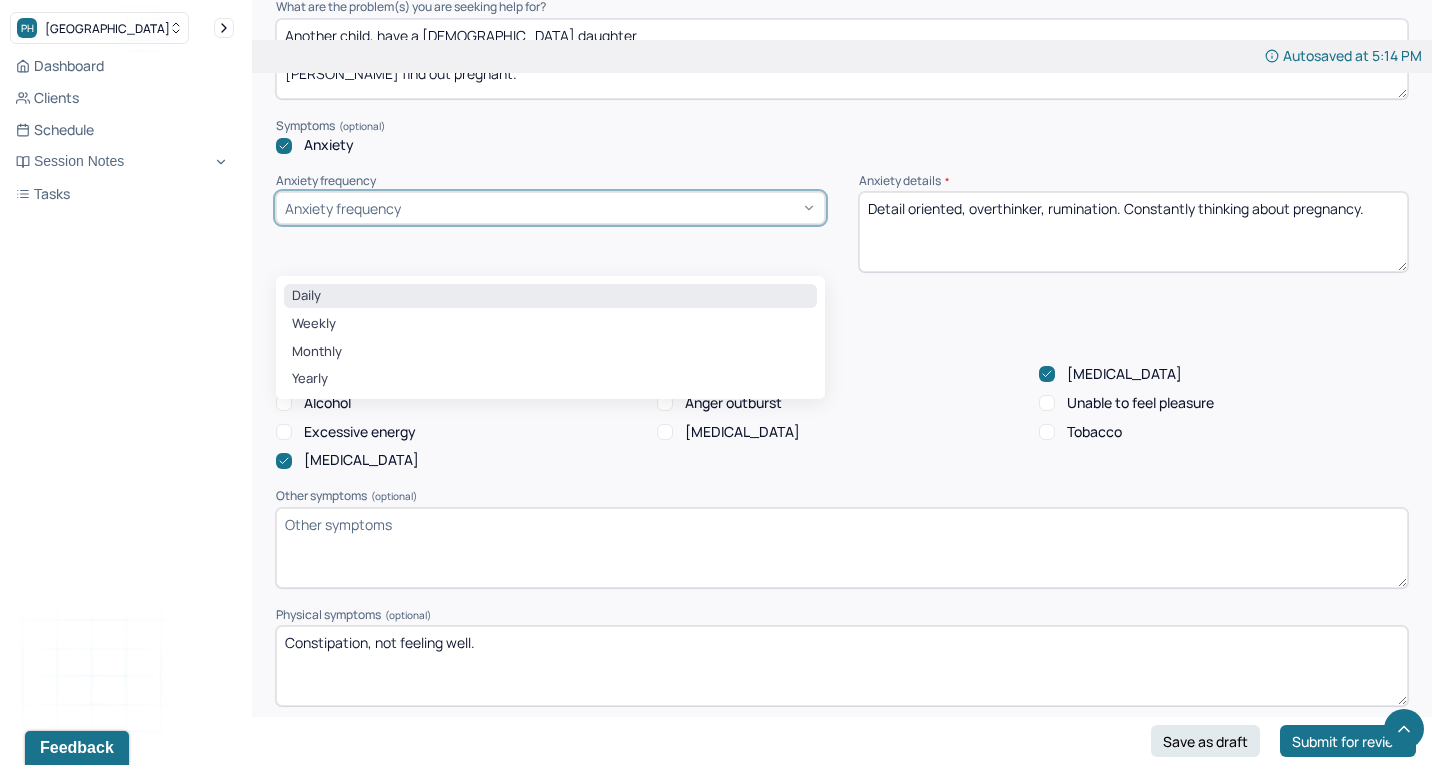 click on "Daily" at bounding box center [550, 296] 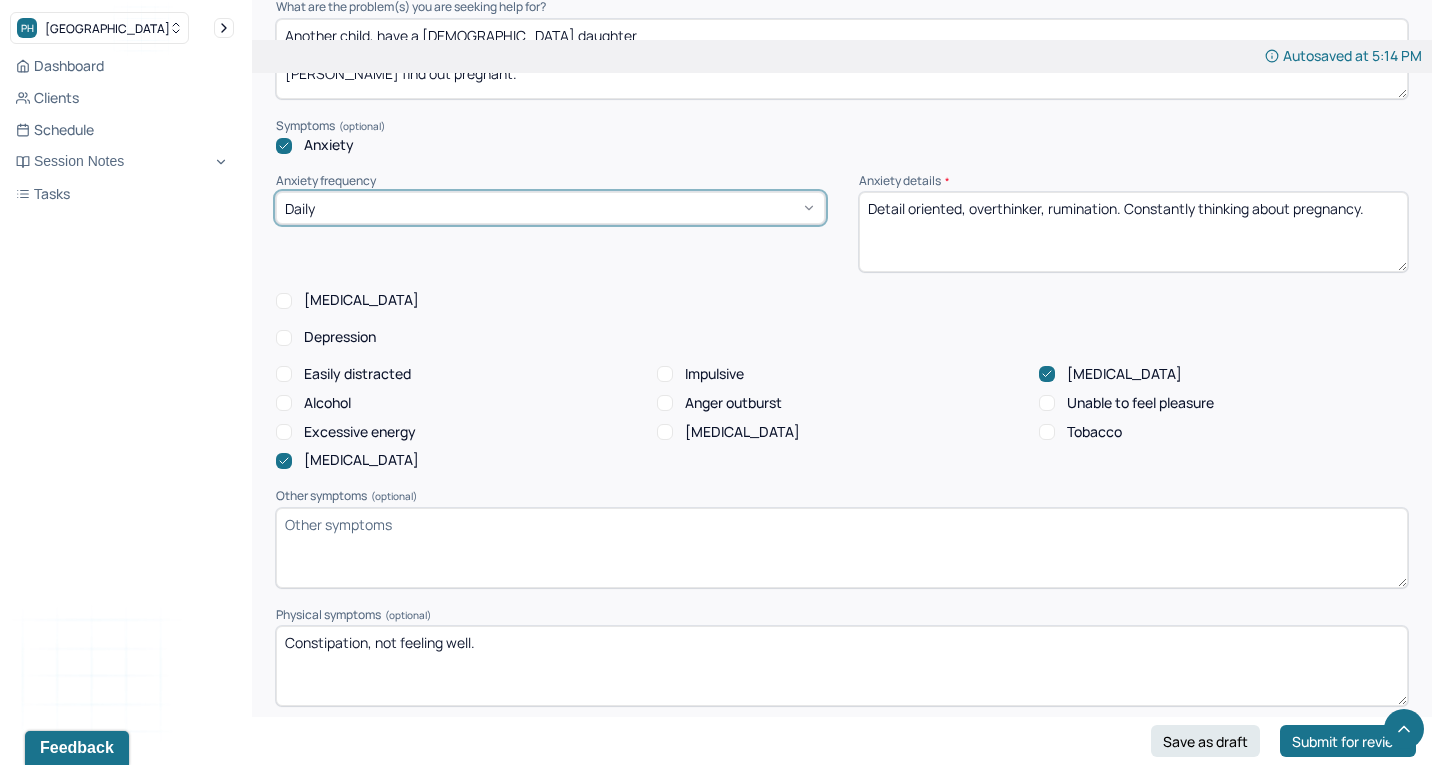 click on "Unable to feel pleasure" at bounding box center [1047, 403] 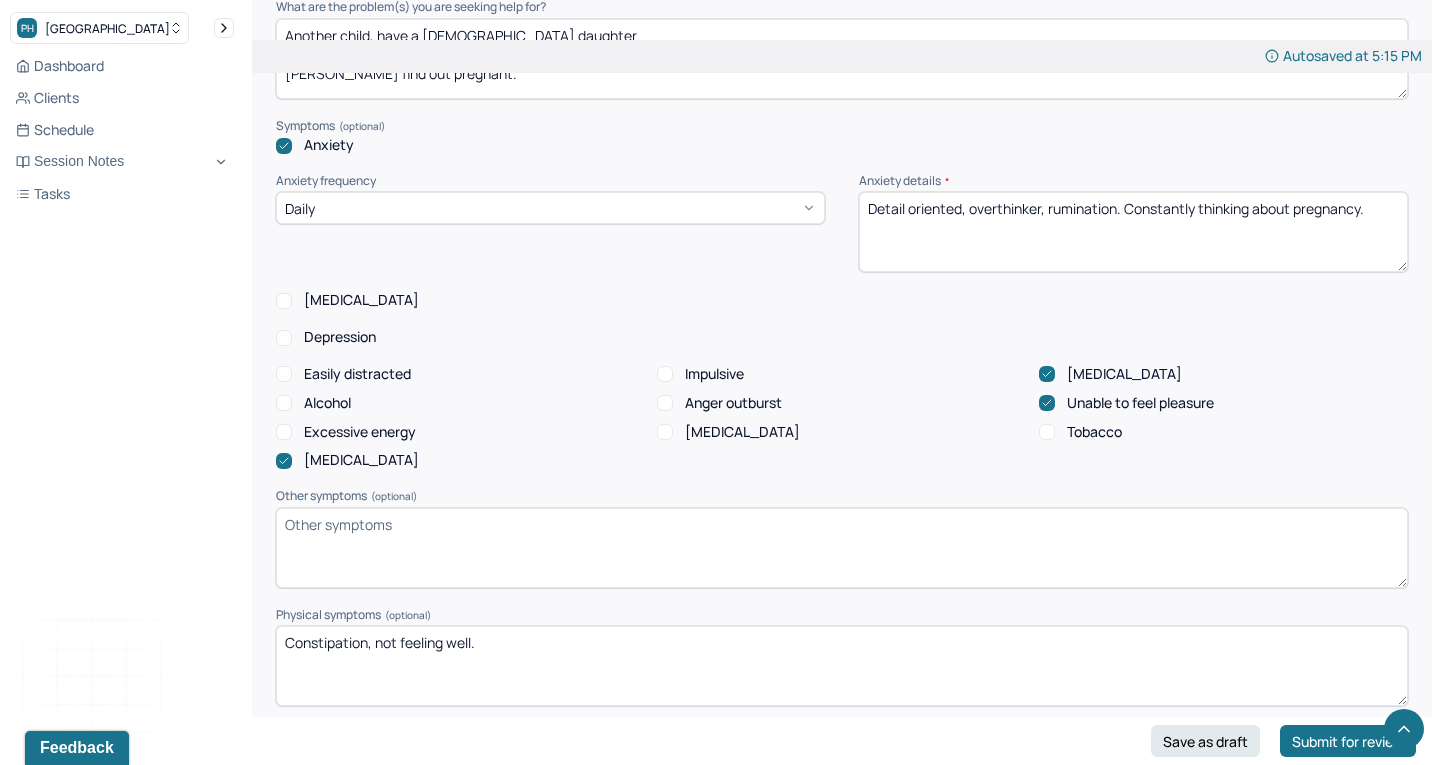 click on "Other symptoms (optional)" at bounding box center (842, 548) 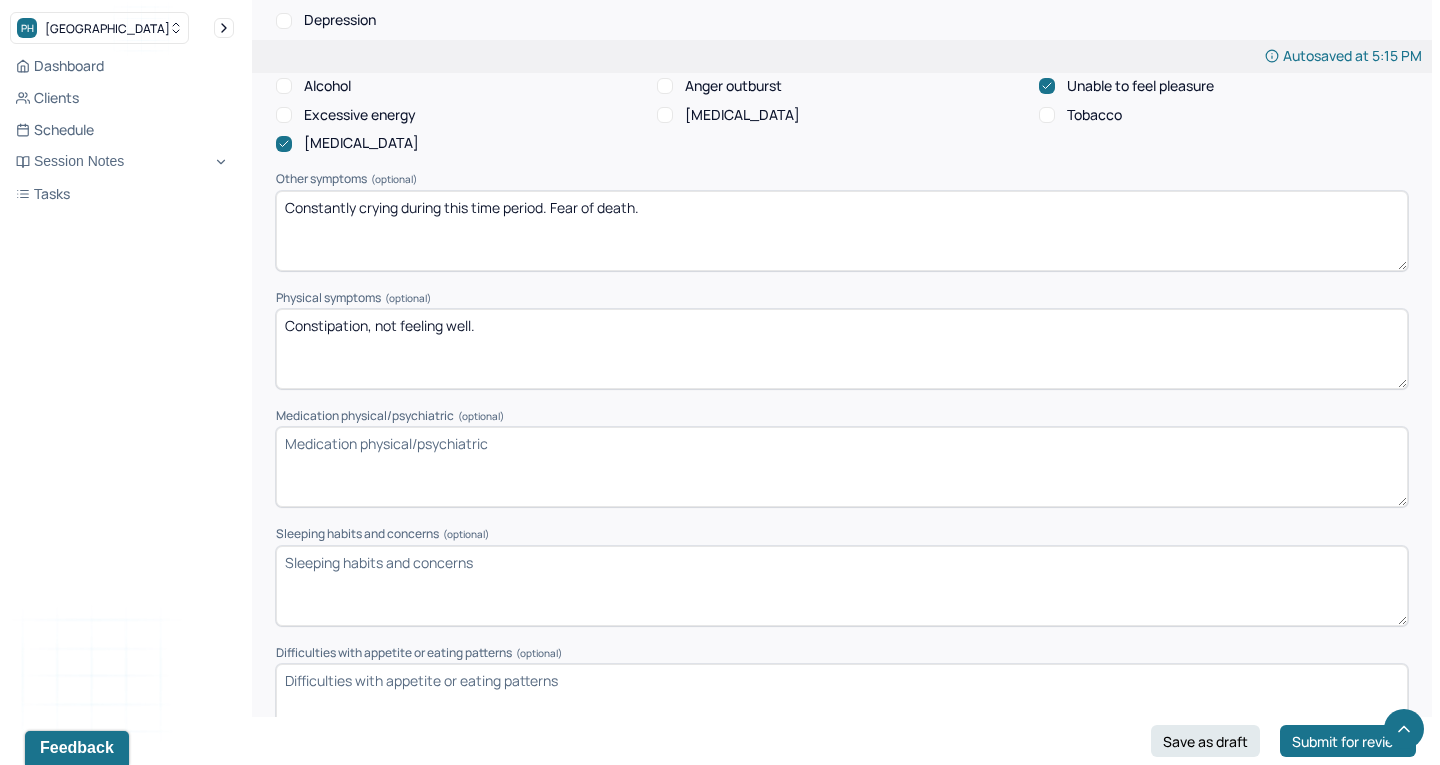 scroll, scrollTop: 2149, scrollLeft: 0, axis: vertical 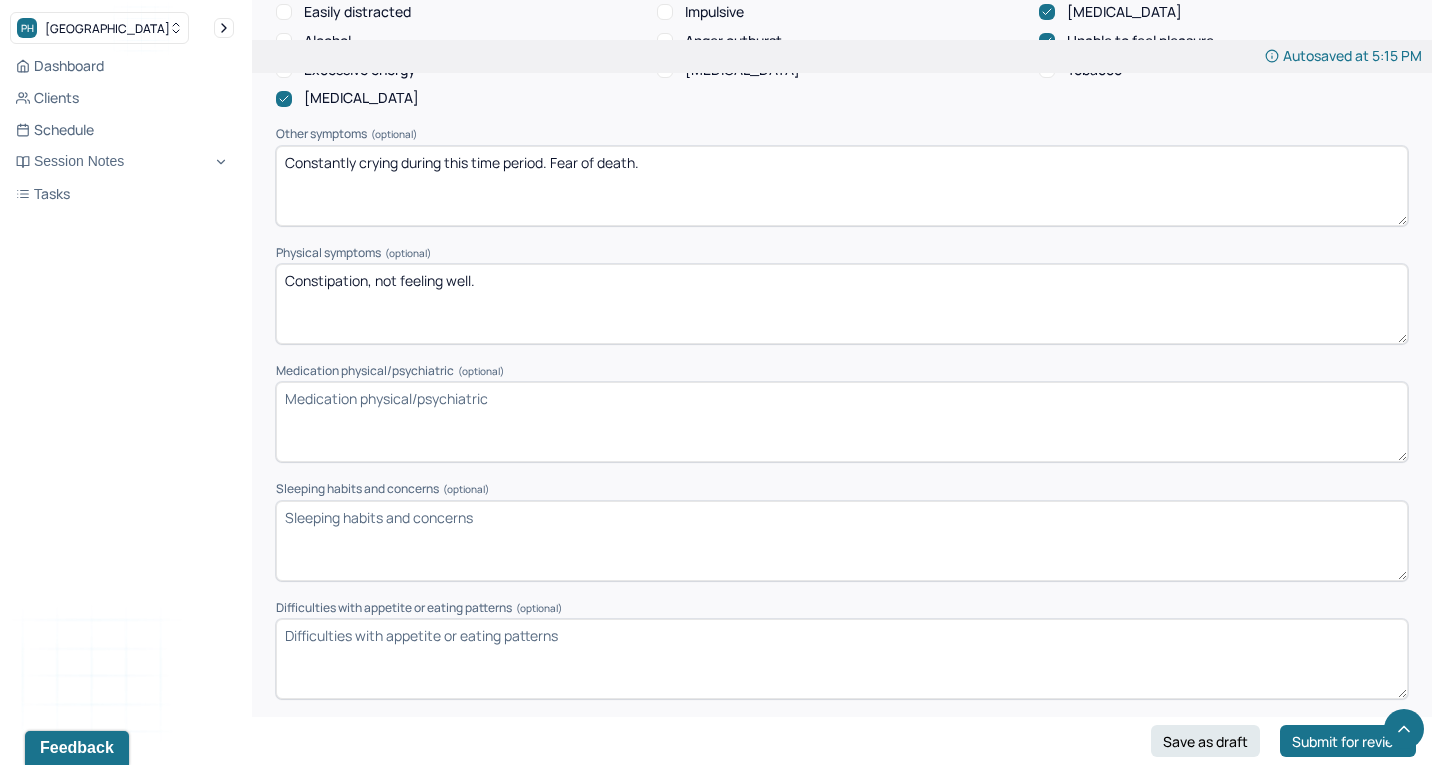 type on "Constantly crying during this time period. Fear of death." 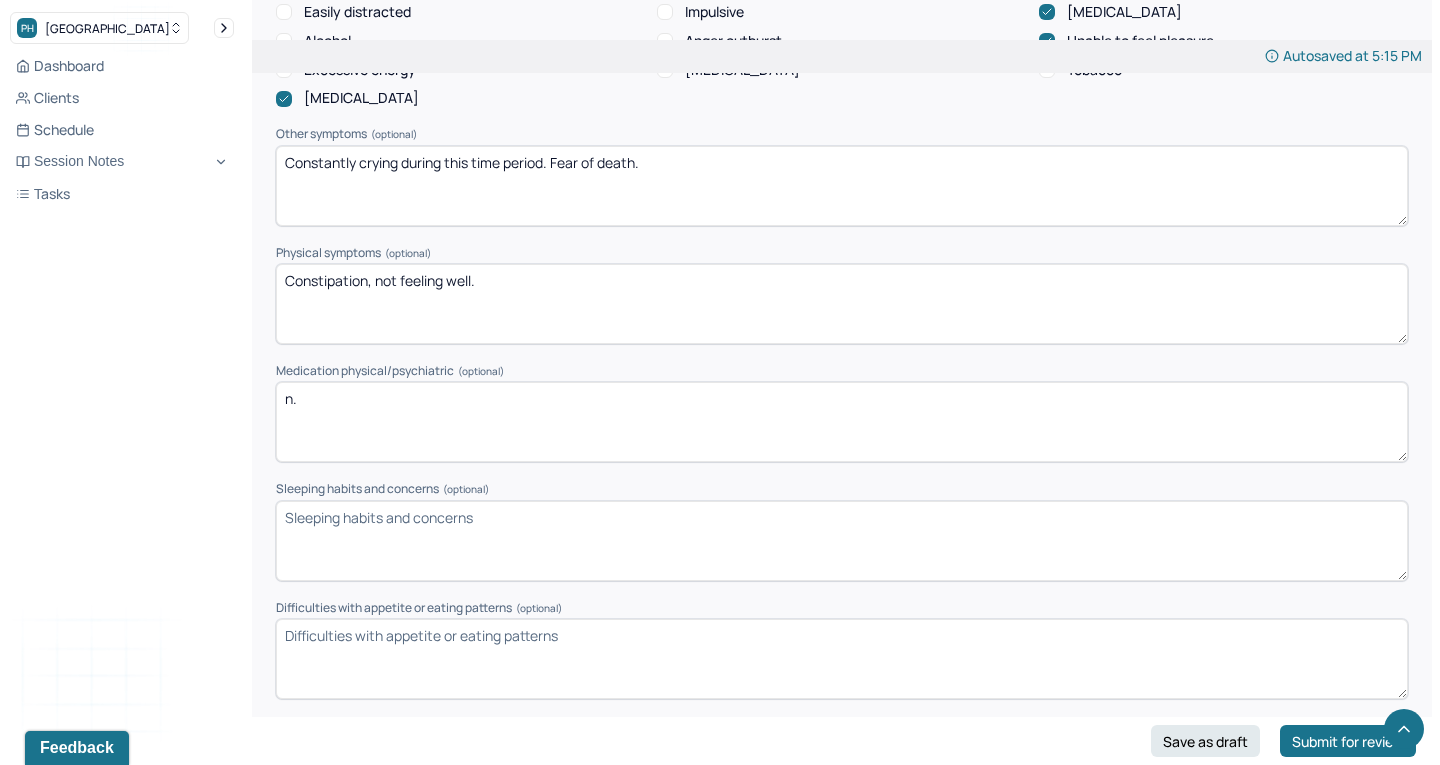 type on "n" 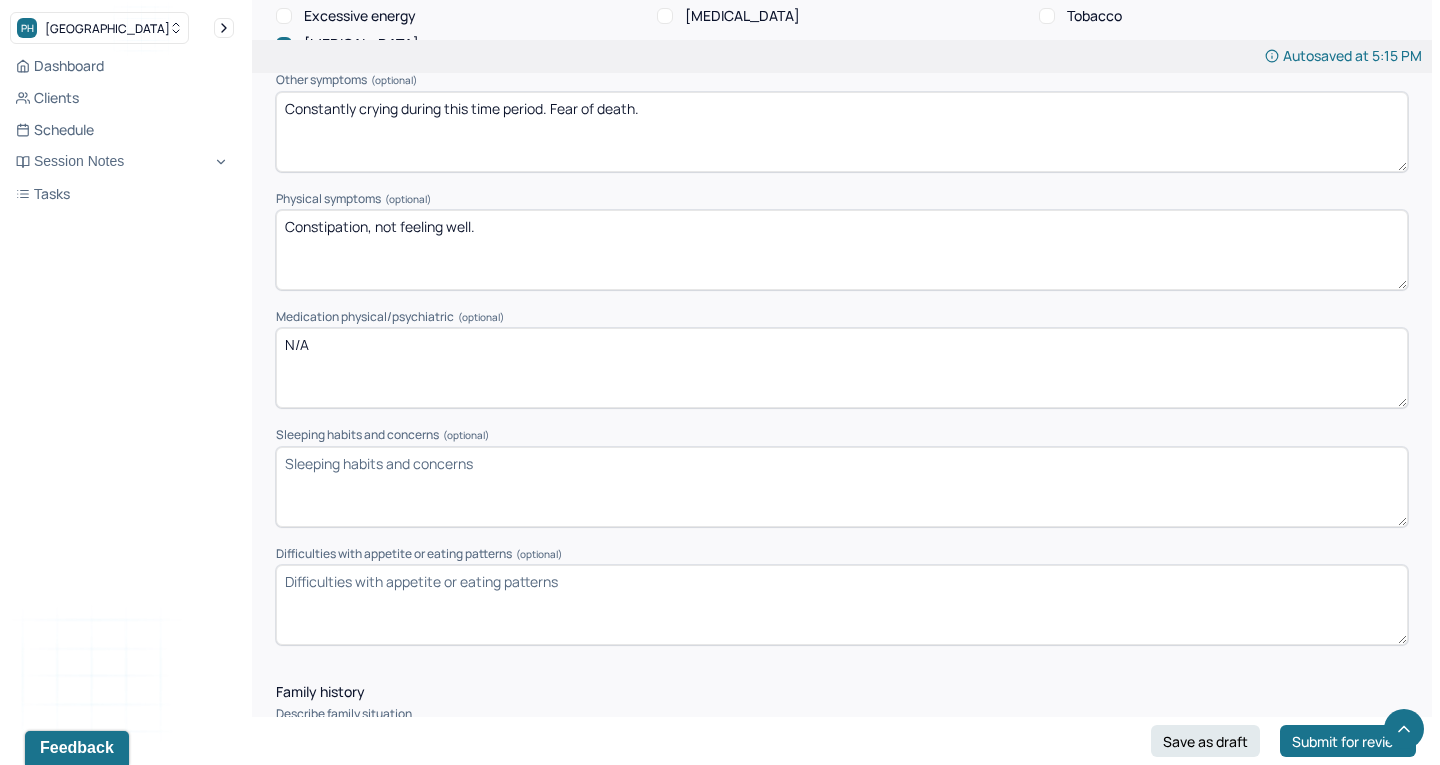 scroll, scrollTop: 2205, scrollLeft: 0, axis: vertical 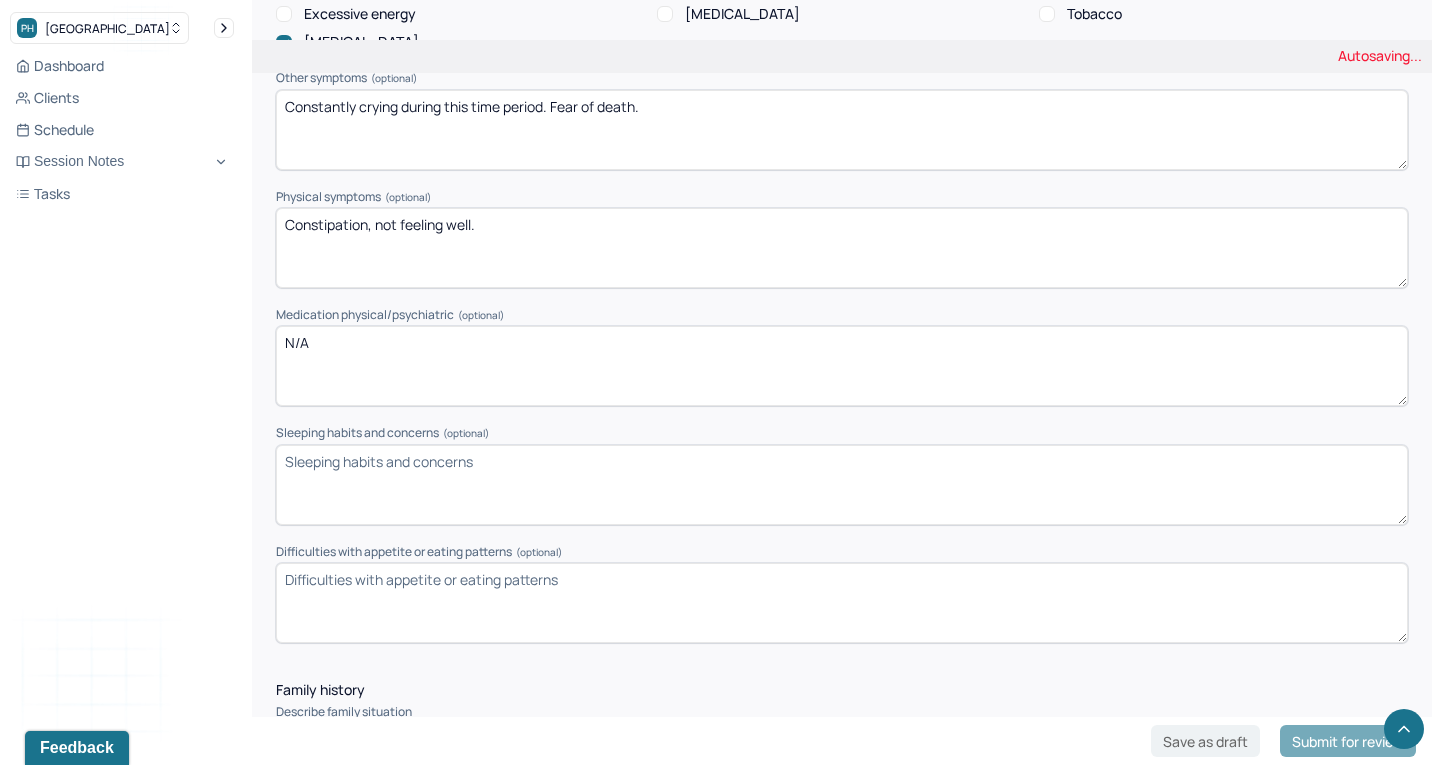 type on "N/A" 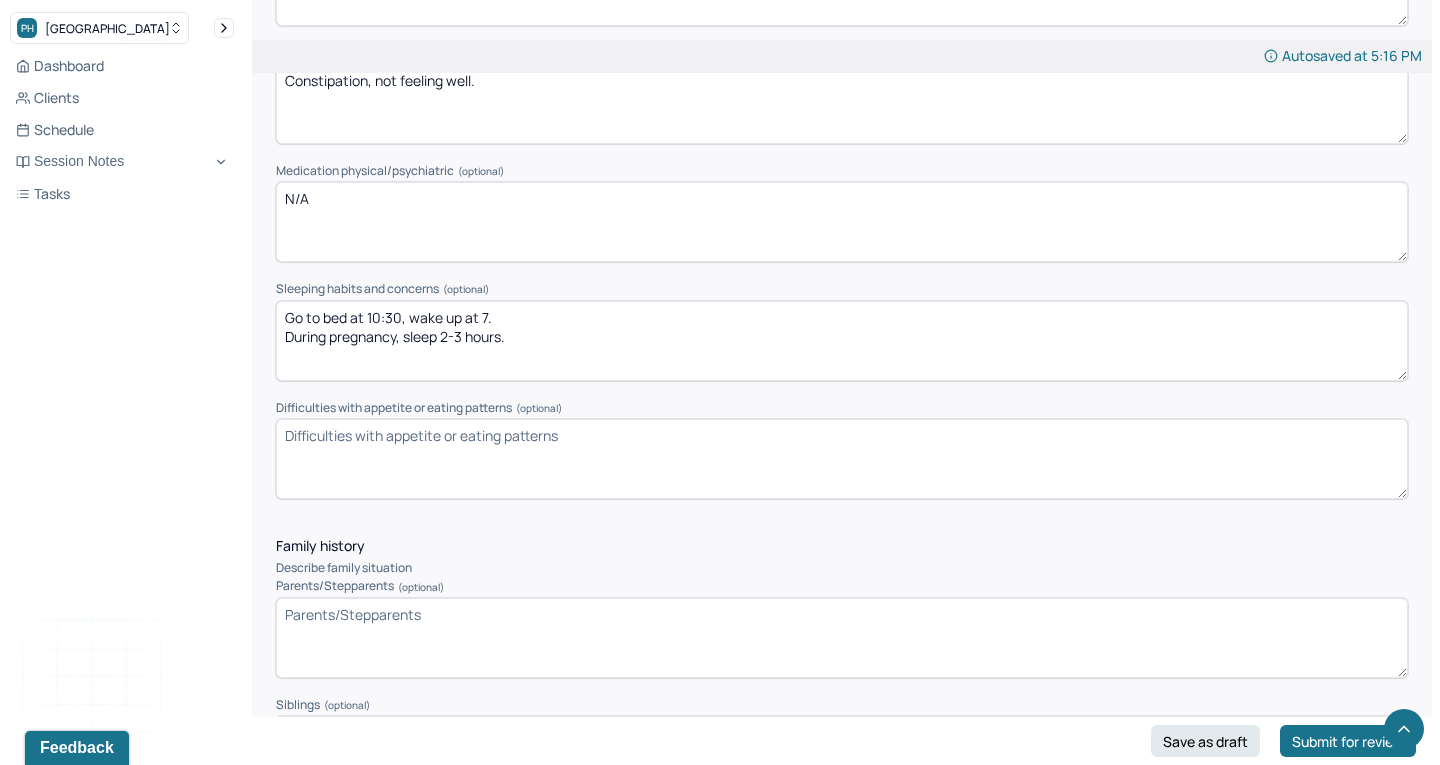 scroll, scrollTop: 2349, scrollLeft: 0, axis: vertical 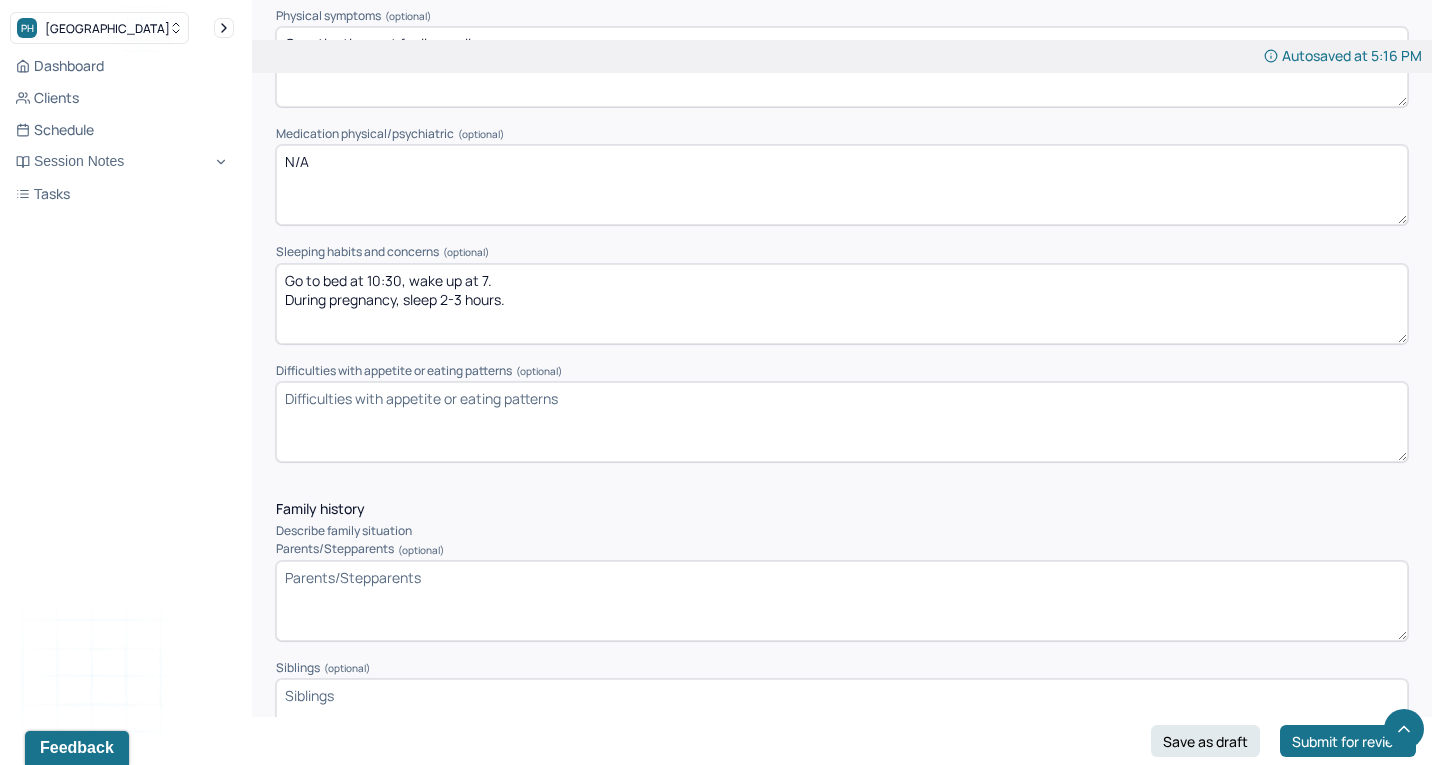 type on "Go to bed at 10:30, wake up at 7.
During pregnancy, sleep 2-3 hours." 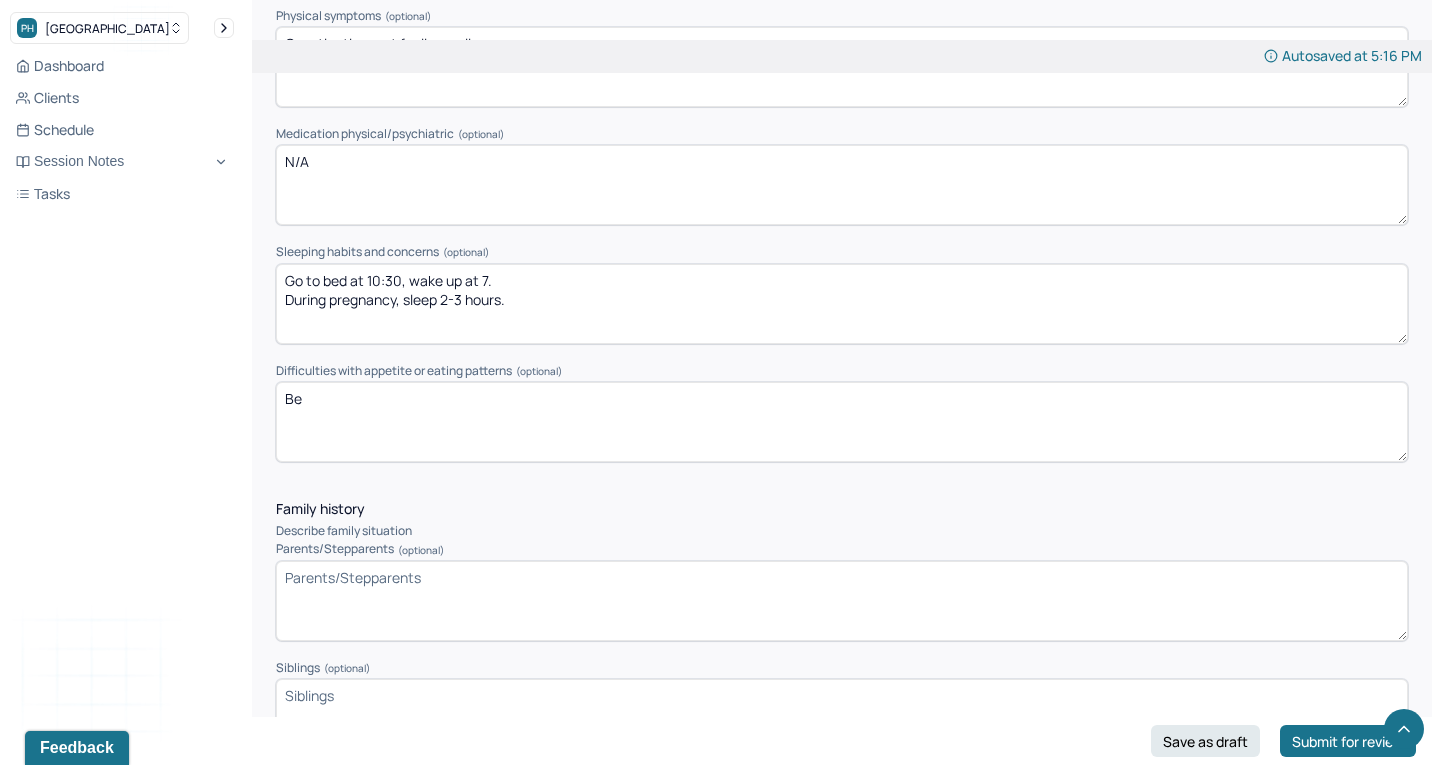 type on "B" 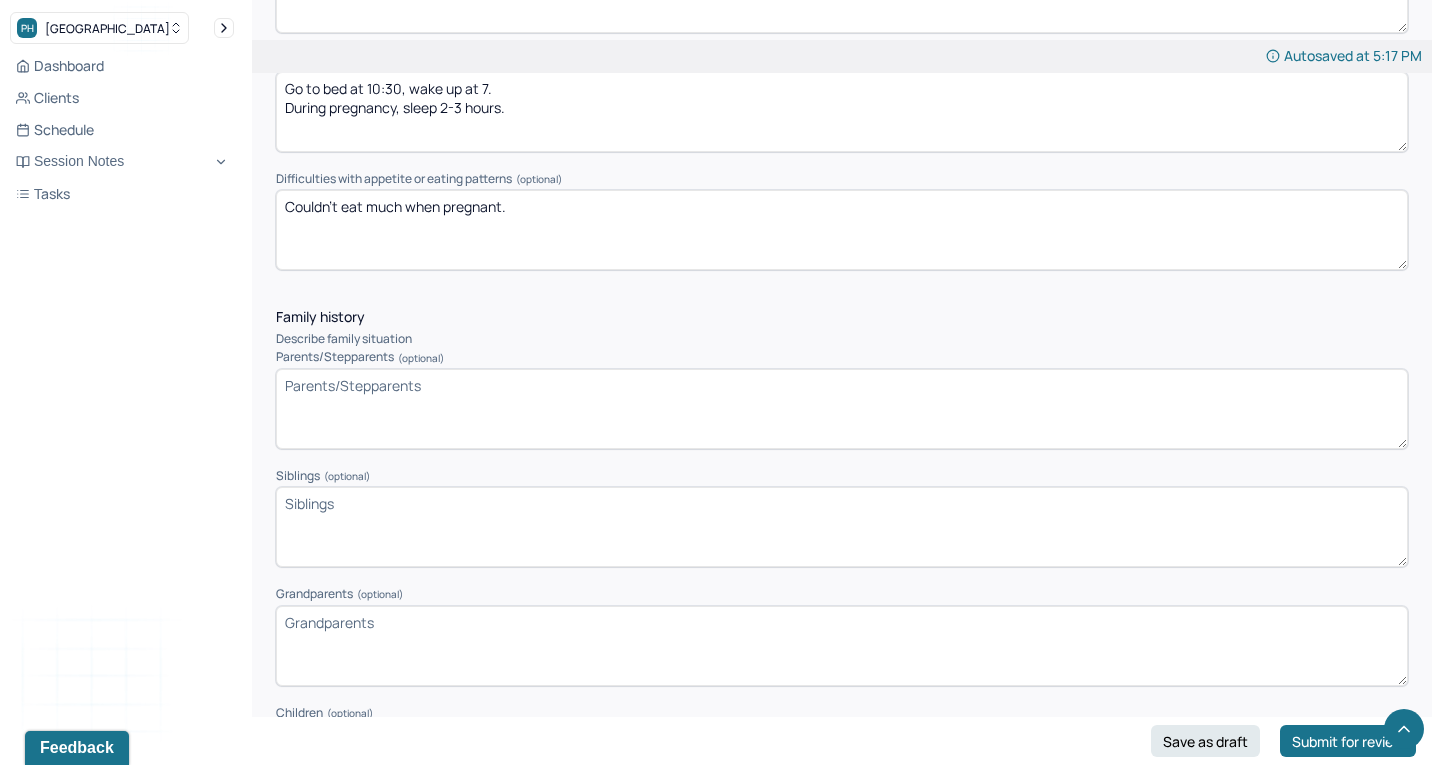 scroll, scrollTop: 2604, scrollLeft: 0, axis: vertical 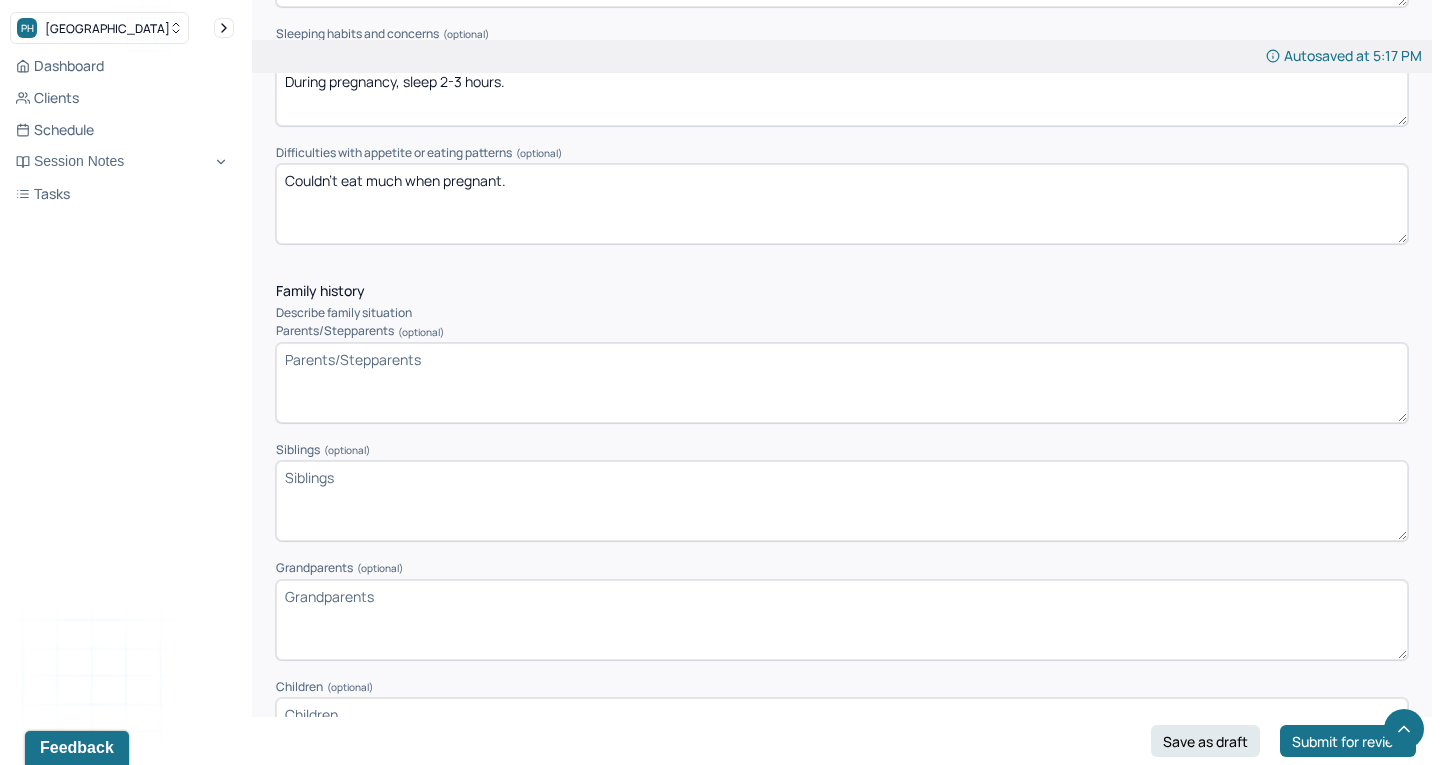 type on "Couldn't eat much when pregnant." 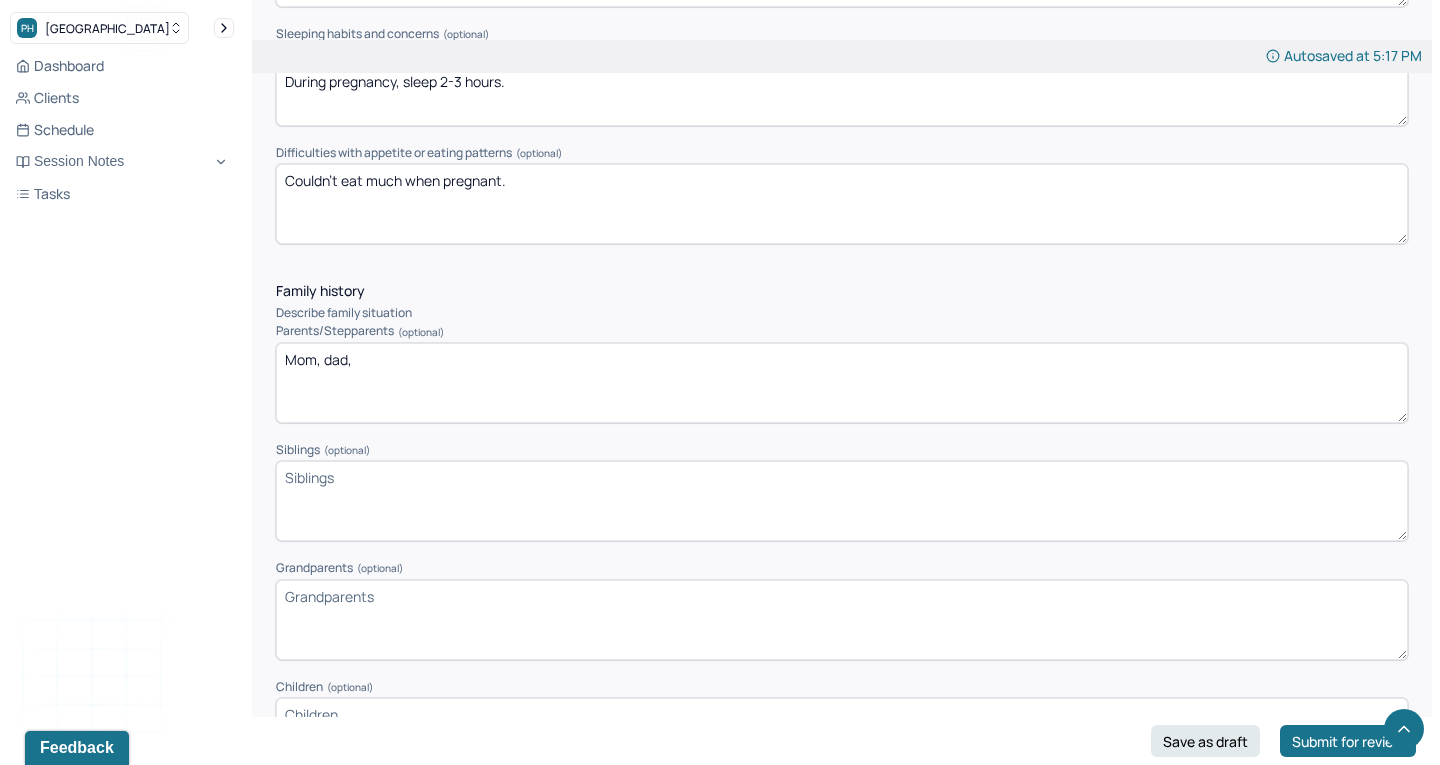 type on "Mom, dad," 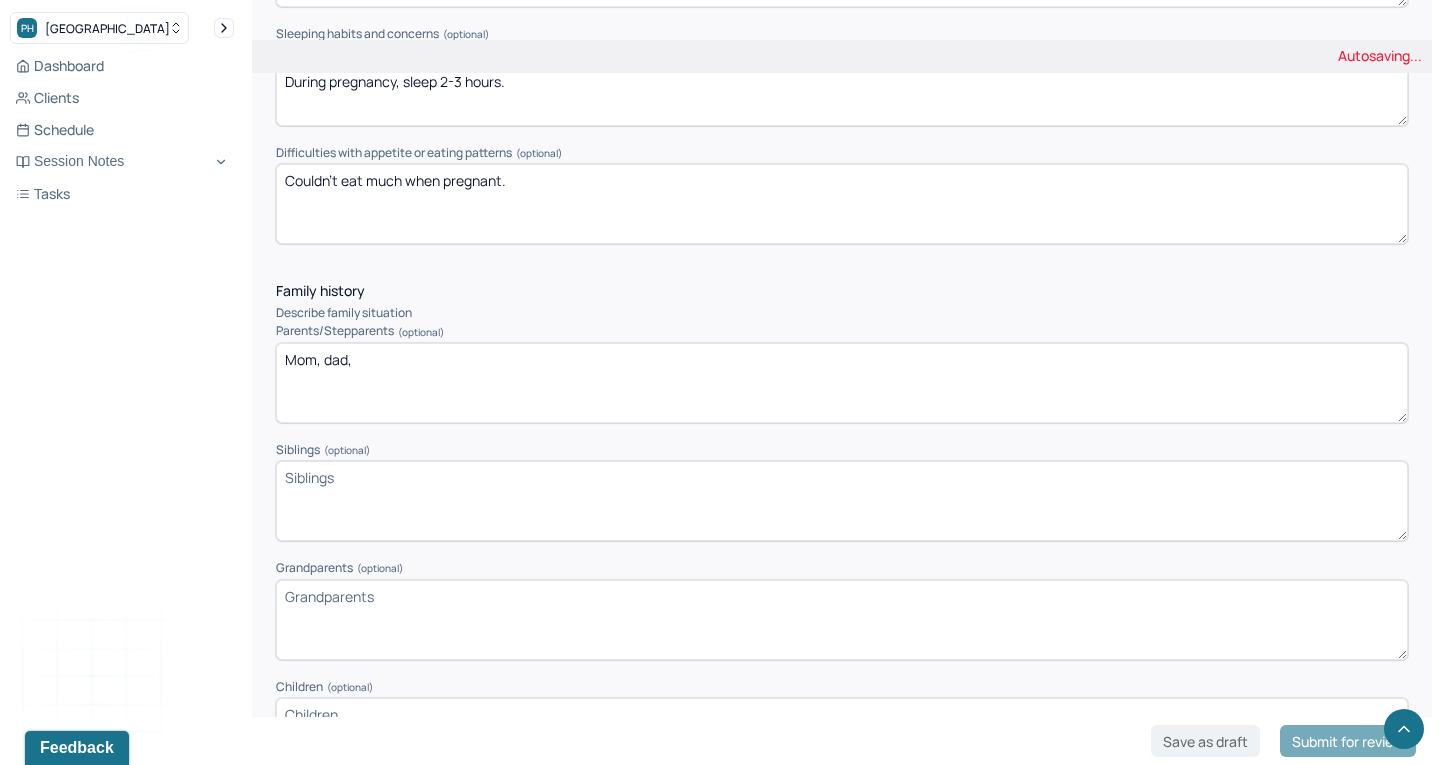 click on "Siblings (optional)" at bounding box center [842, 501] 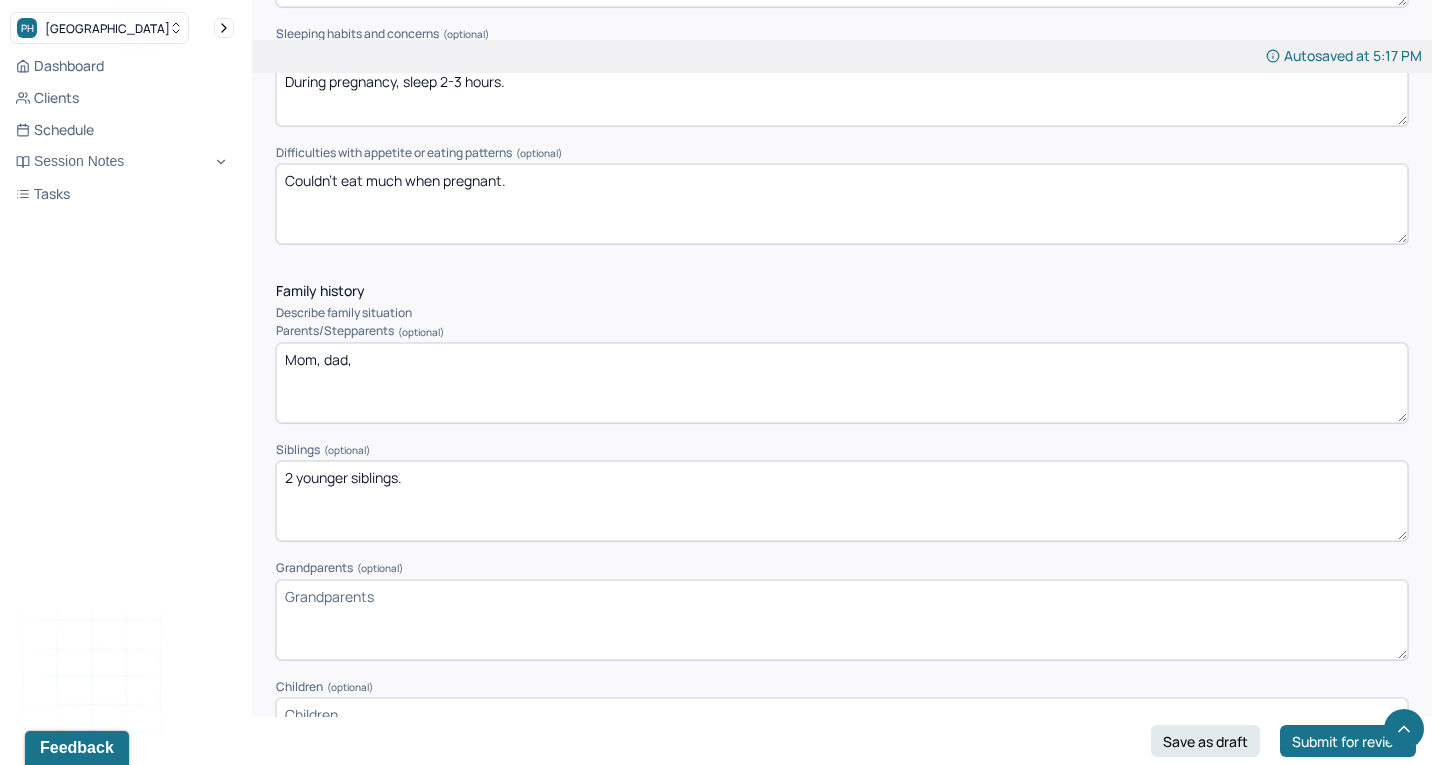 type on "2 younger siblings." 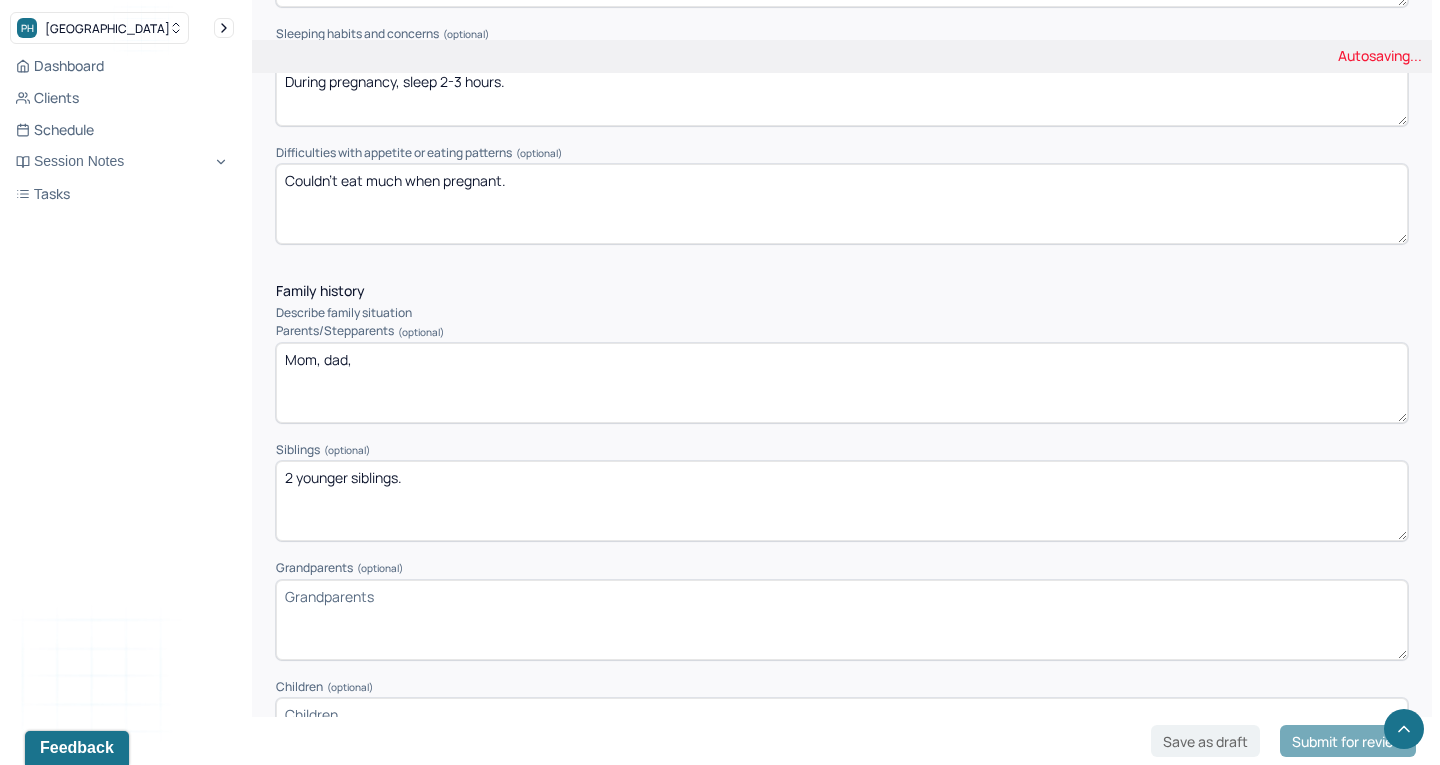 click on "Mom, dad," at bounding box center [842, 383] 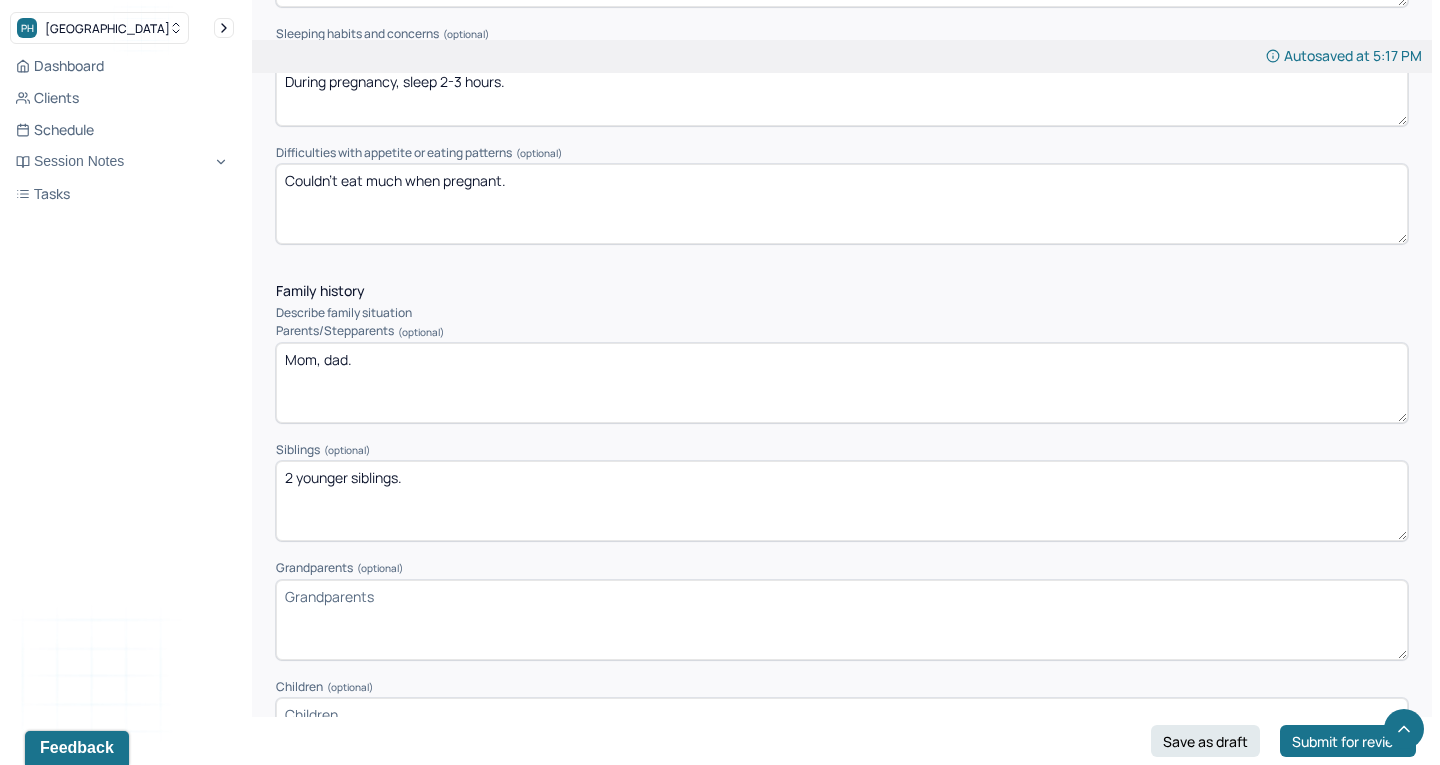 click on "2 younger siblings." at bounding box center [842, 501] 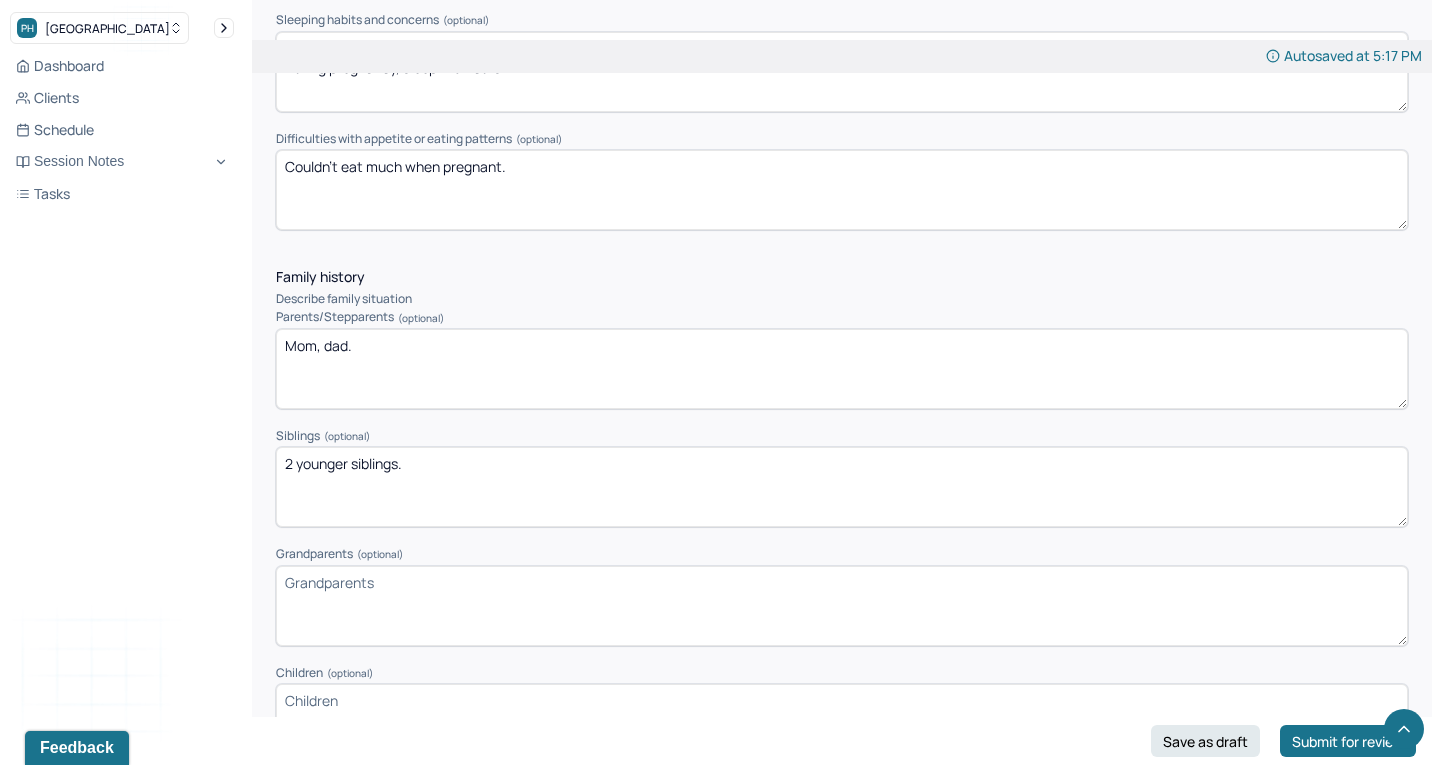 scroll, scrollTop: 2608, scrollLeft: 0, axis: vertical 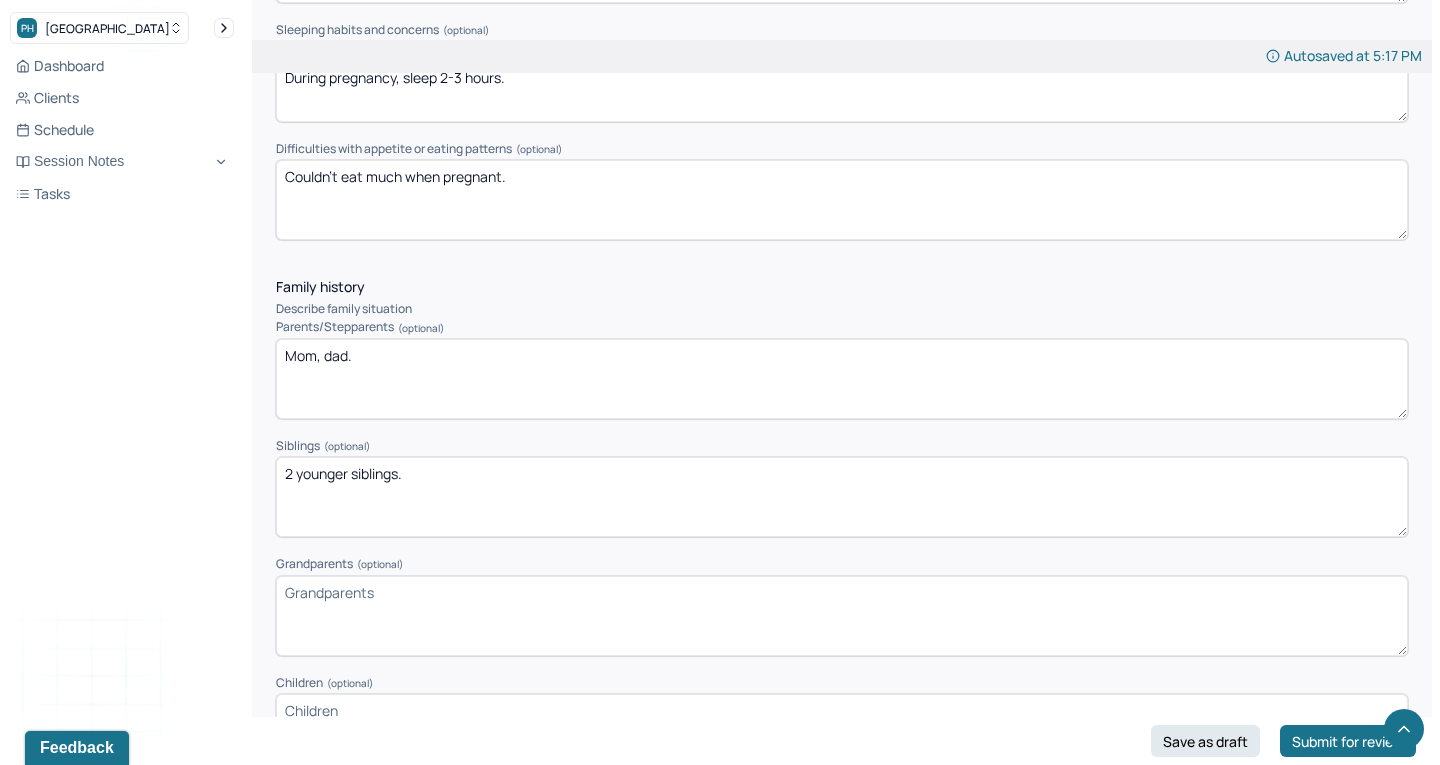click on "Mom, dad." at bounding box center [842, 379] 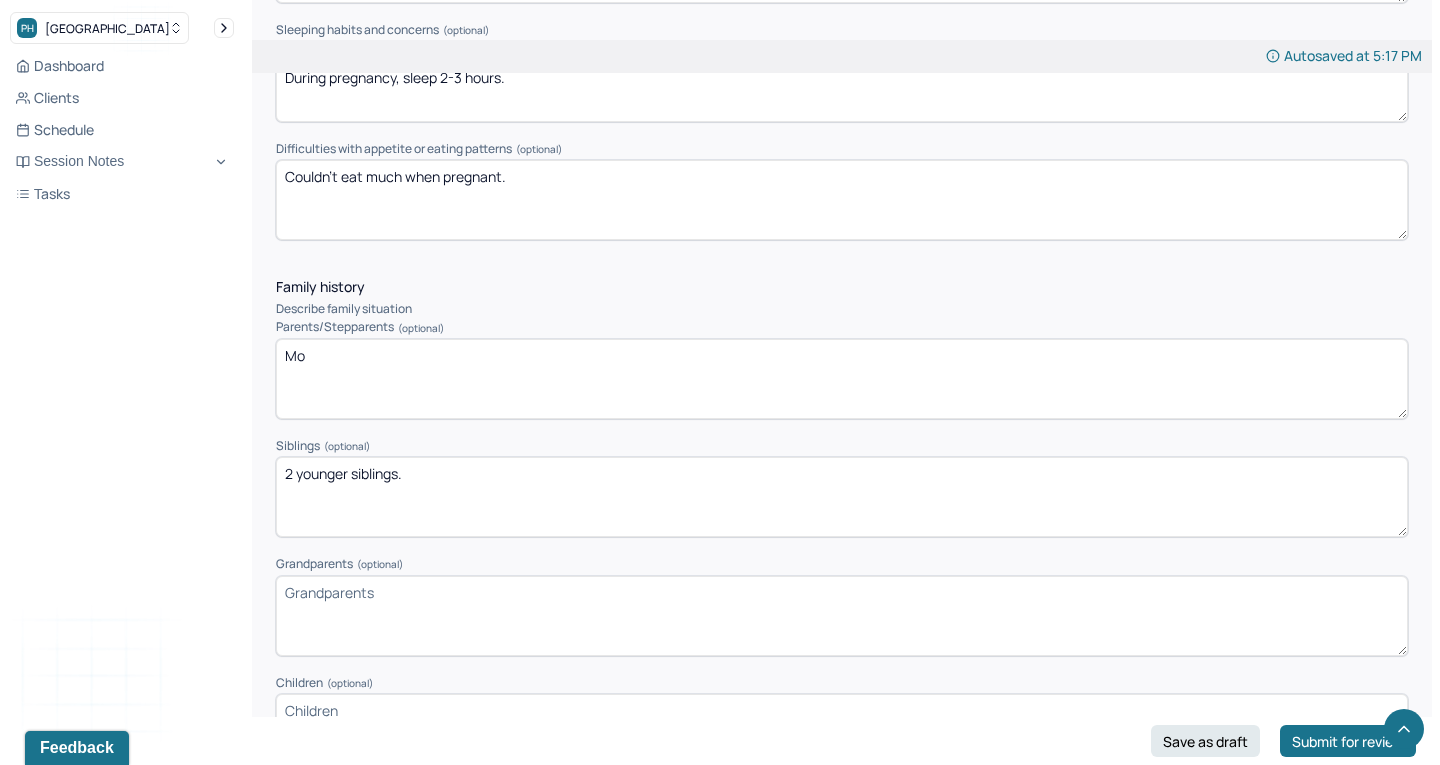 type on "M" 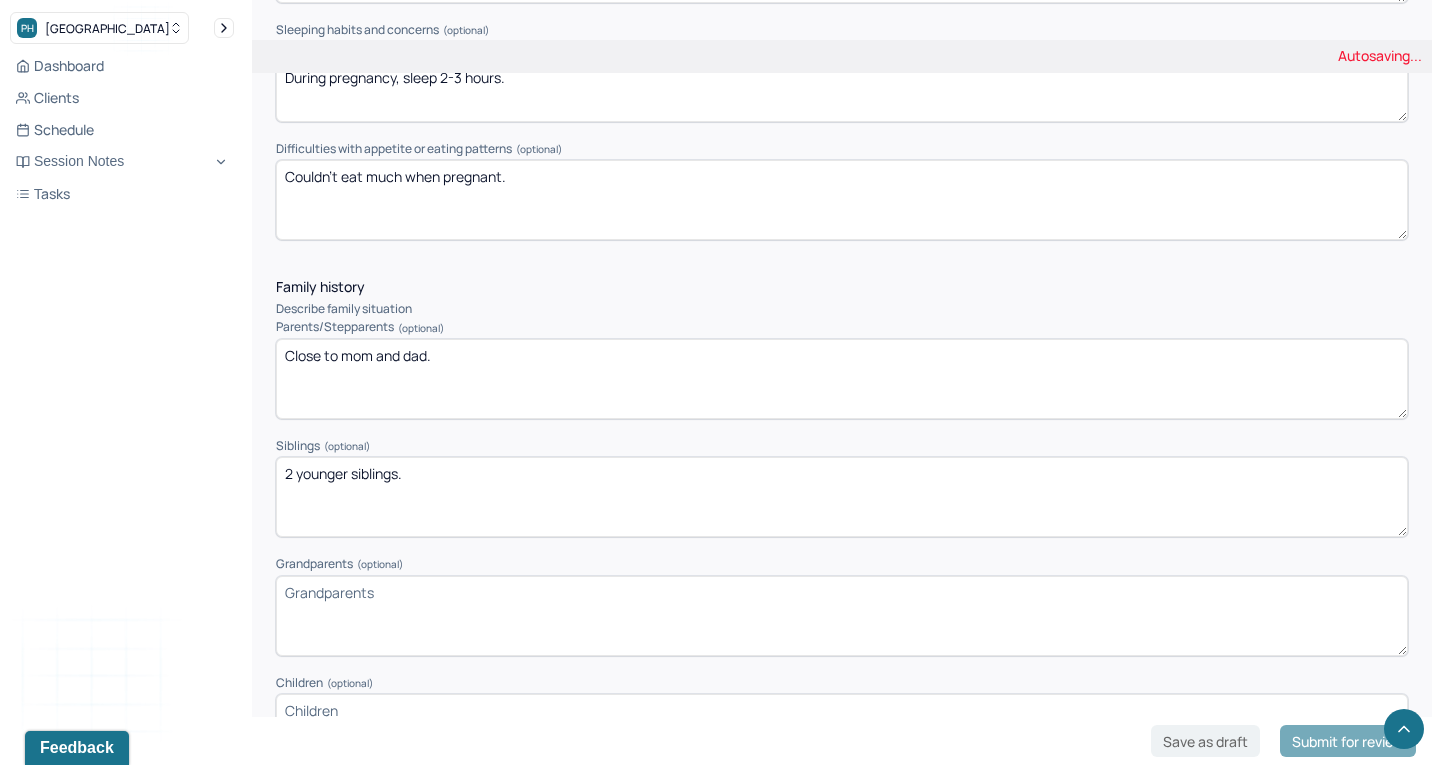 type on "Close to mom and dad." 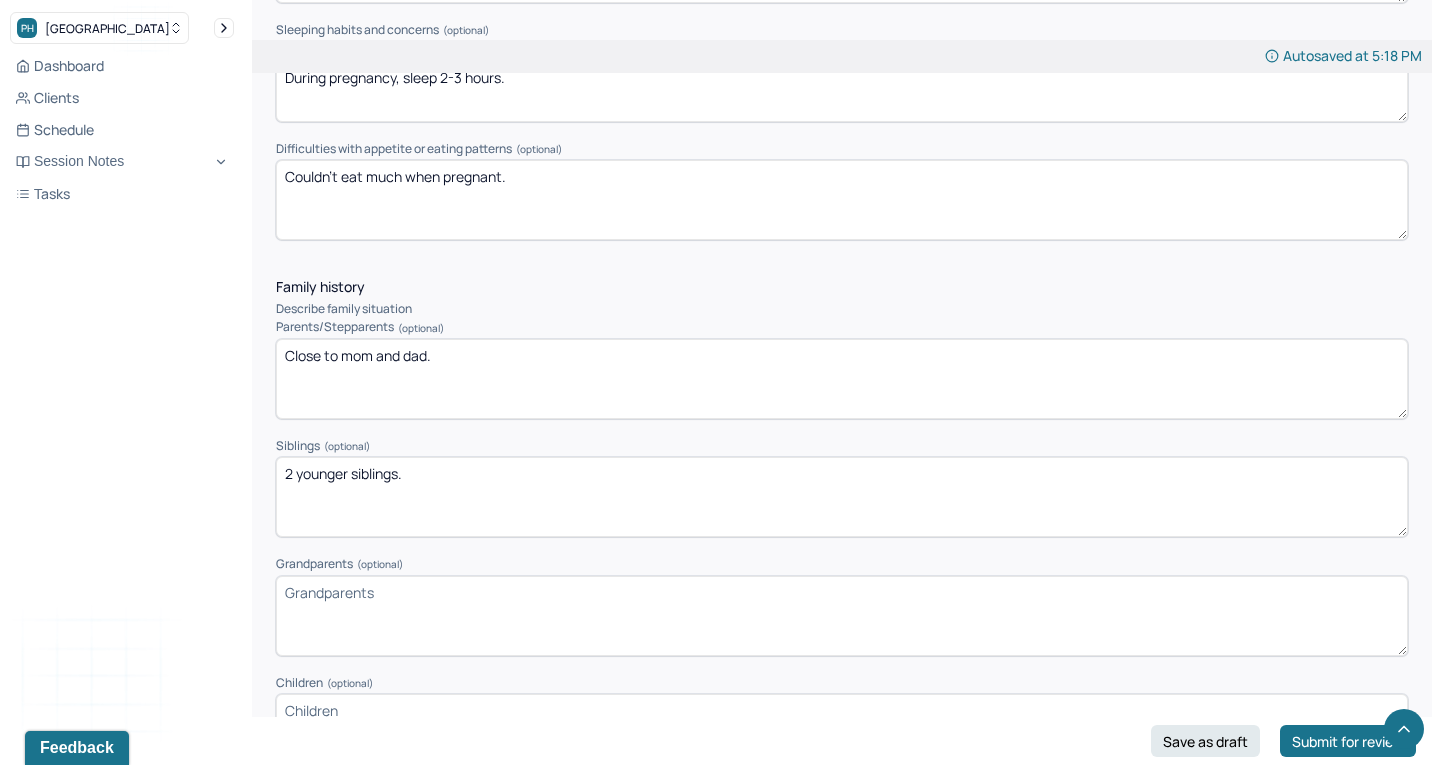 click on "2 younger siblings." at bounding box center [842, 497] 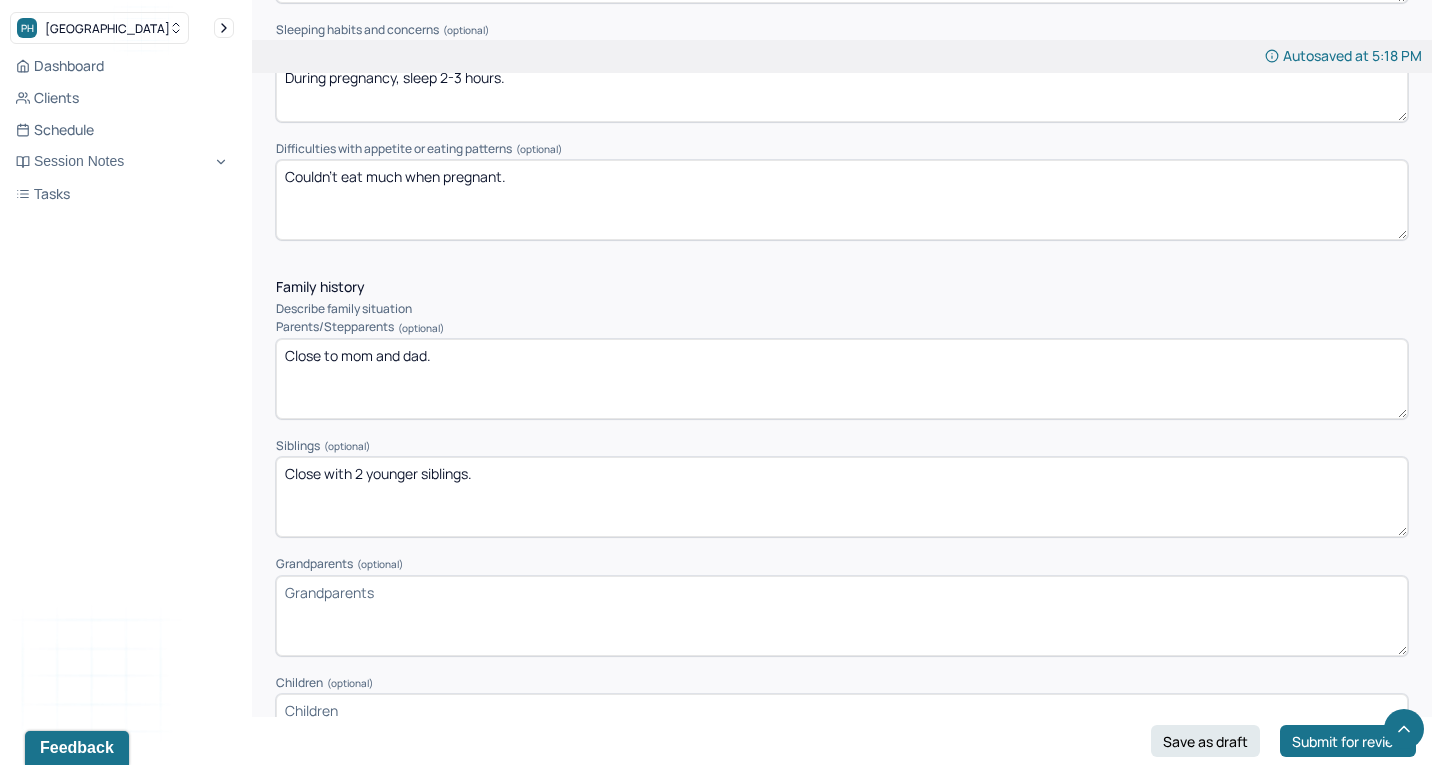 click on "Close with 2 younger siblings." at bounding box center [842, 497] 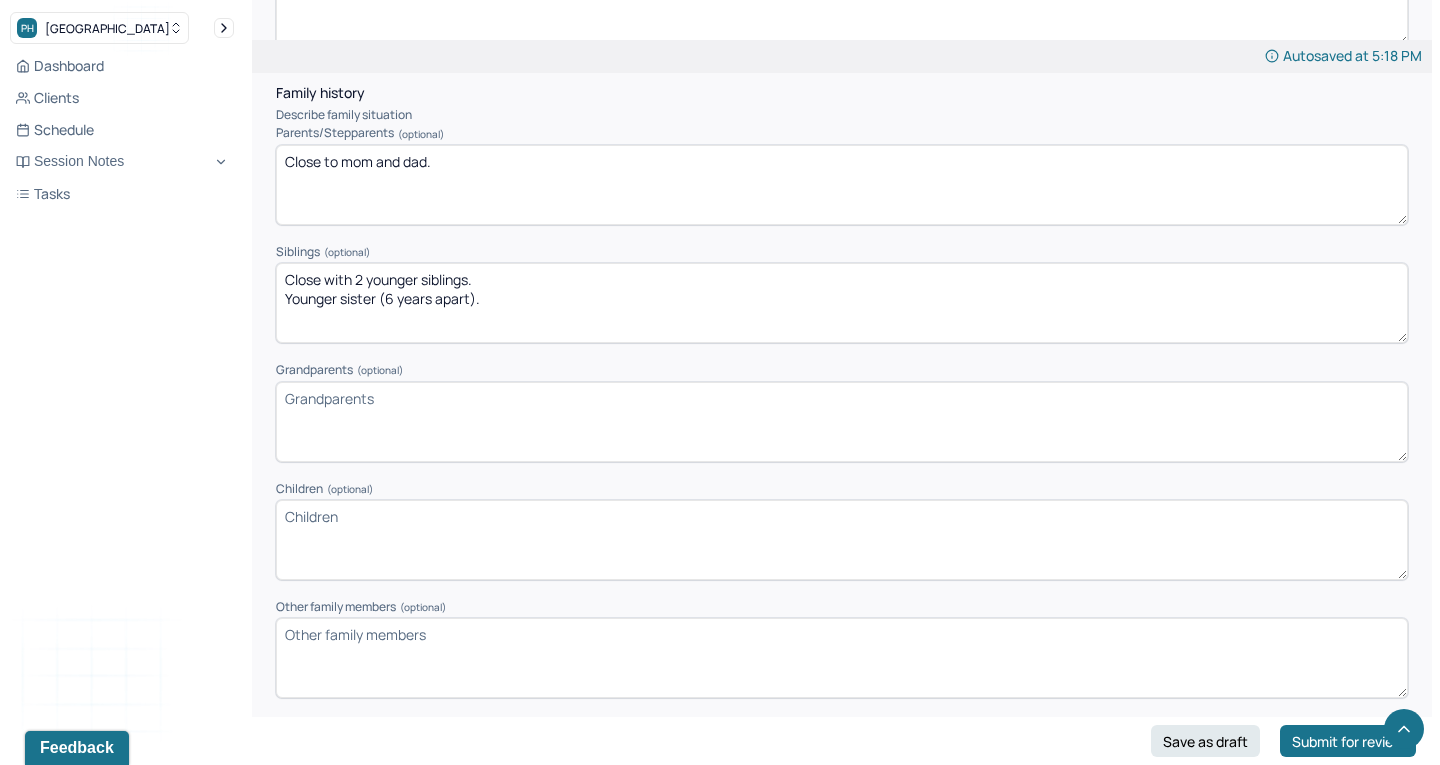 scroll, scrollTop: 2804, scrollLeft: 0, axis: vertical 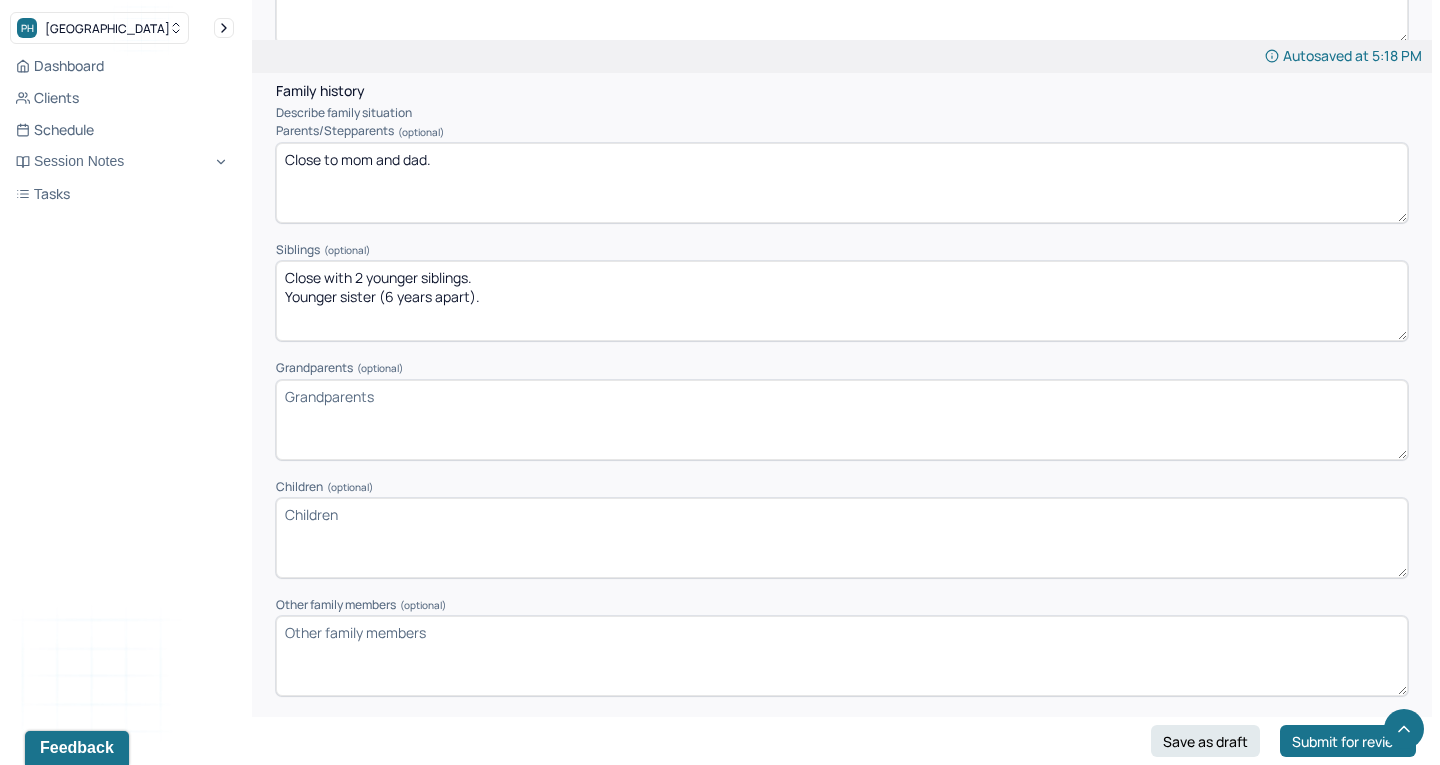 type on "Close with 2 younger siblings.
Younger sister (6 years apart)." 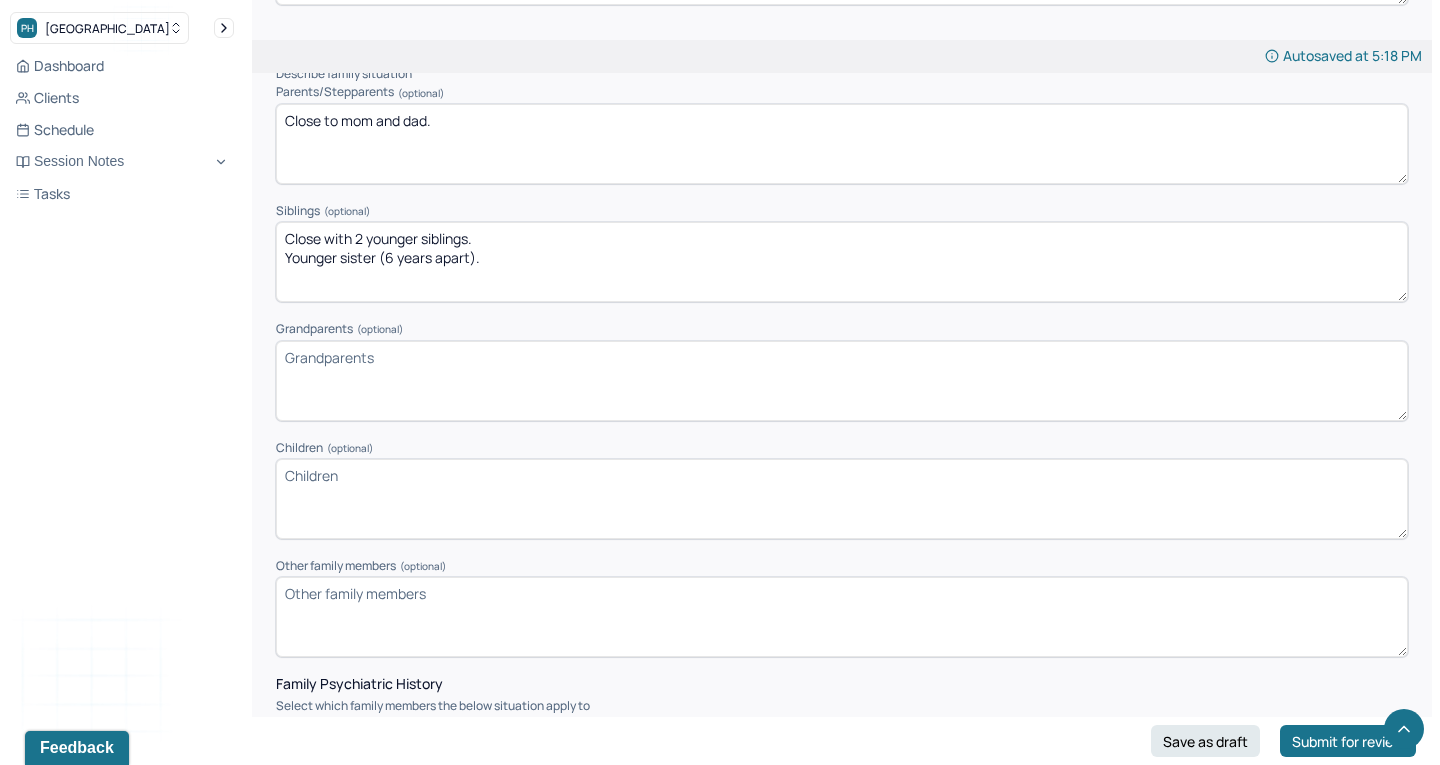 scroll, scrollTop: 2842, scrollLeft: 0, axis: vertical 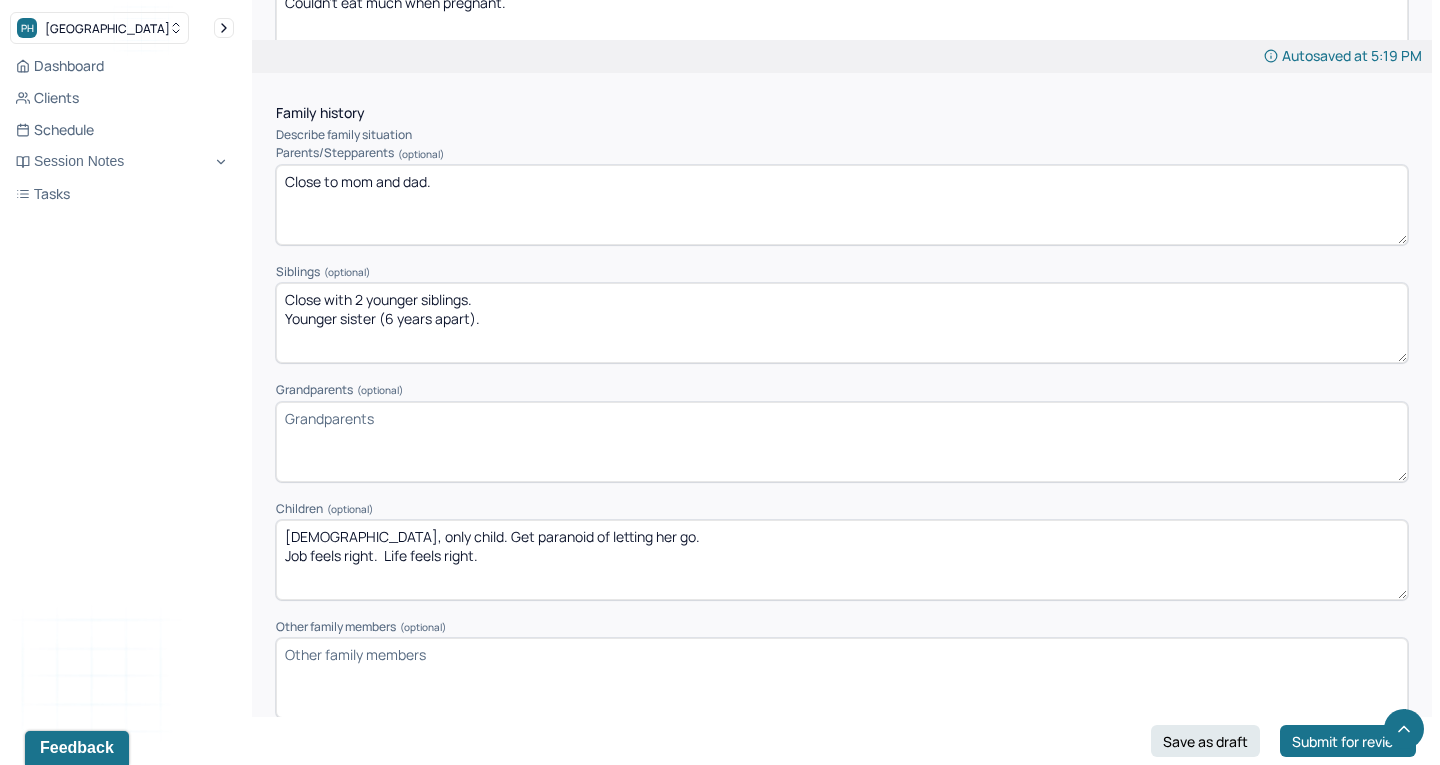 type on "[DEMOGRAPHIC_DATA], only child. Get paranoid of letting her go.
Job feels right.  Life feels right." 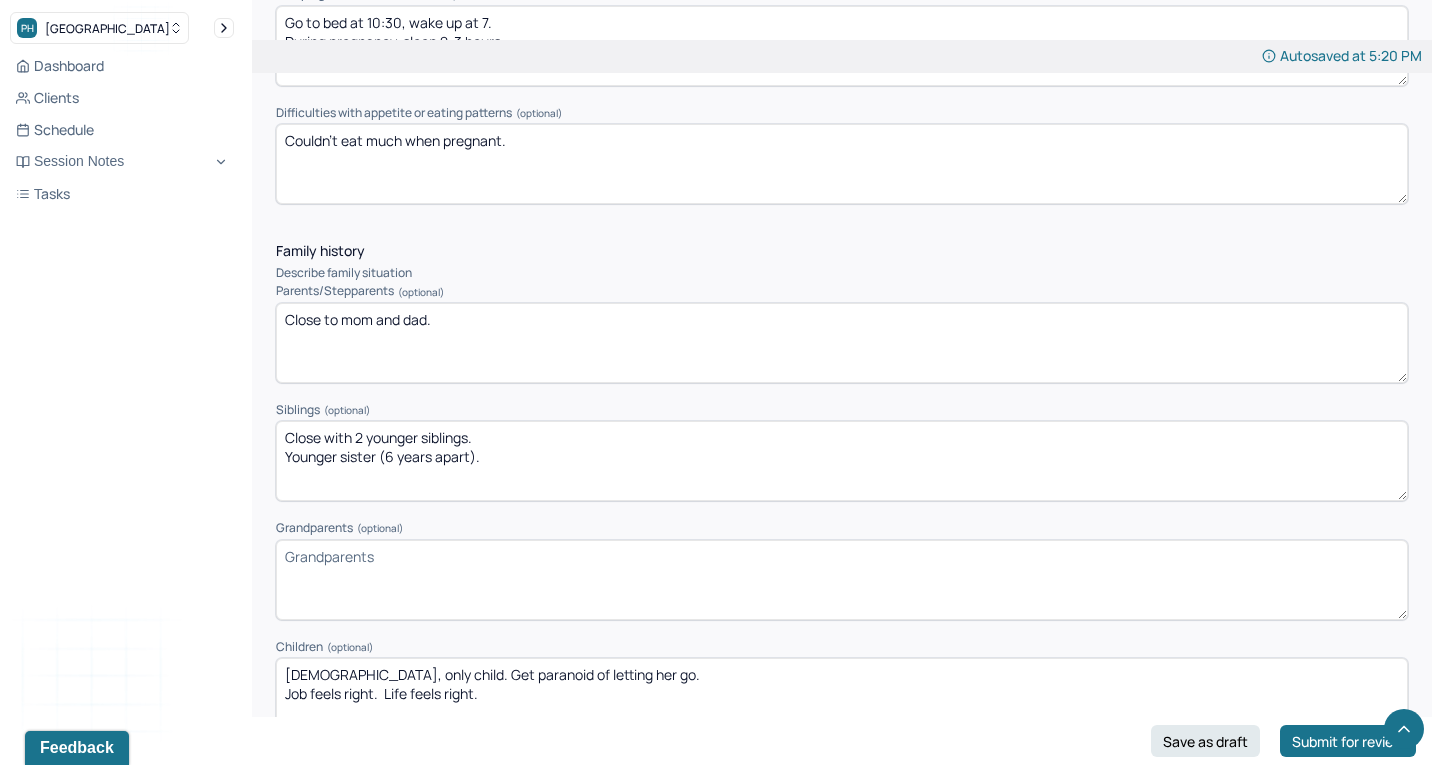 scroll, scrollTop: 2631, scrollLeft: 0, axis: vertical 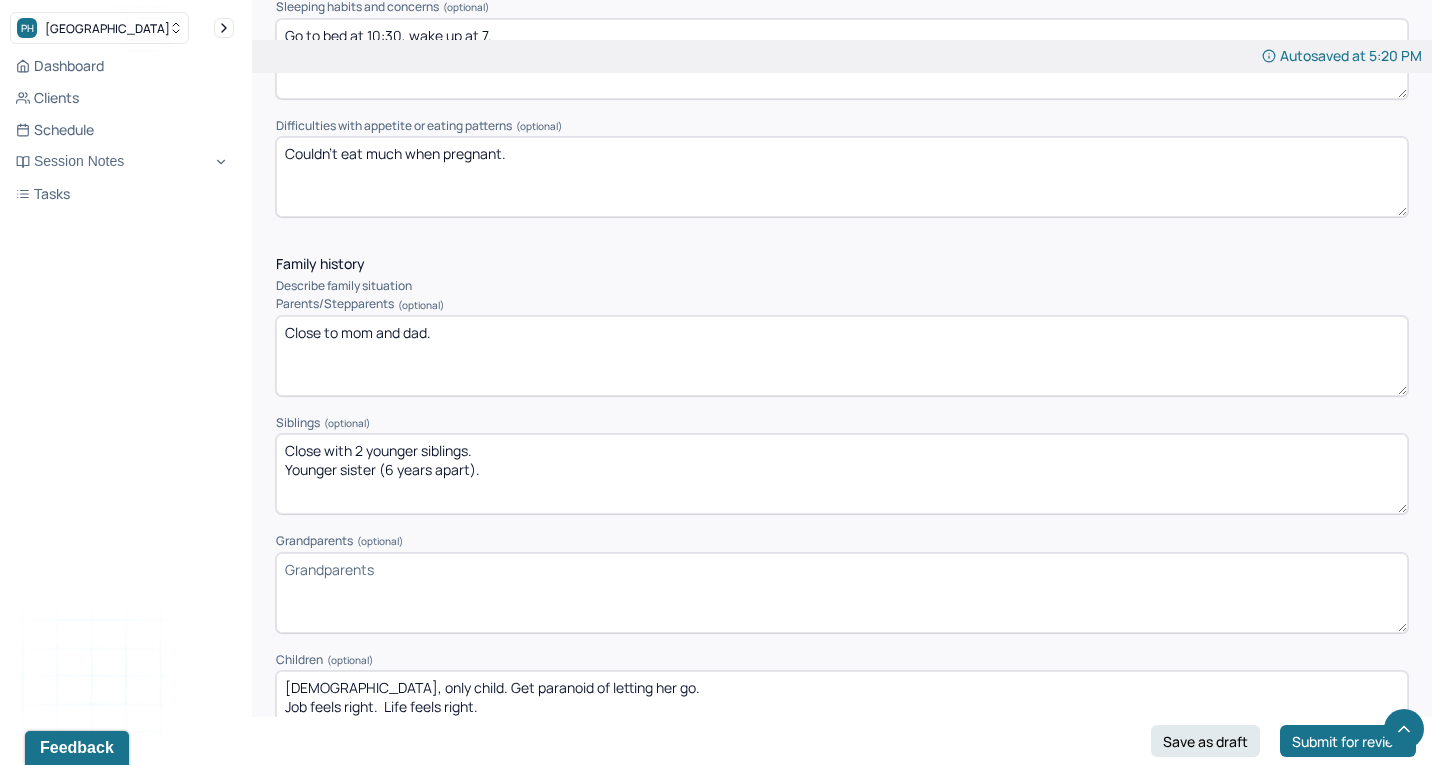type on "Pharmacist supportive husband." 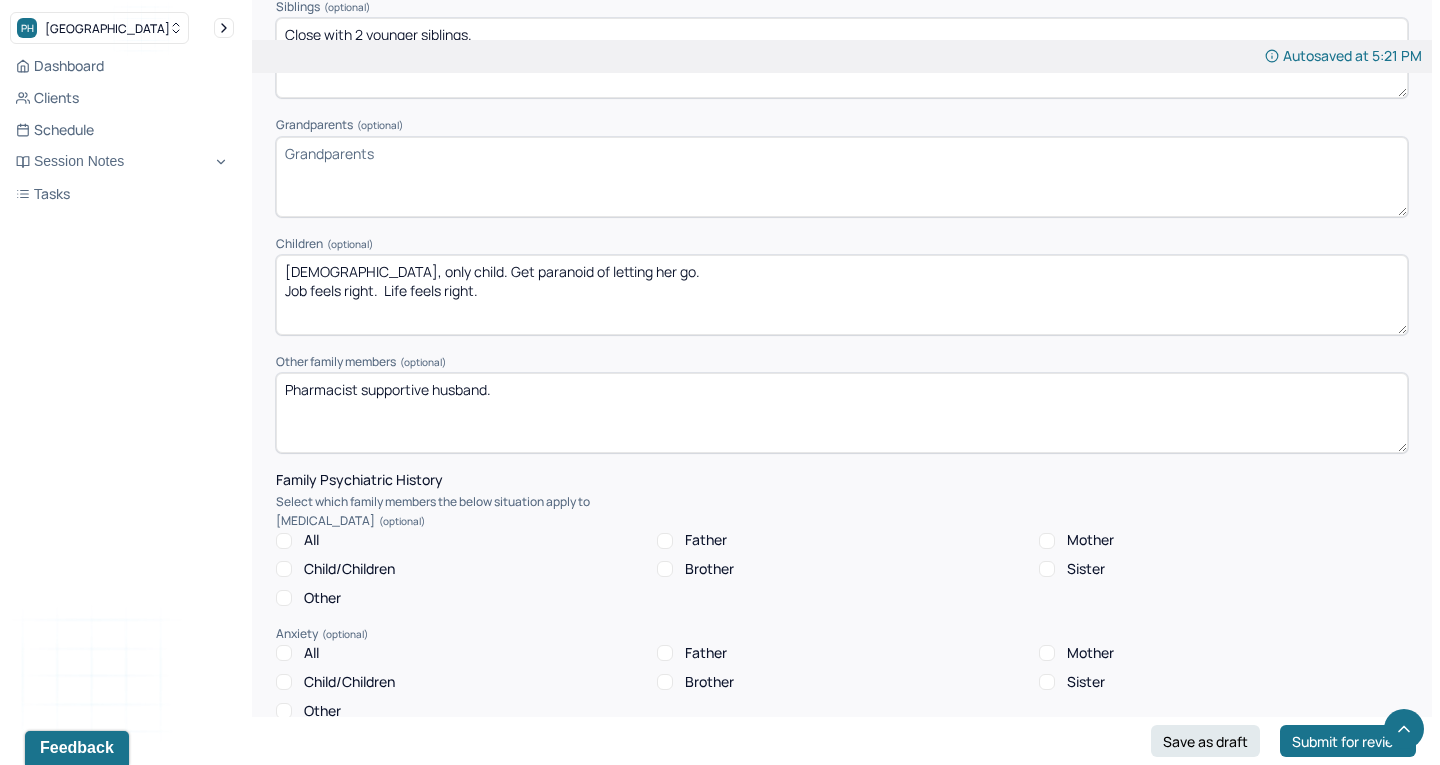 scroll, scrollTop: 3059, scrollLeft: 0, axis: vertical 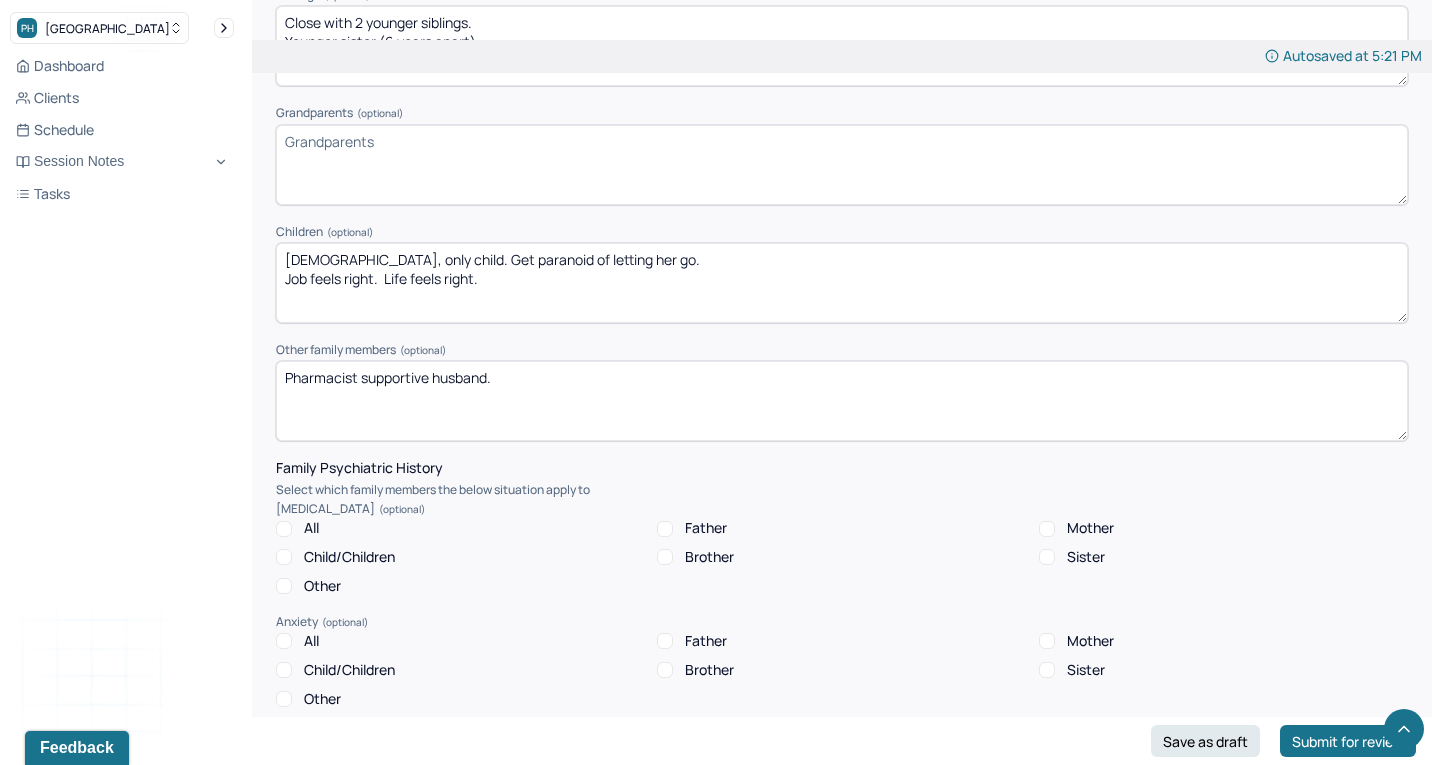 type on "Close to mom and dad.
Parents work." 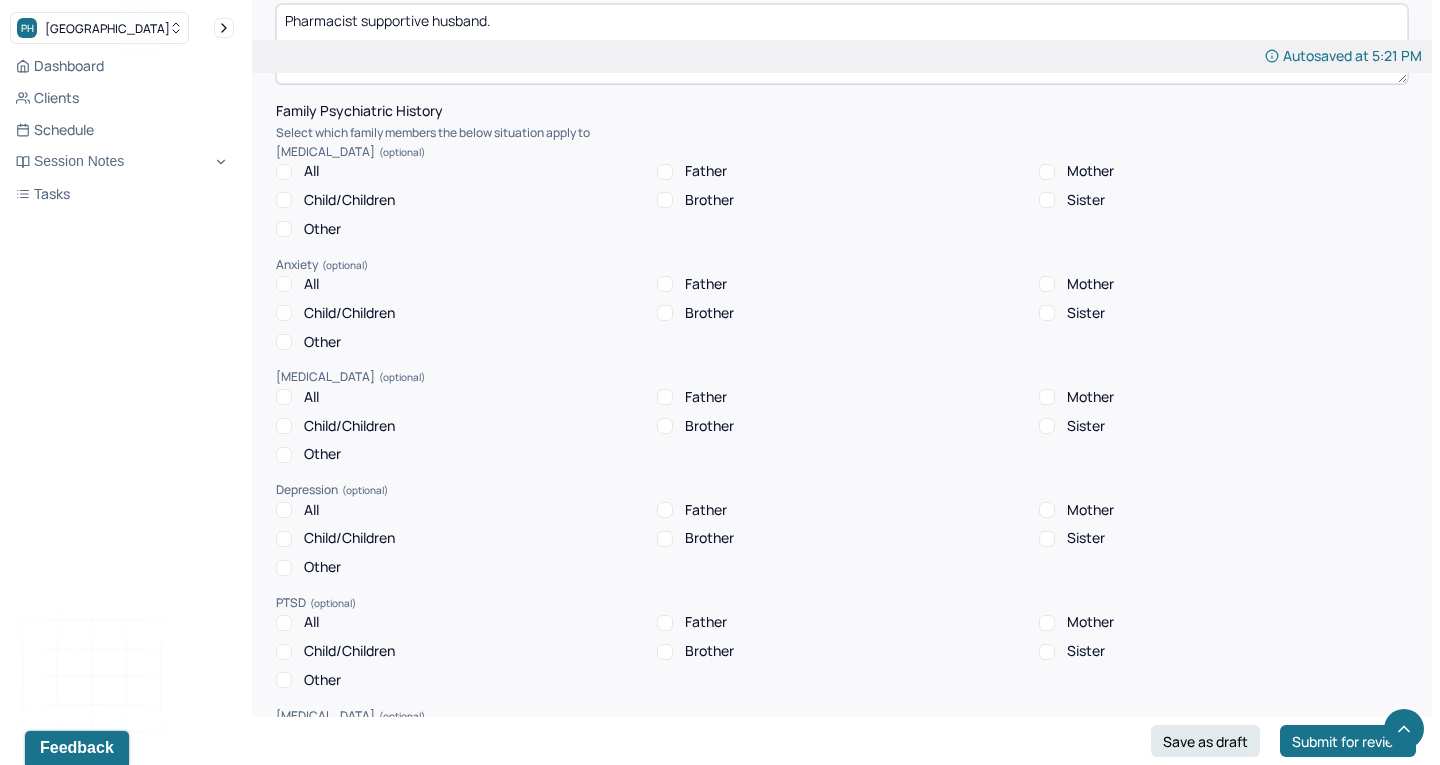 scroll, scrollTop: 3418, scrollLeft: 0, axis: vertical 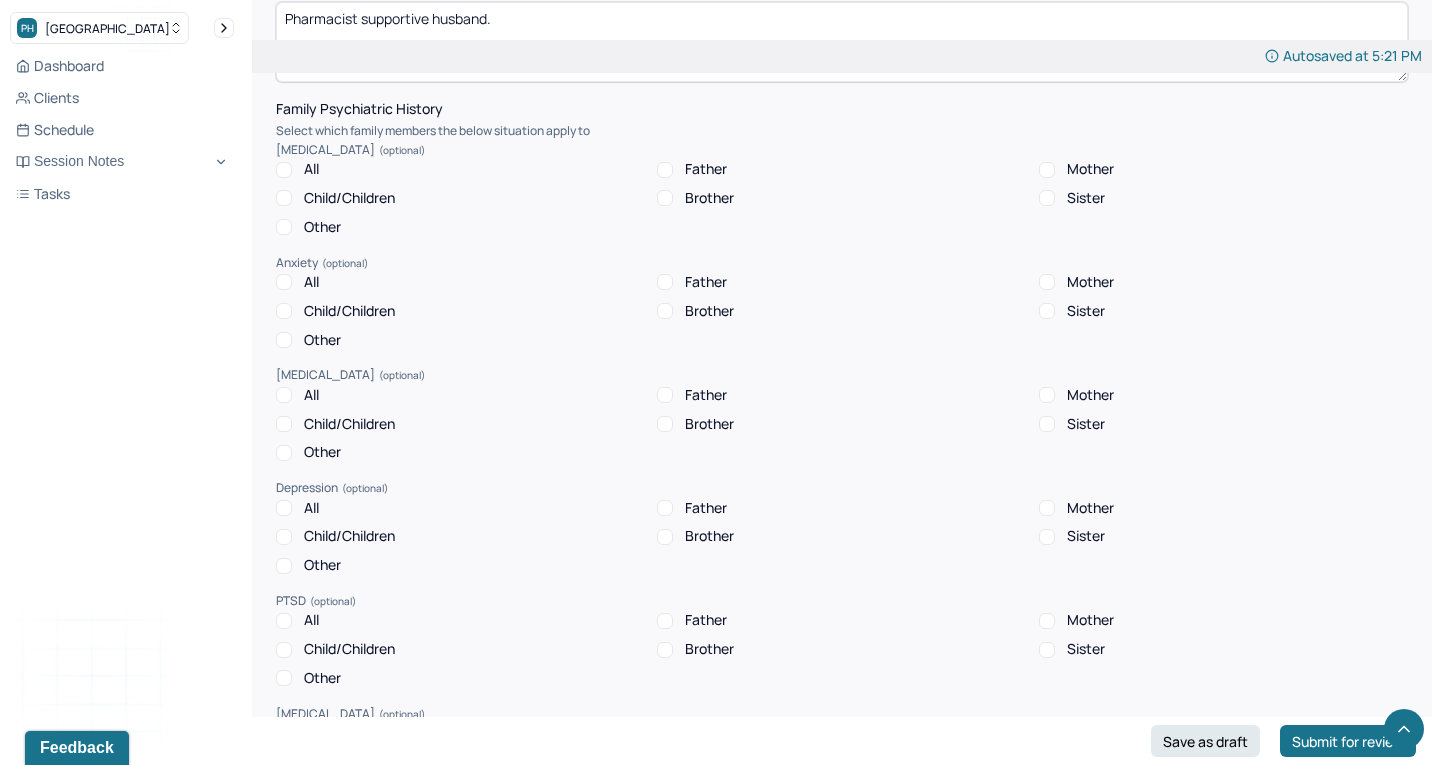 click on "Mother" at bounding box center [1047, 282] 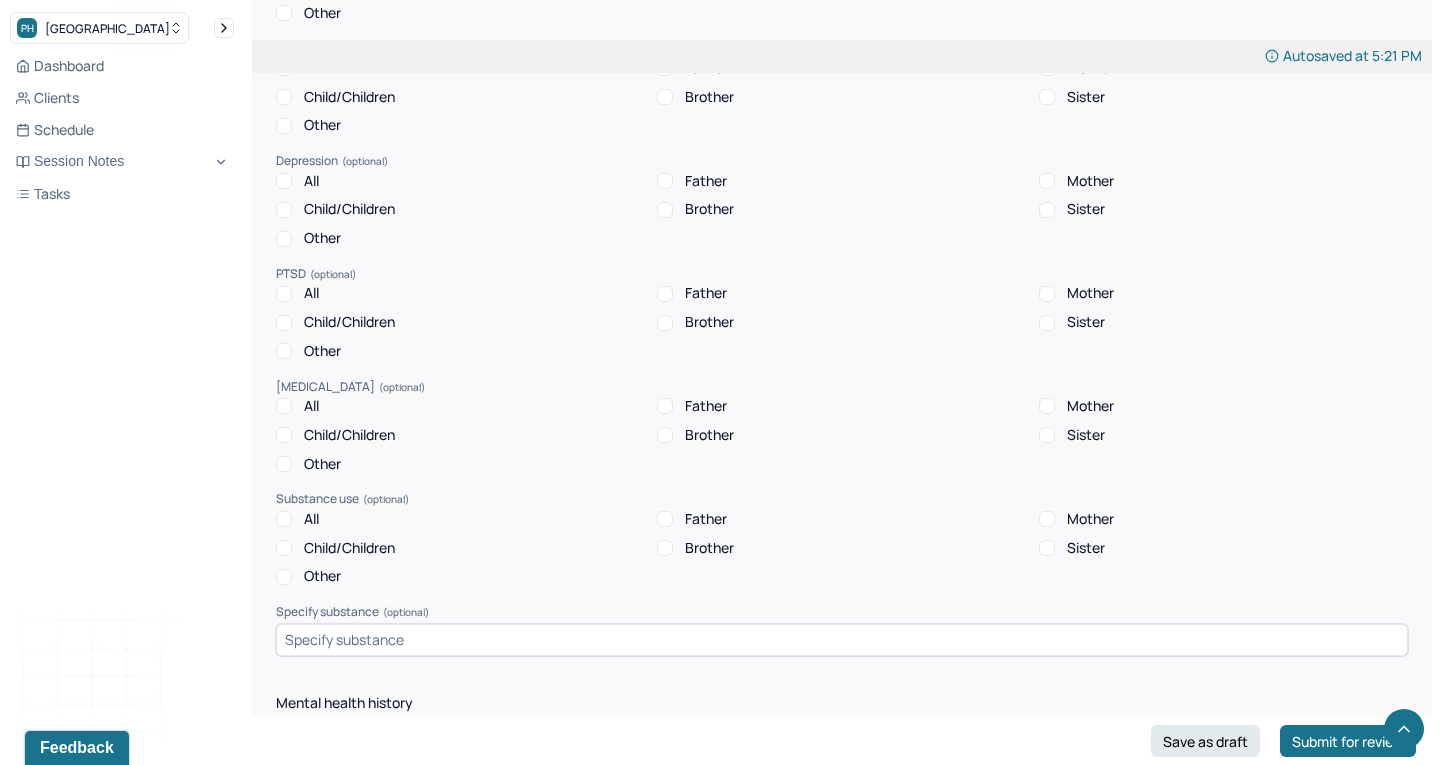scroll, scrollTop: 3746, scrollLeft: 0, axis: vertical 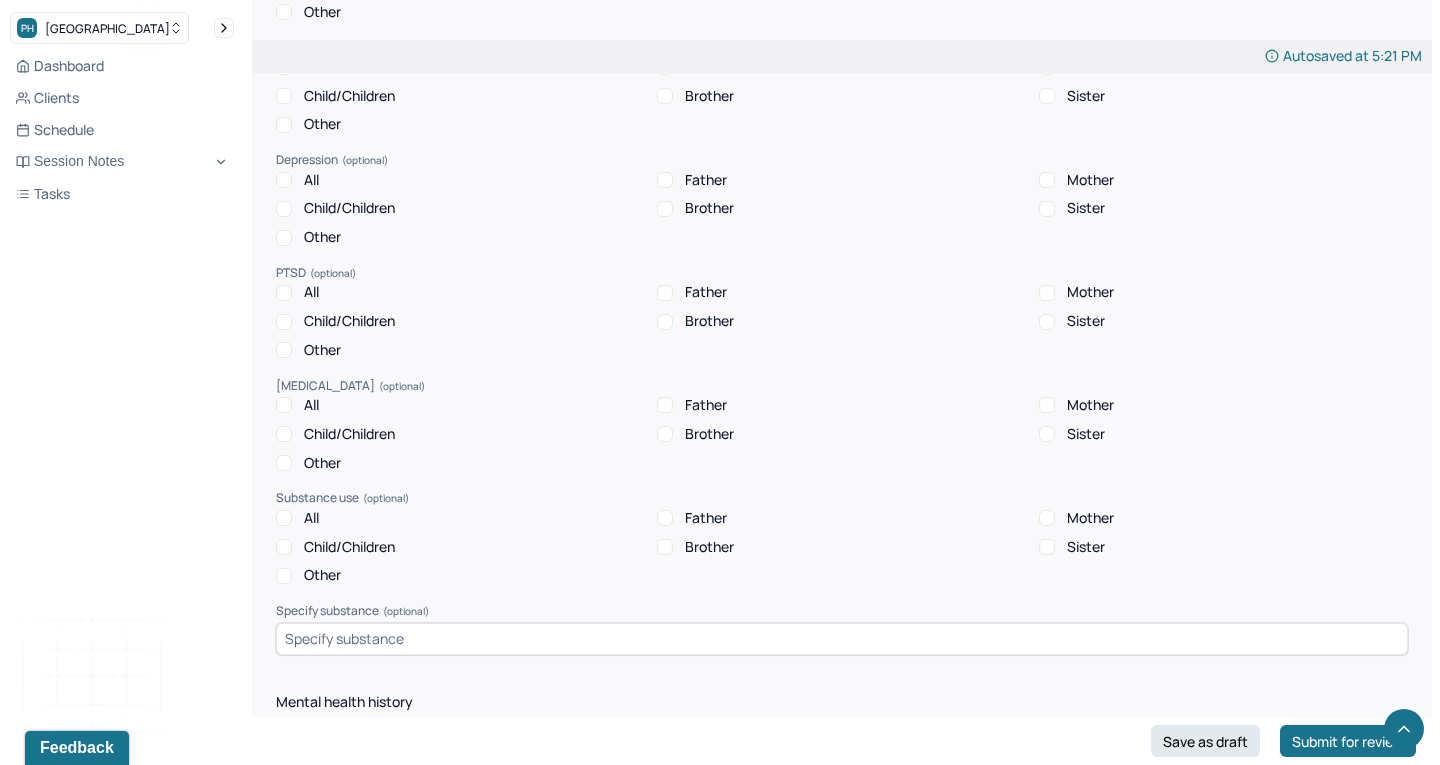click on "Mother" at bounding box center (1047, 293) 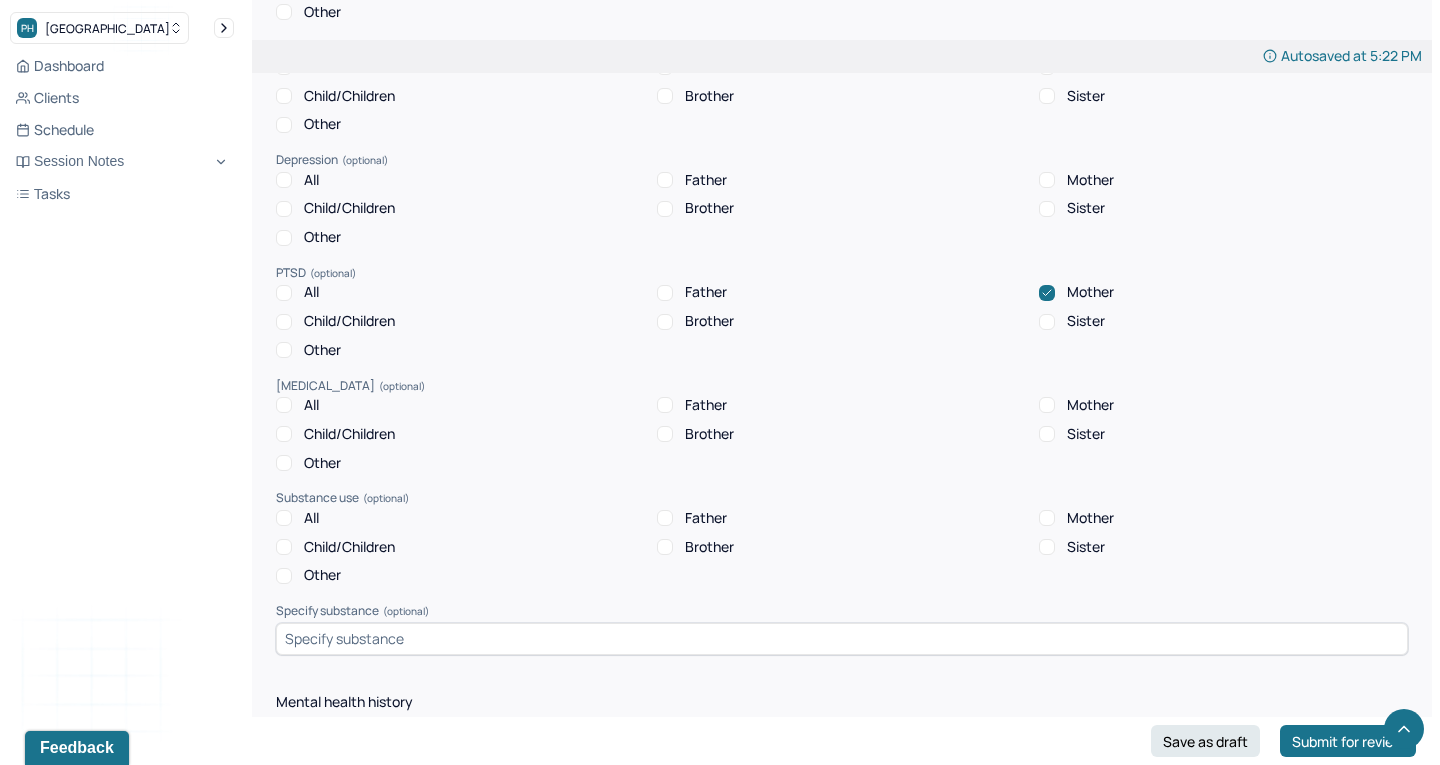 click 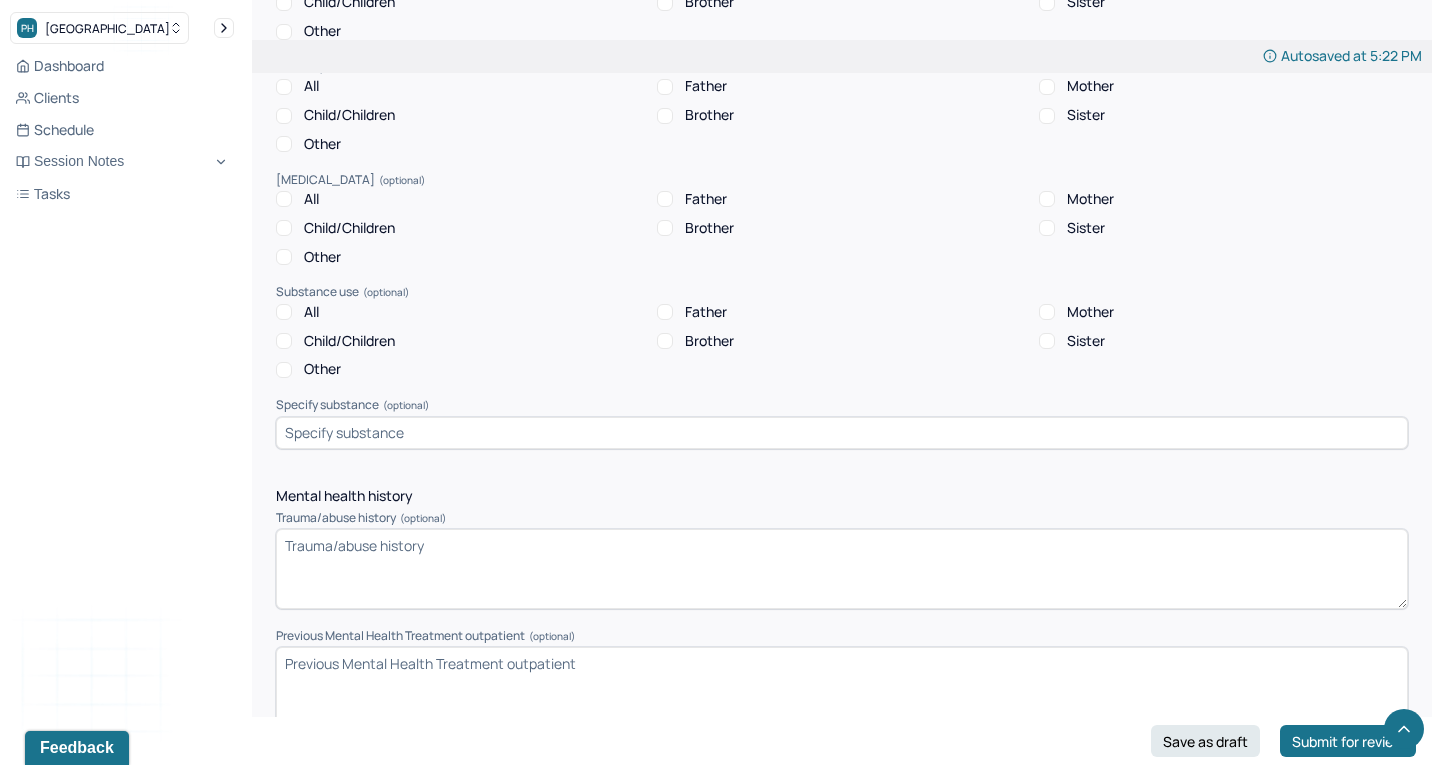 scroll, scrollTop: 4043, scrollLeft: 0, axis: vertical 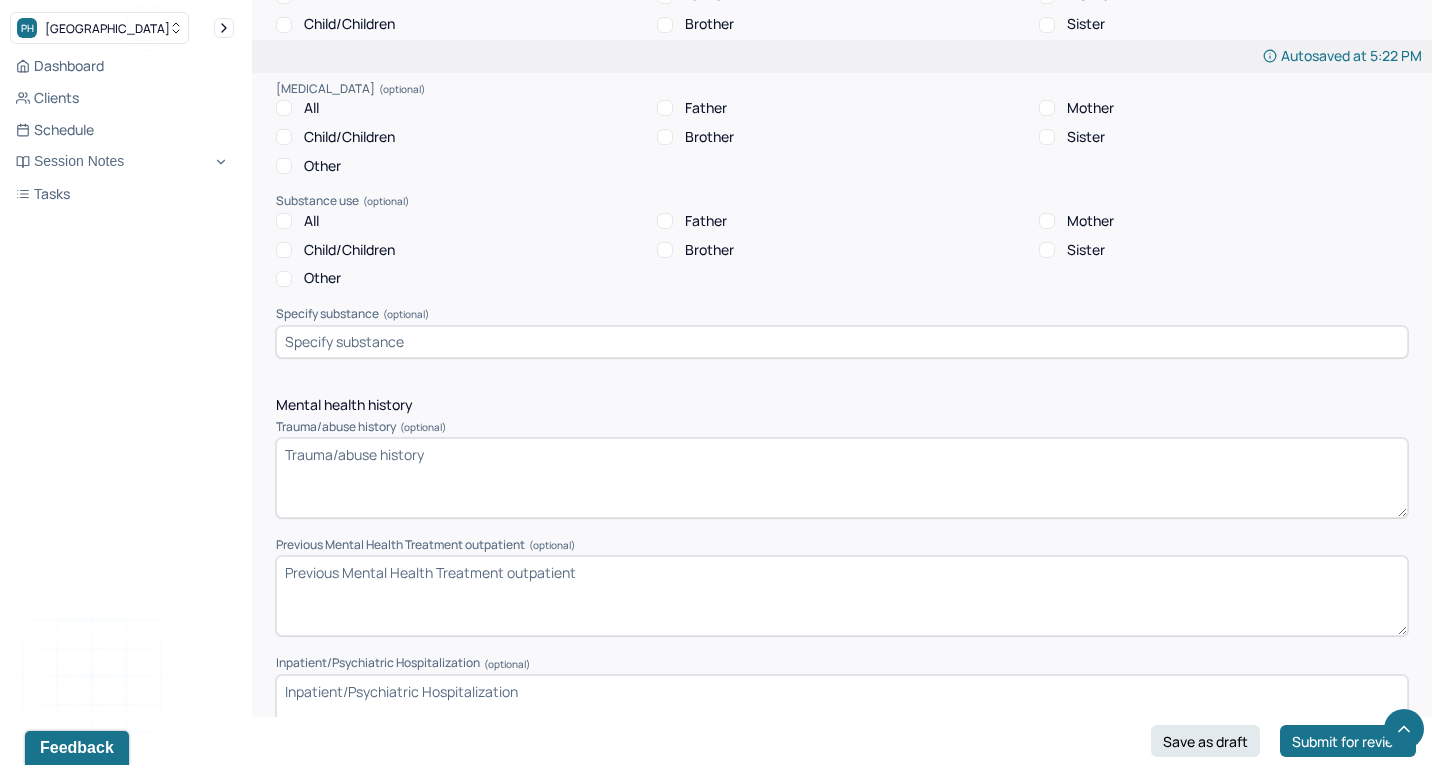 click on "Trauma/abuse history (optional)" at bounding box center [842, 478] 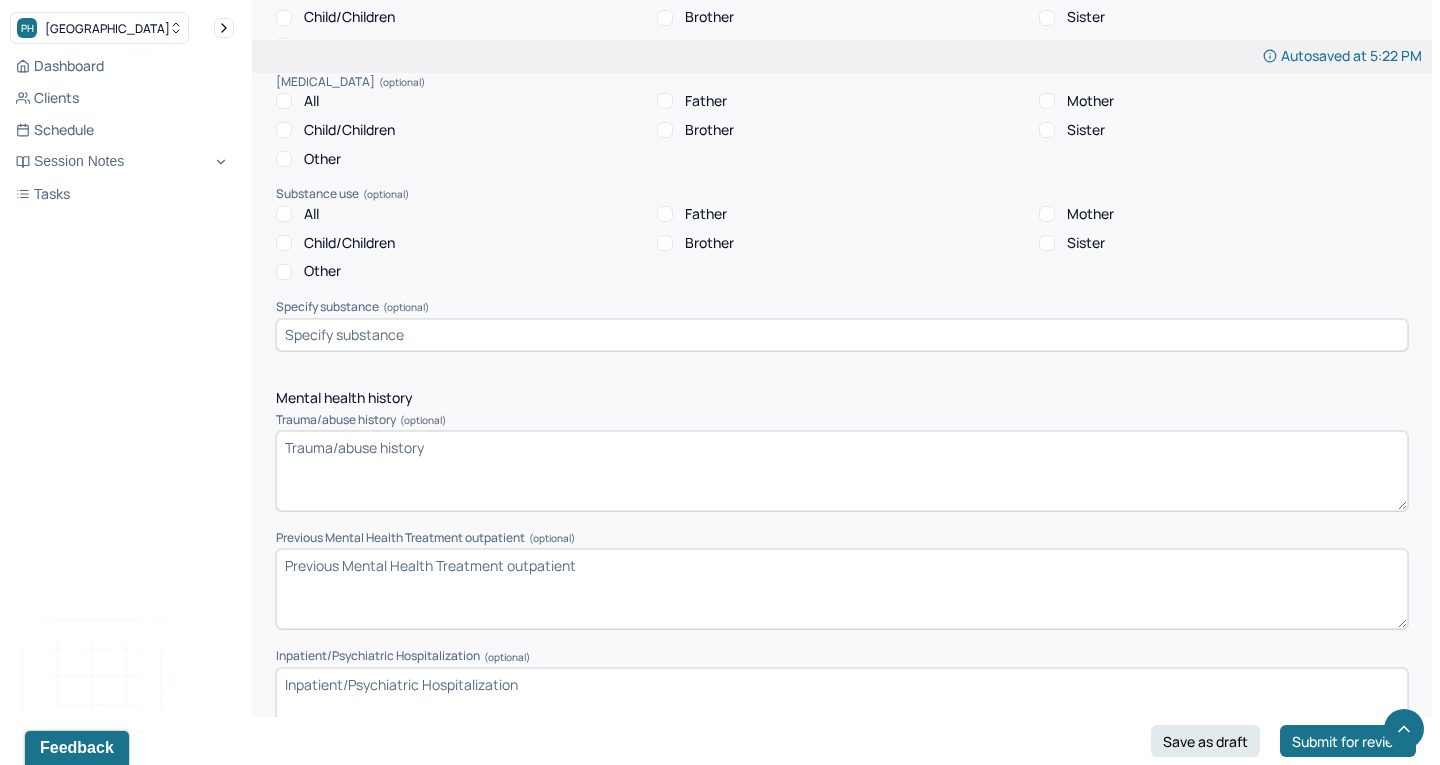 scroll, scrollTop: 4051, scrollLeft: 0, axis: vertical 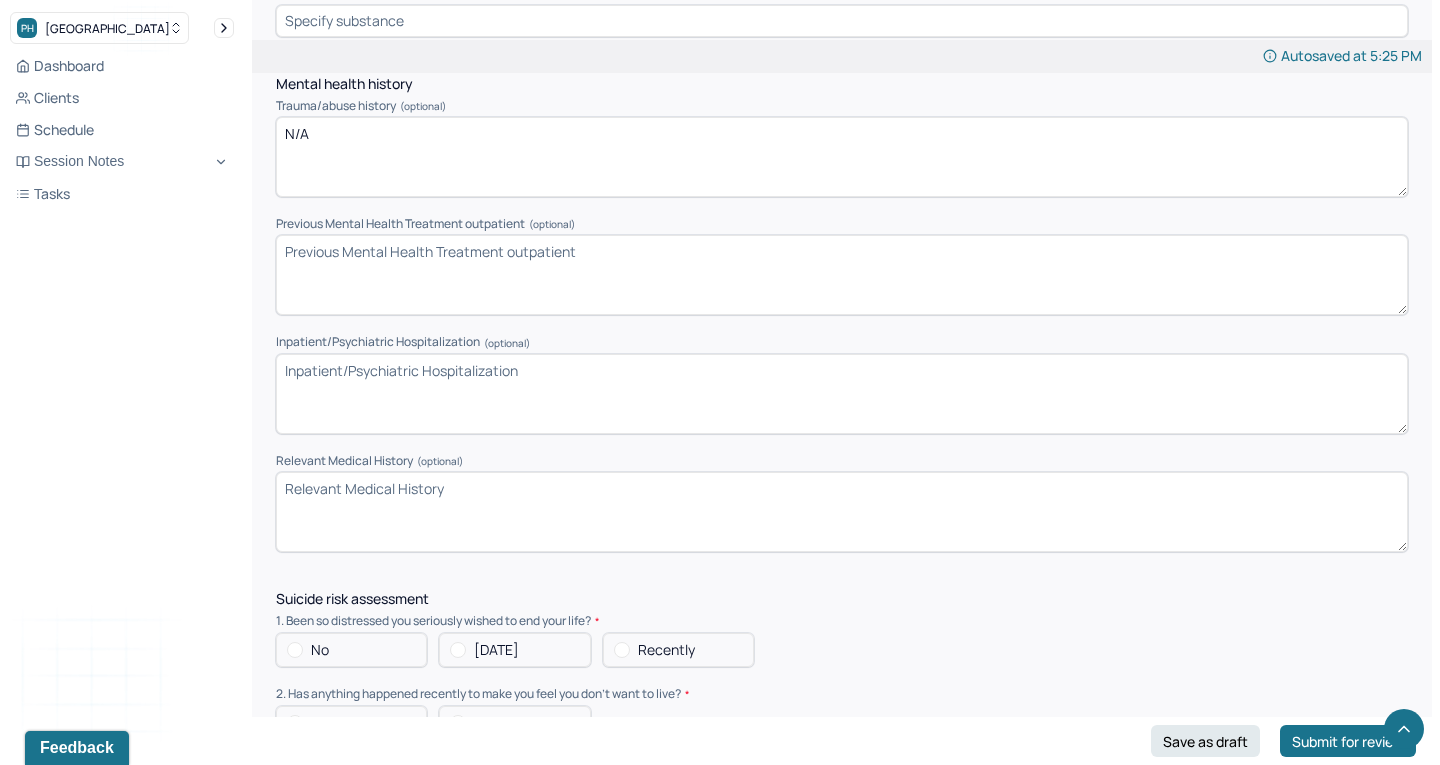 type on "N/A" 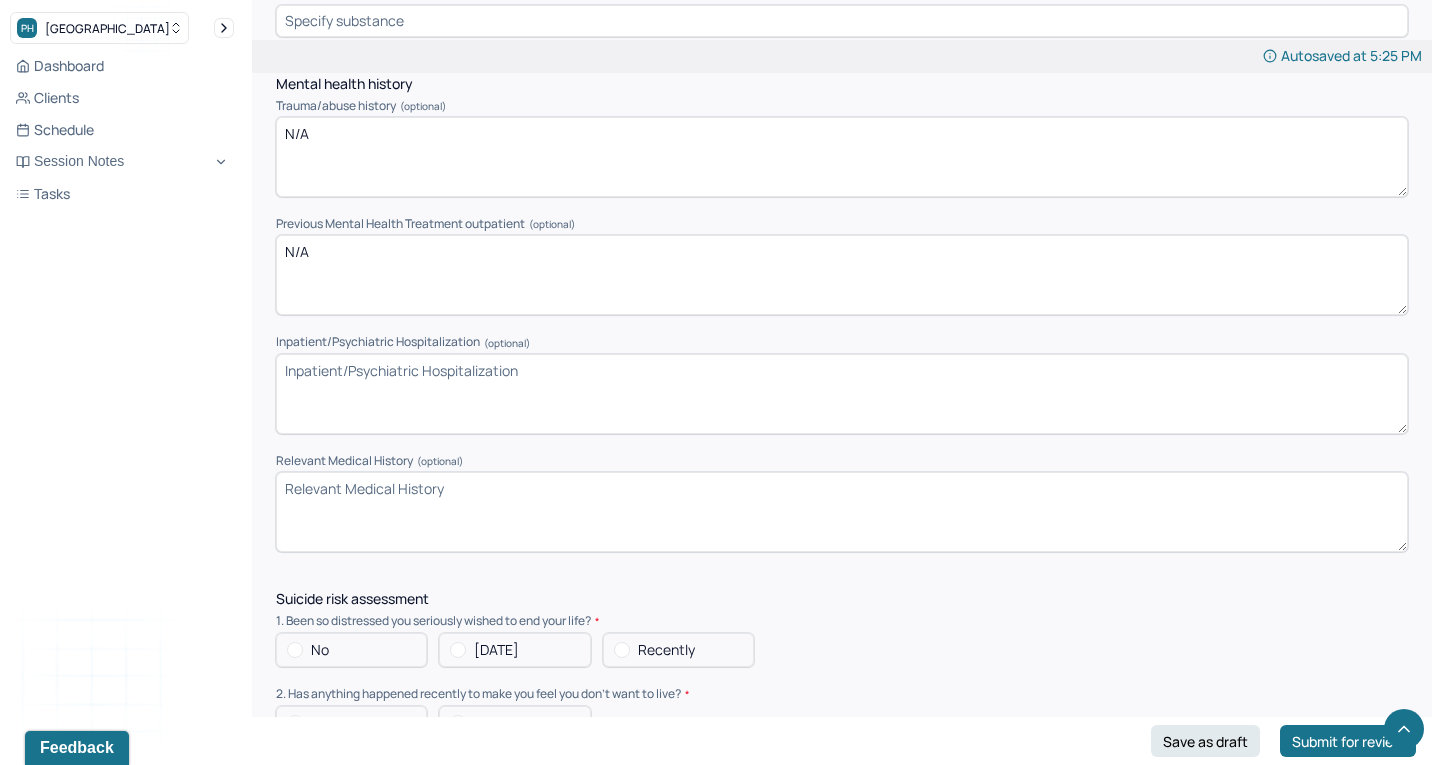 type on "N/A" 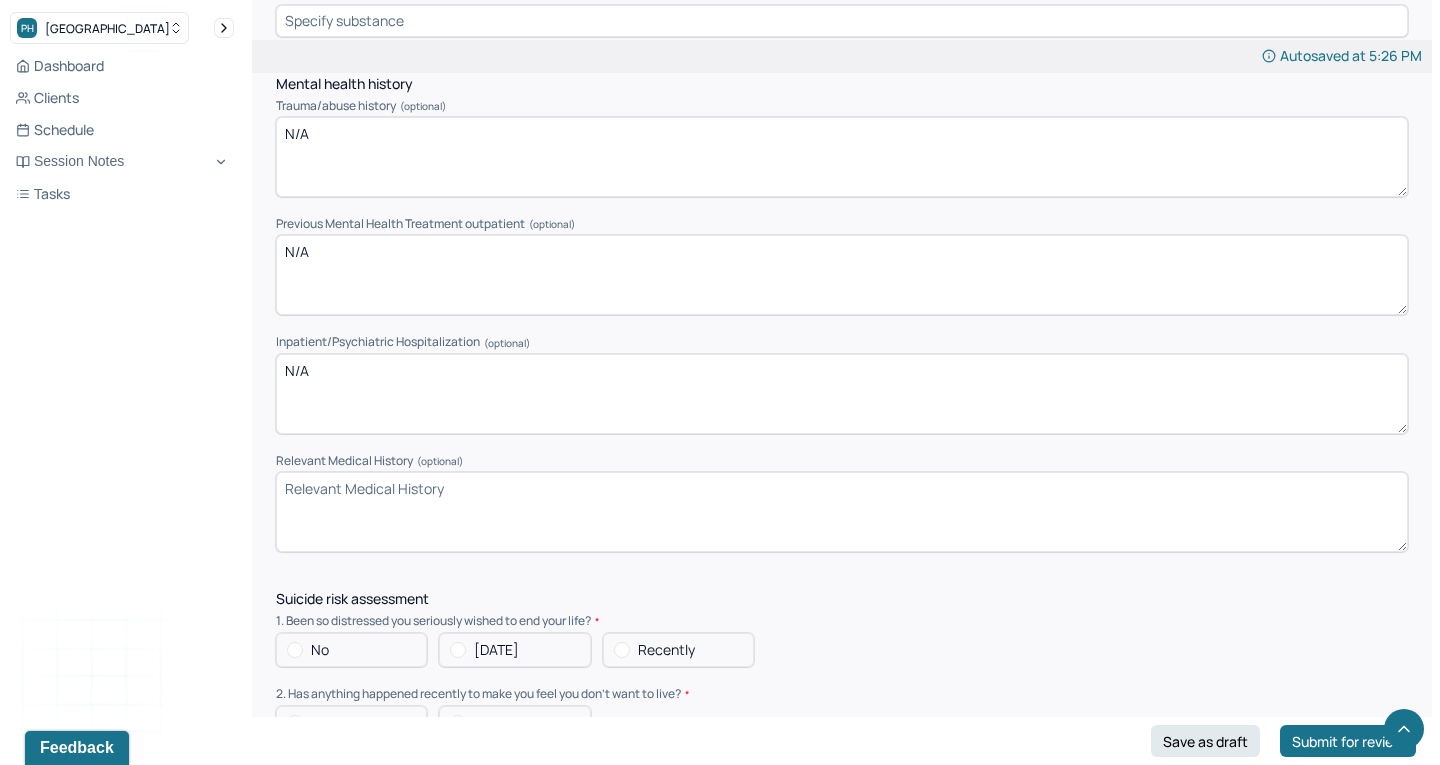 type on "N/A" 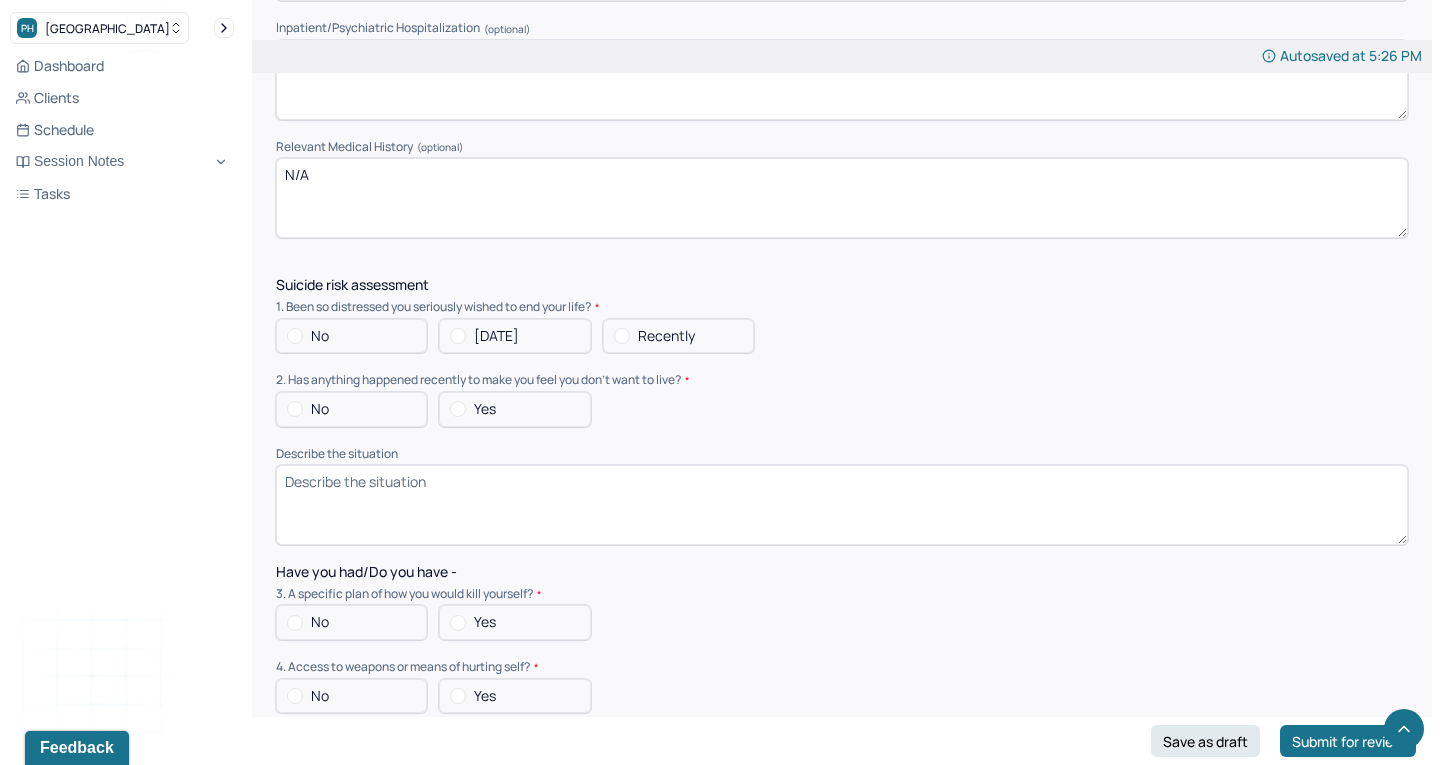 scroll, scrollTop: 4705, scrollLeft: 0, axis: vertical 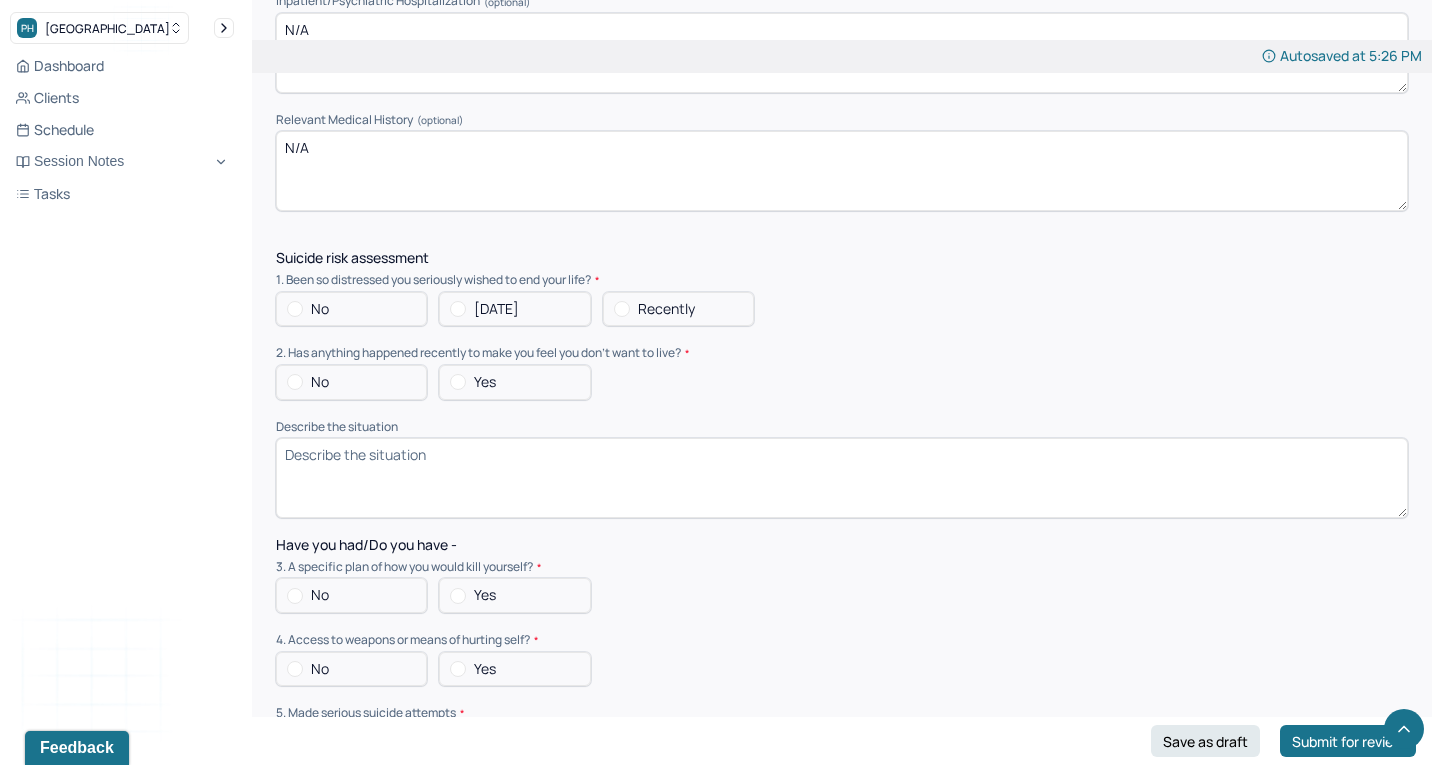 type on "N/A" 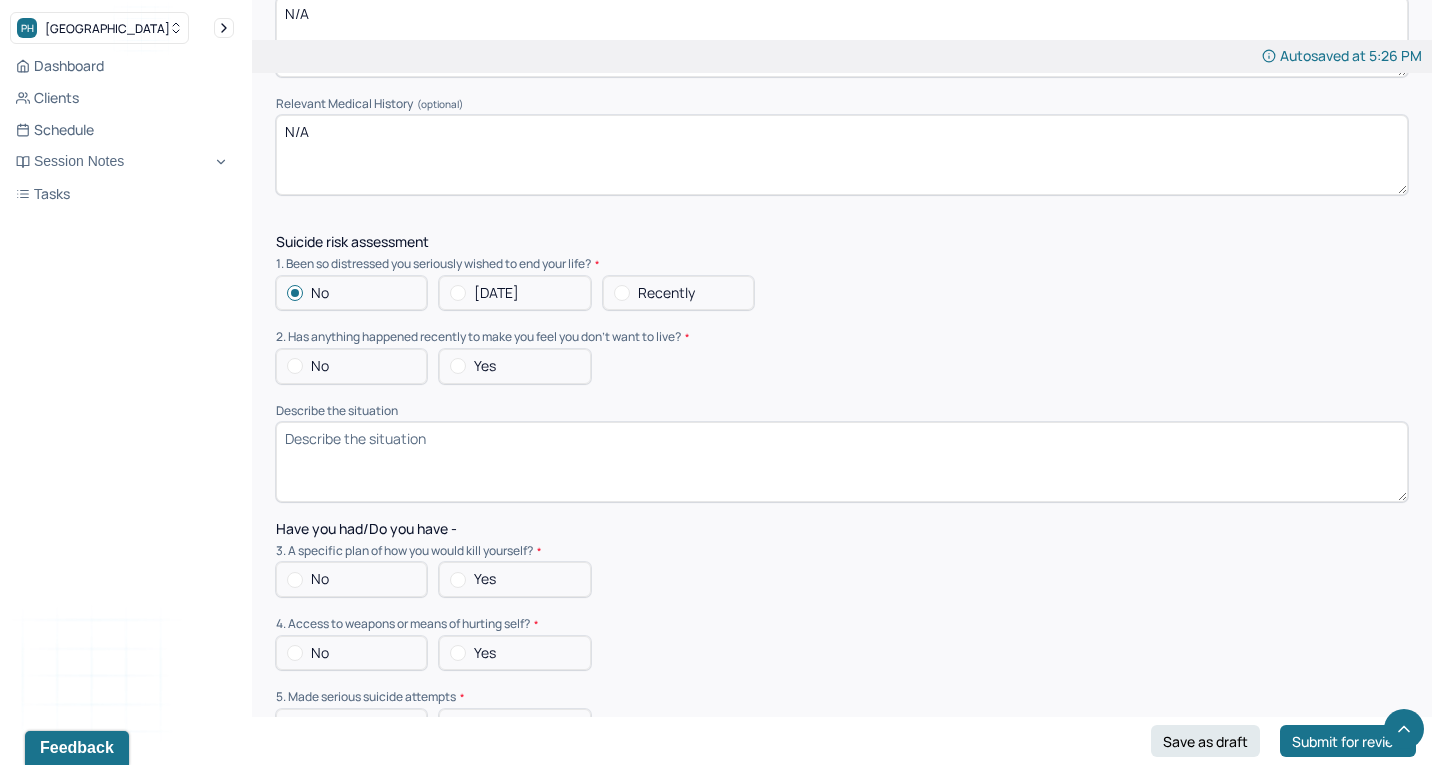 scroll, scrollTop: 4720, scrollLeft: 0, axis: vertical 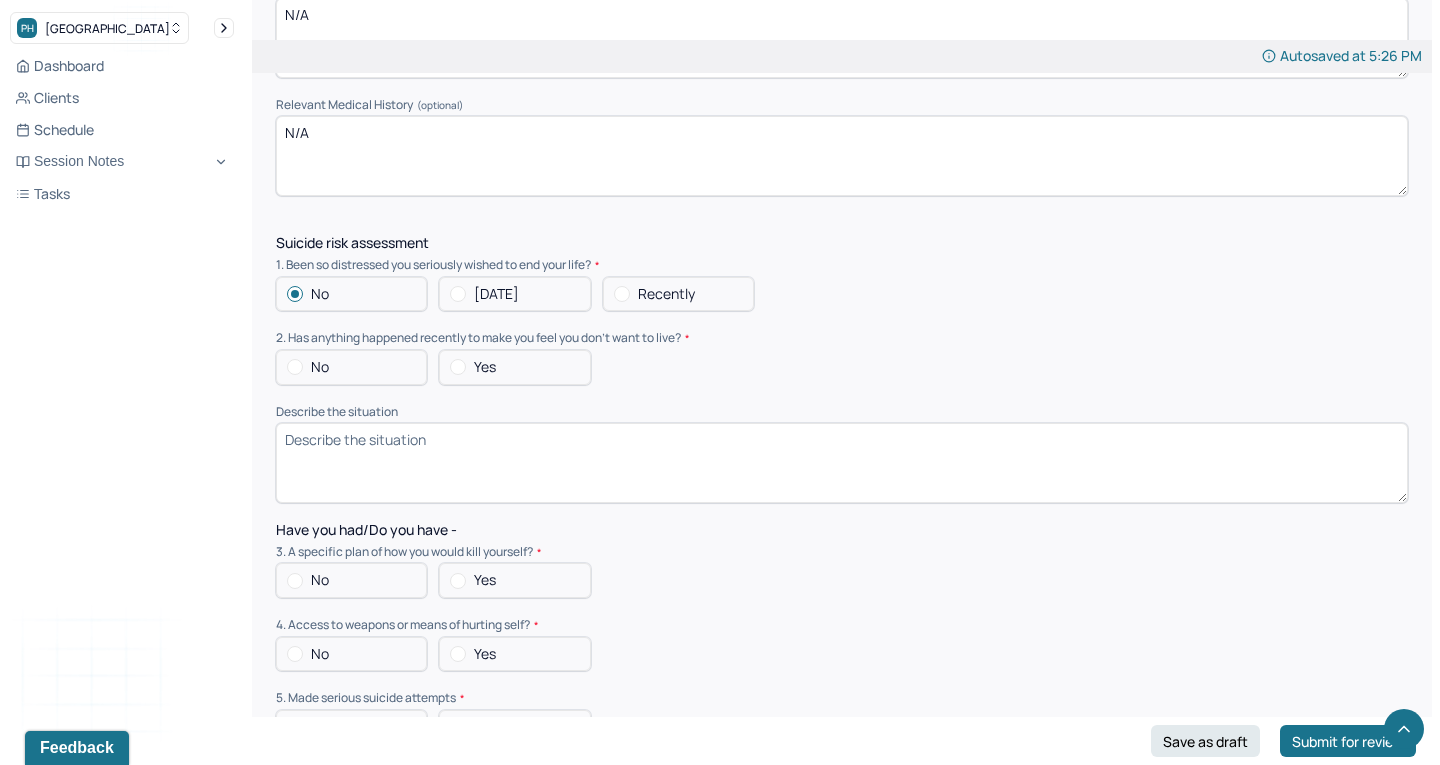 click at bounding box center (295, 367) 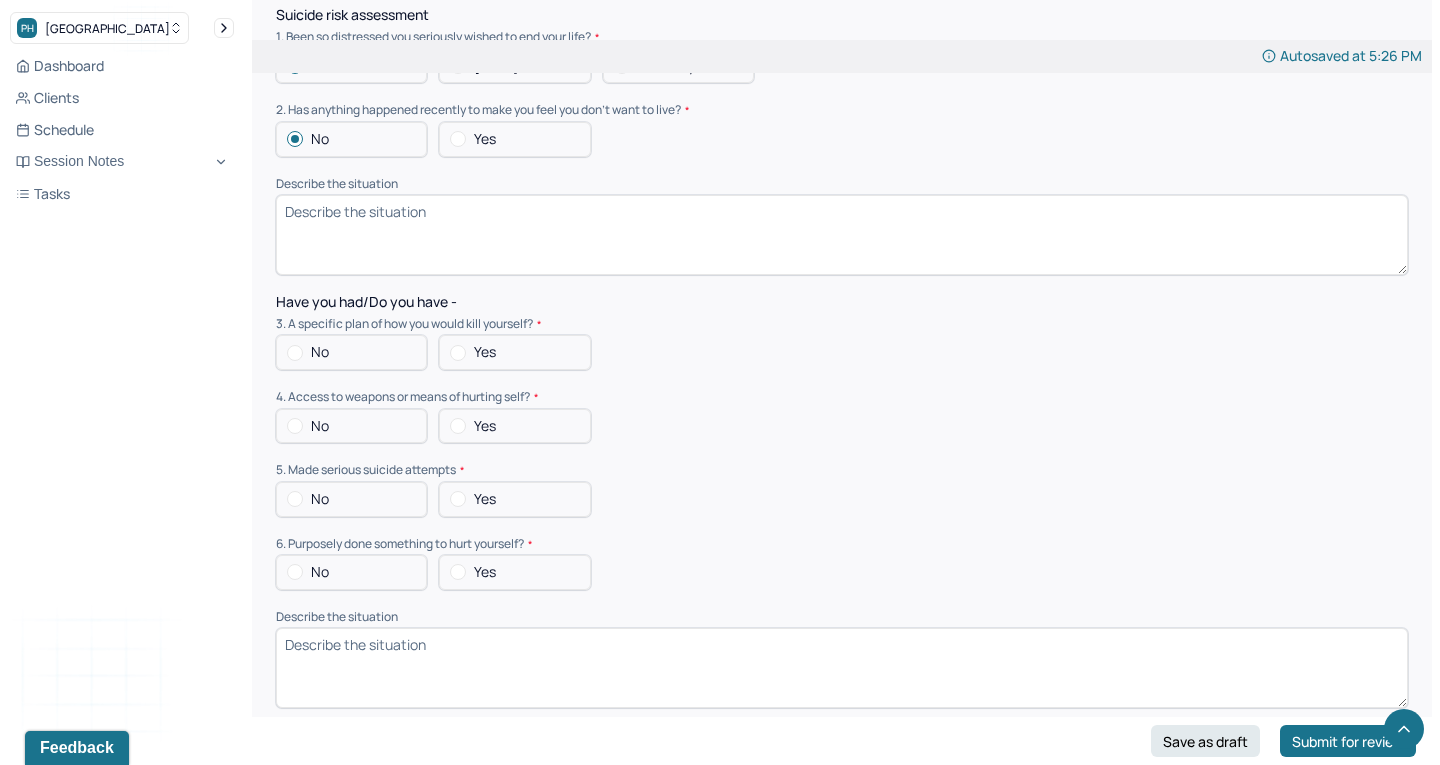 scroll, scrollTop: 4952, scrollLeft: 0, axis: vertical 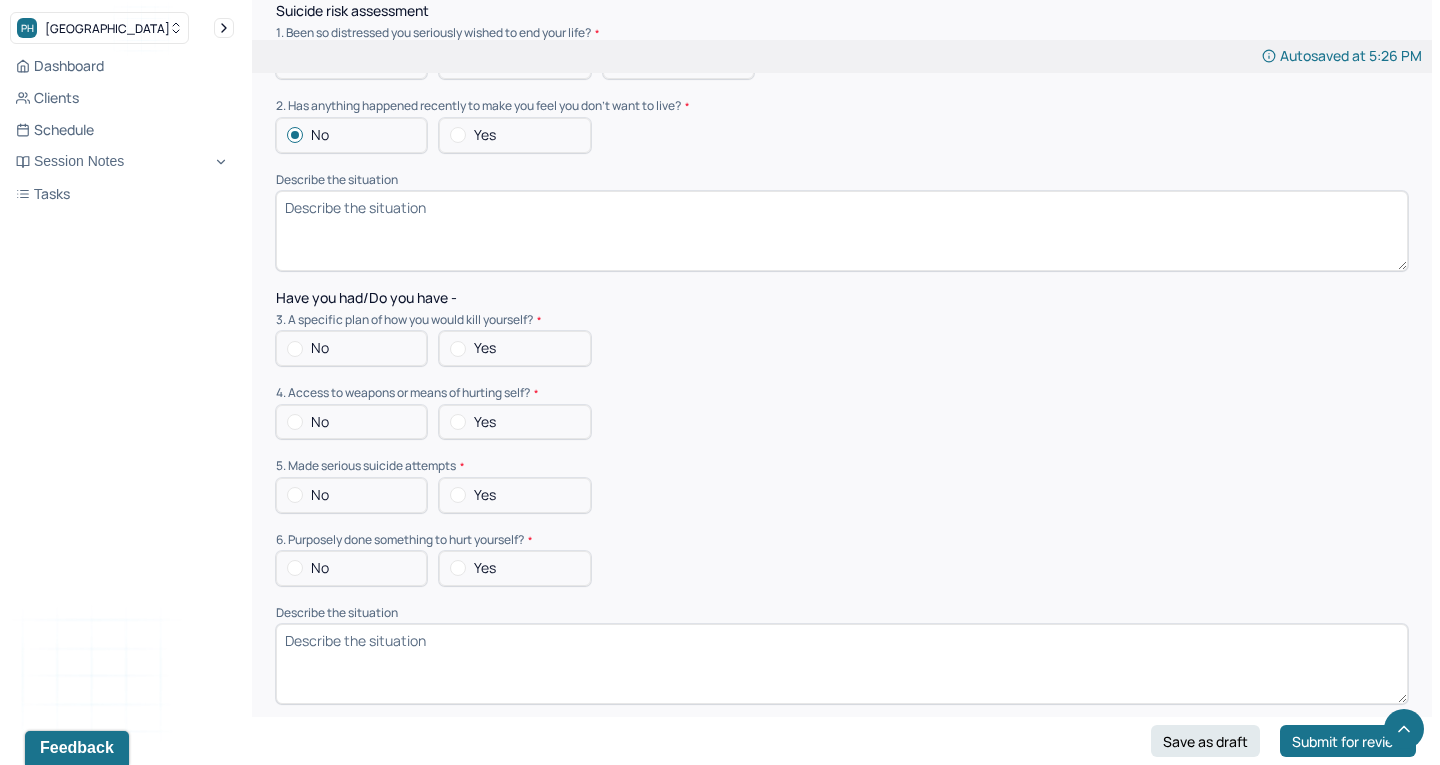 click at bounding box center [295, 349] 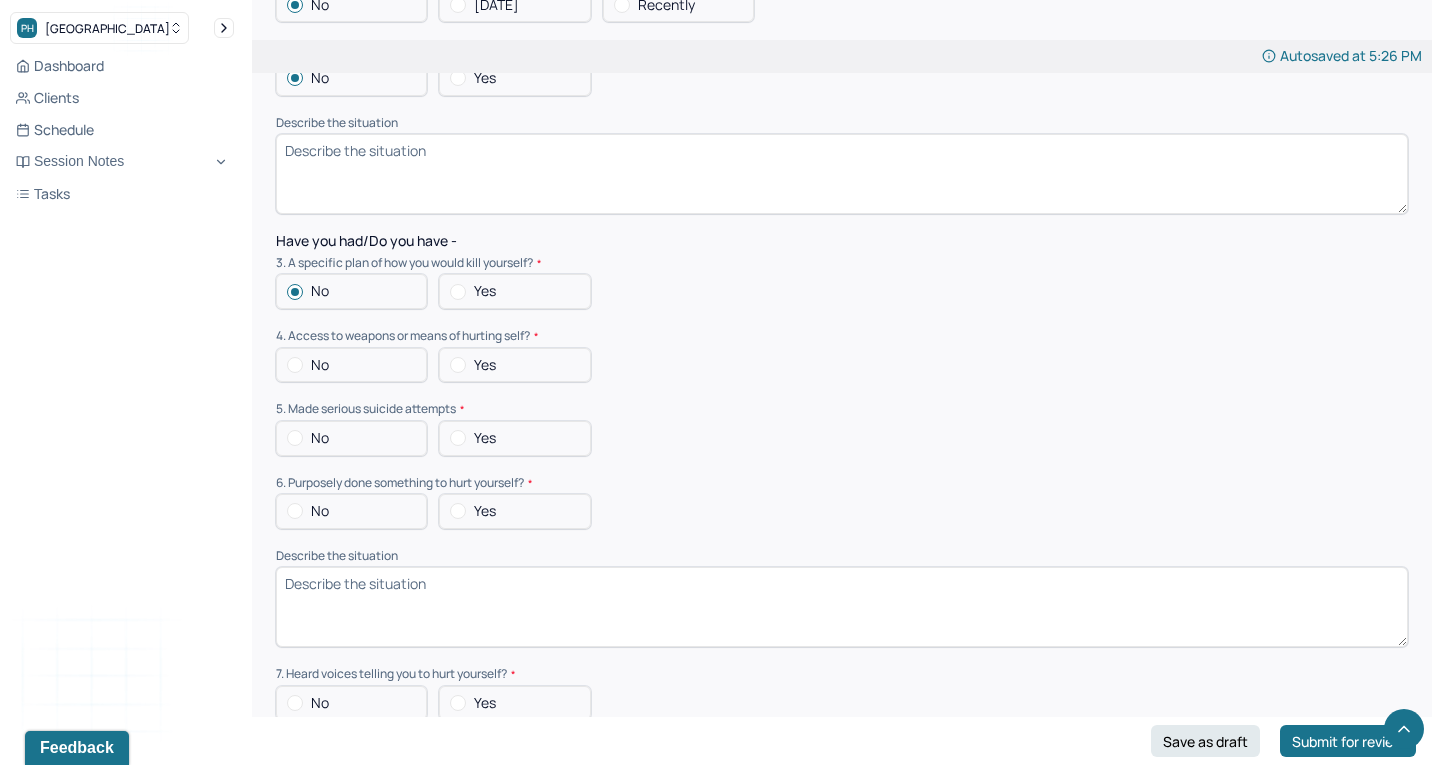 scroll, scrollTop: 5095, scrollLeft: 0, axis: vertical 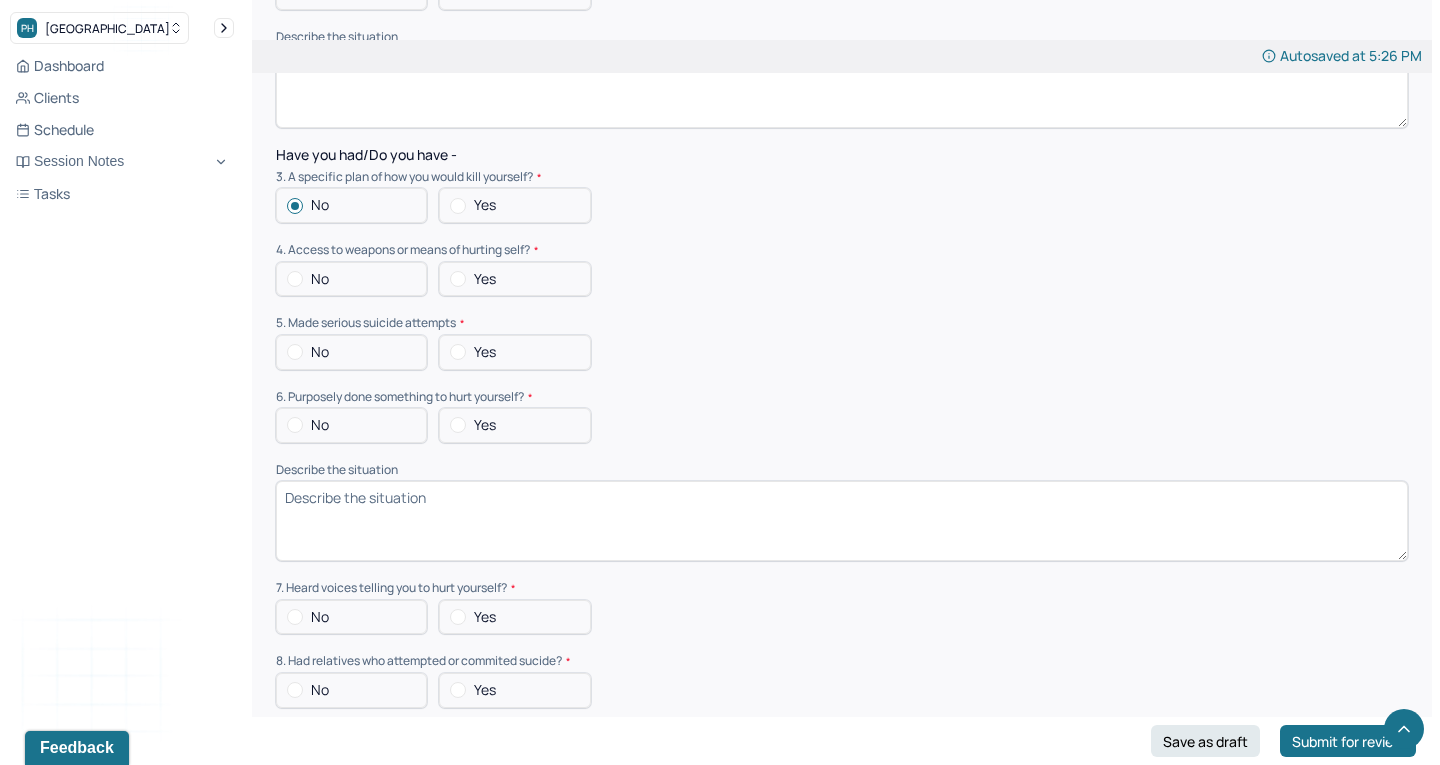 click at bounding box center (295, 279) 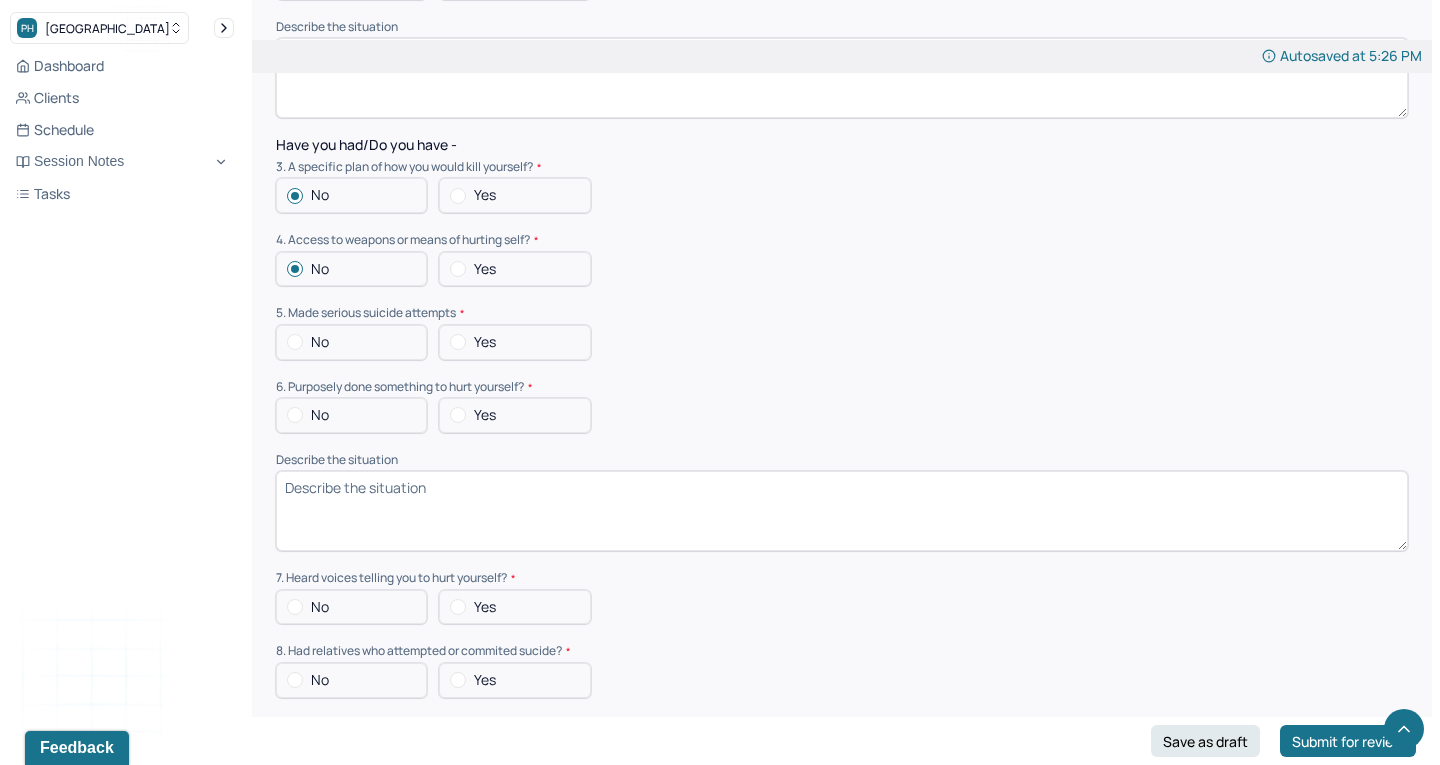 scroll, scrollTop: 5103, scrollLeft: 0, axis: vertical 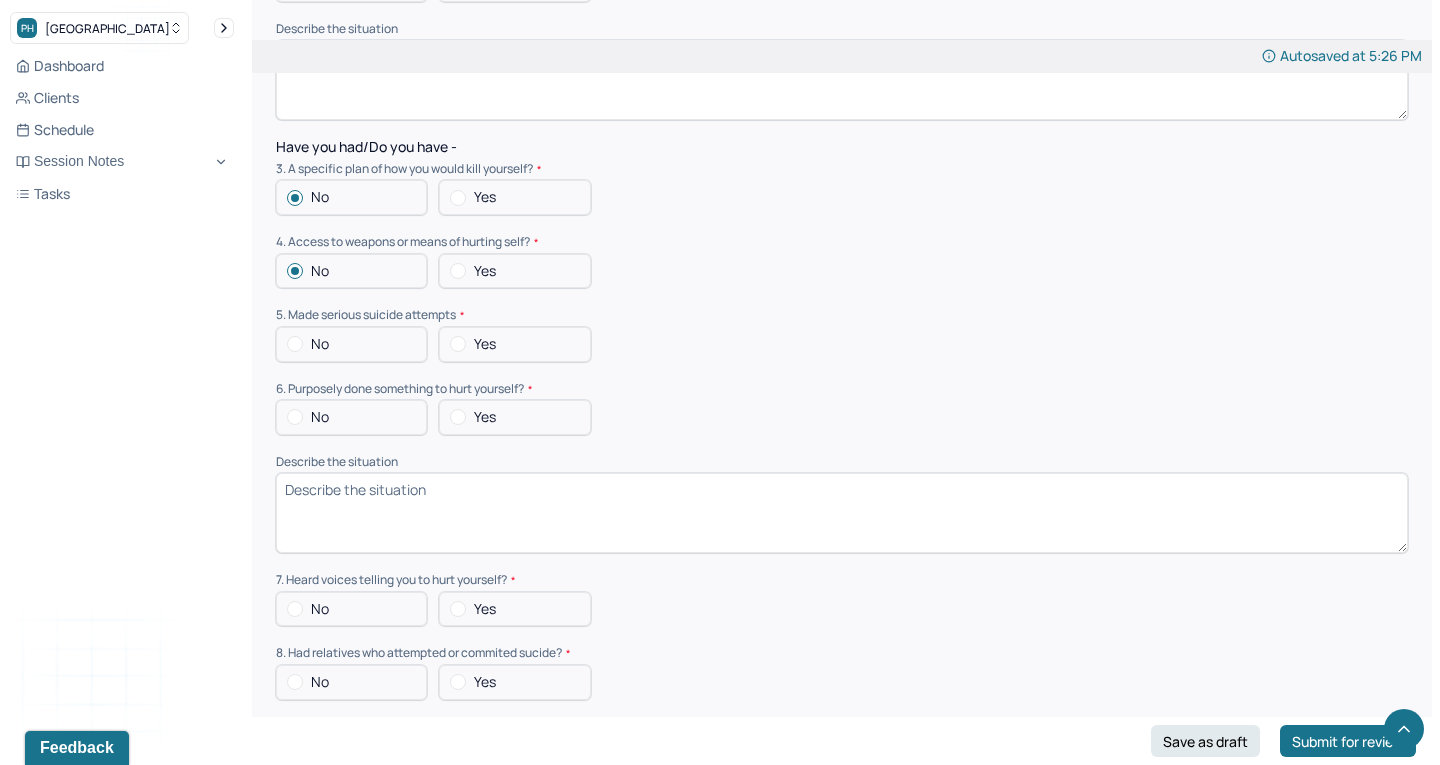 click at bounding box center [295, 344] 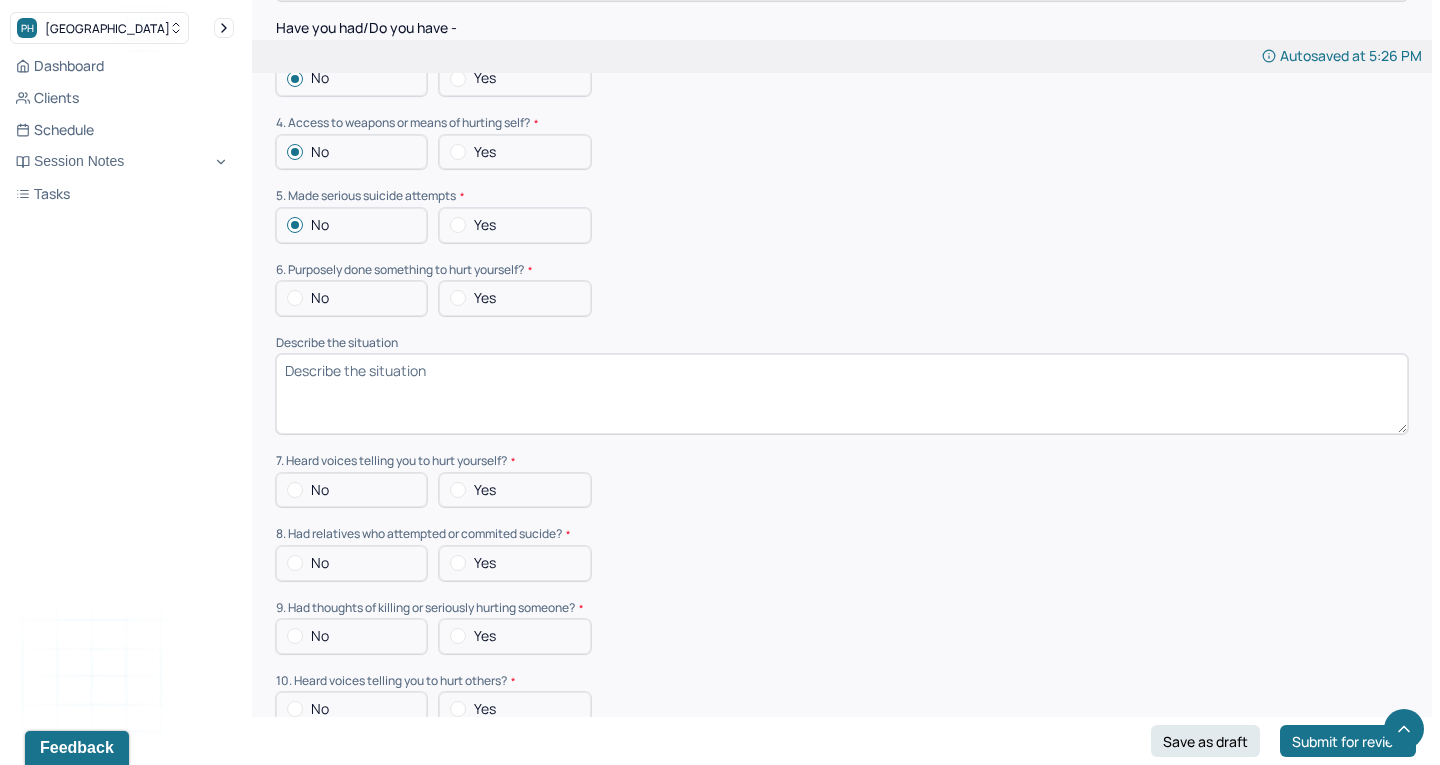 scroll, scrollTop: 5244, scrollLeft: 0, axis: vertical 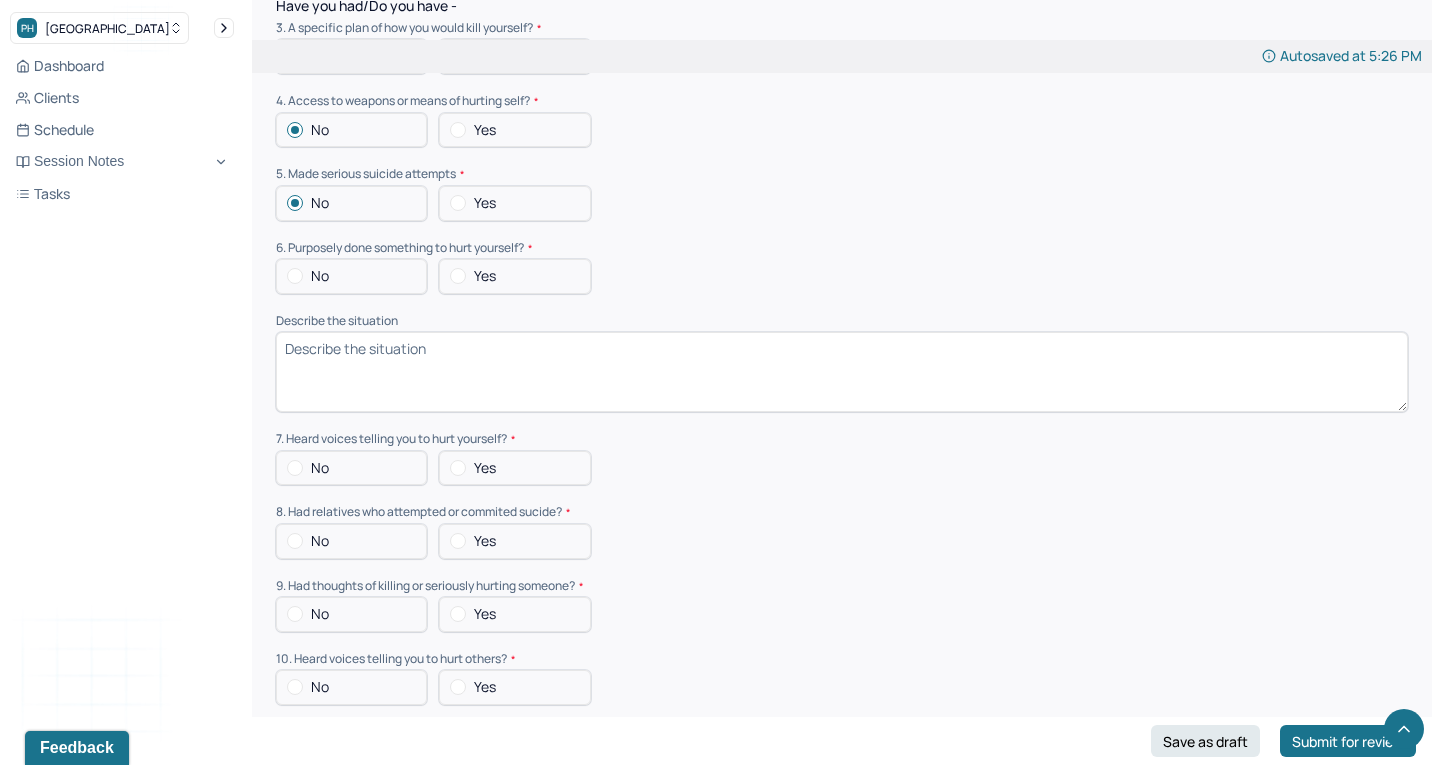 click at bounding box center (295, 276) 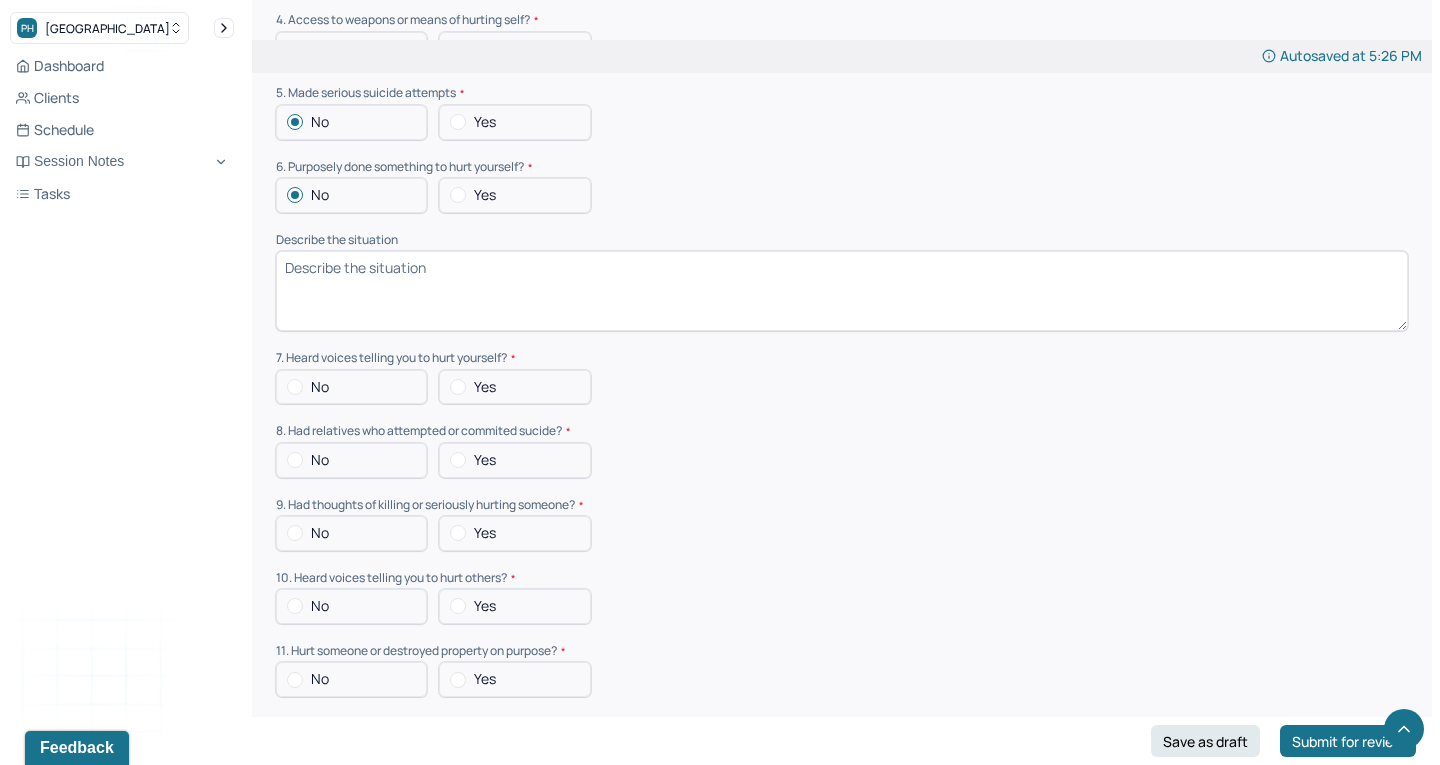 scroll, scrollTop: 5348, scrollLeft: 0, axis: vertical 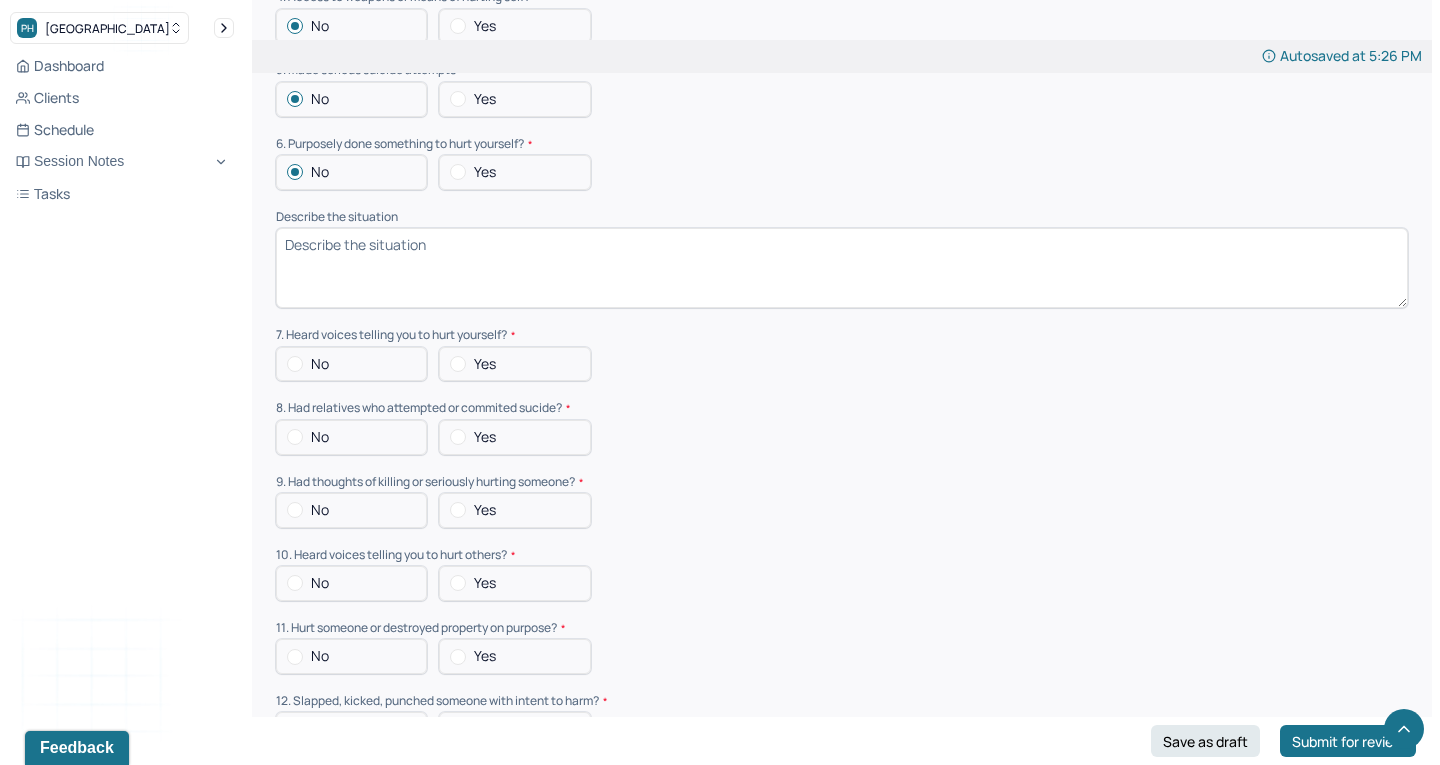 click at bounding box center [295, 364] 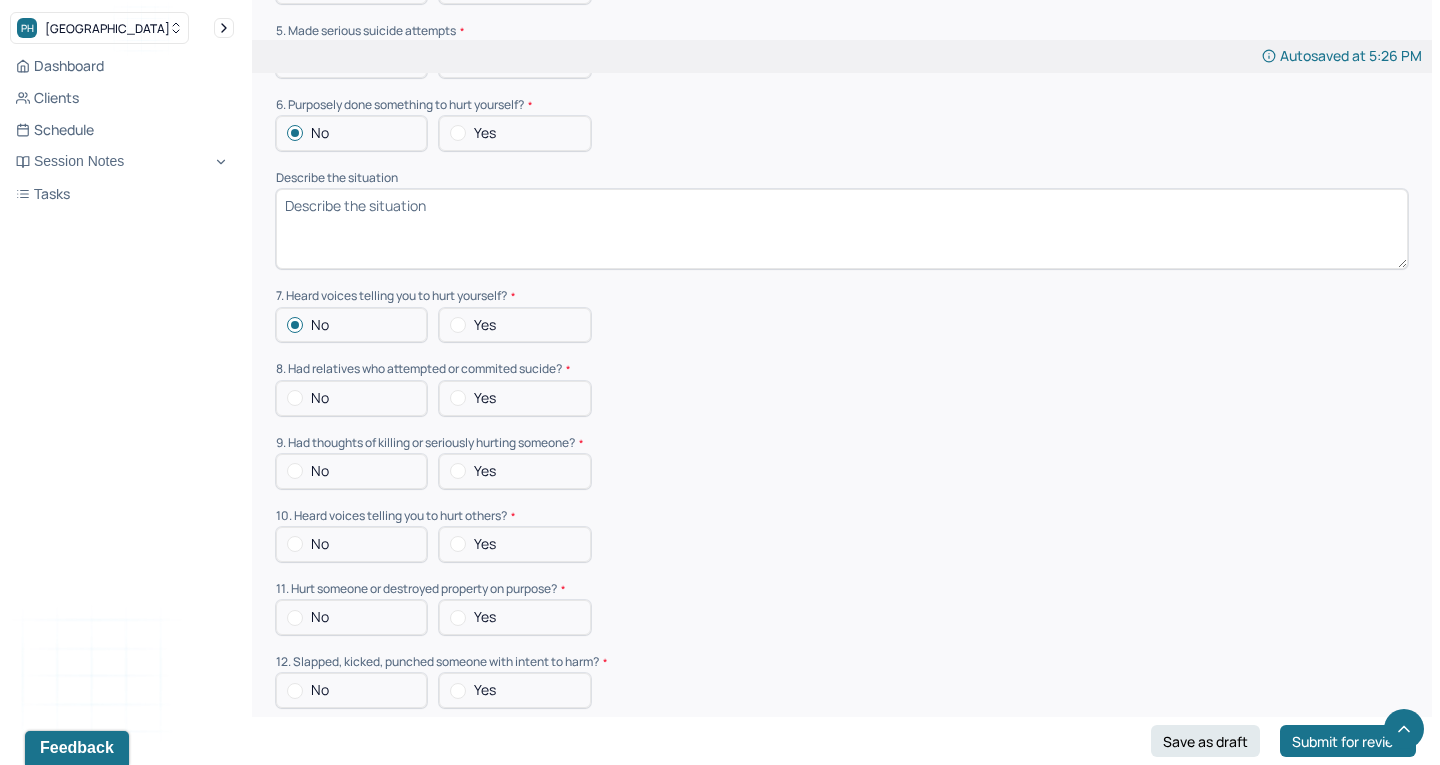 scroll, scrollTop: 5401, scrollLeft: 0, axis: vertical 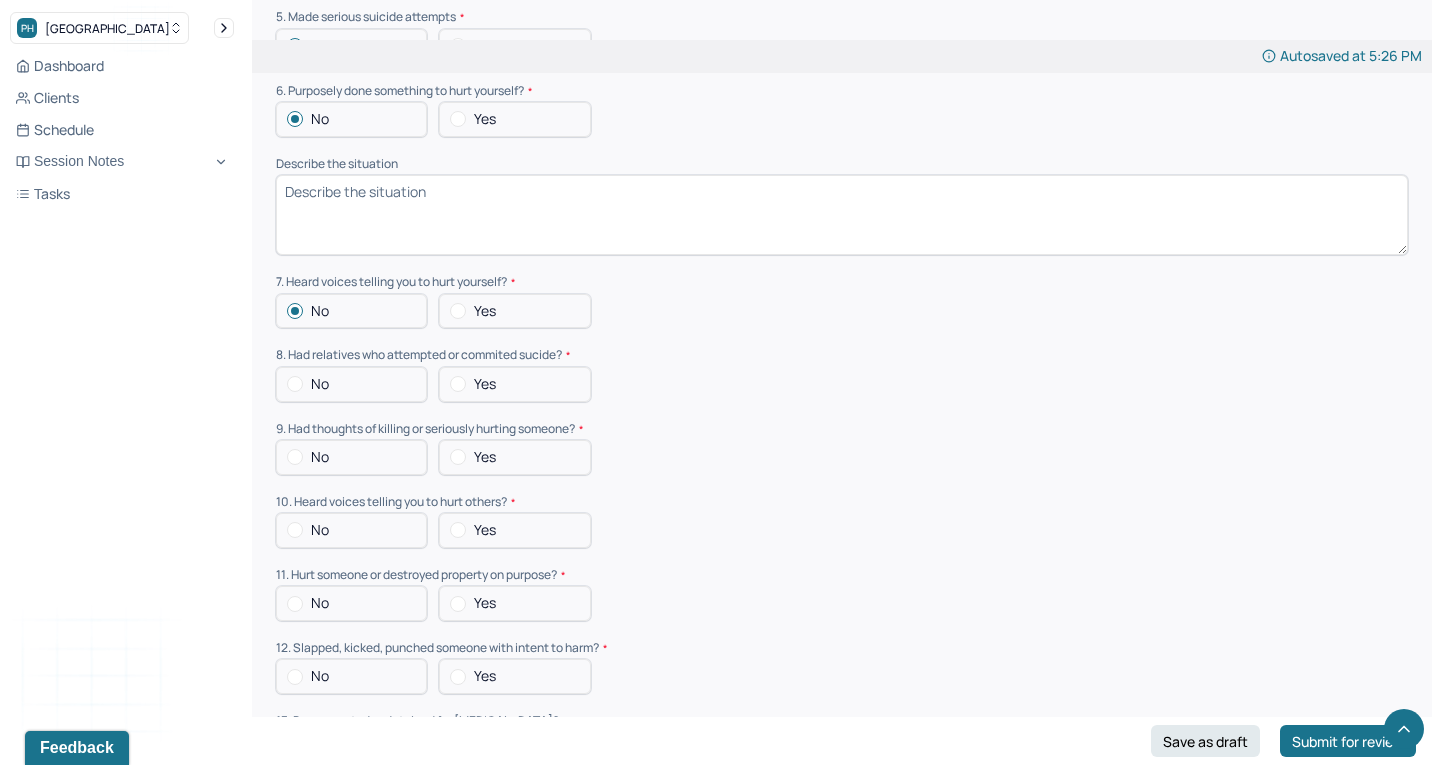 click at bounding box center (458, 384) 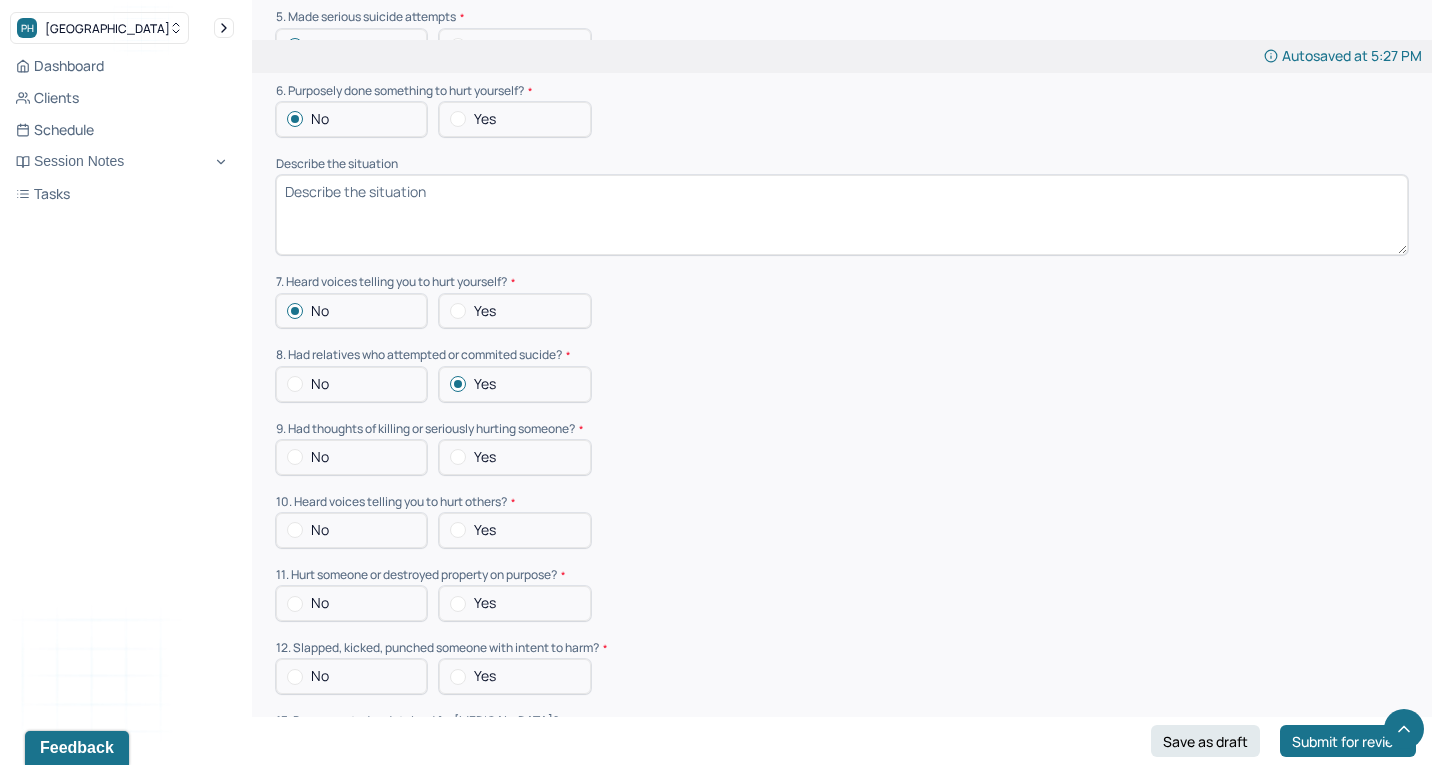 scroll, scrollTop: 5464, scrollLeft: 0, axis: vertical 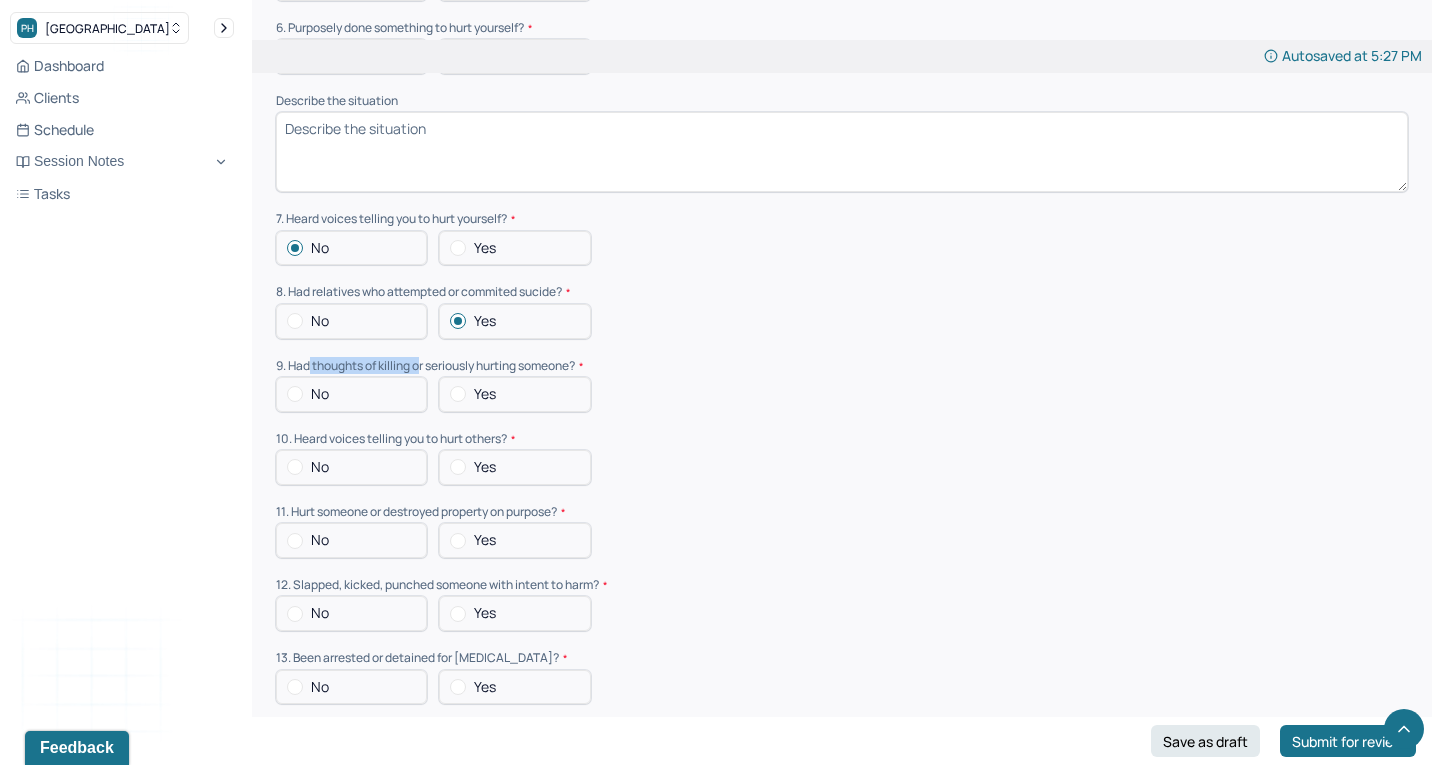 drag, startPoint x: 310, startPoint y: 299, endPoint x: 427, endPoint y: 299, distance: 117 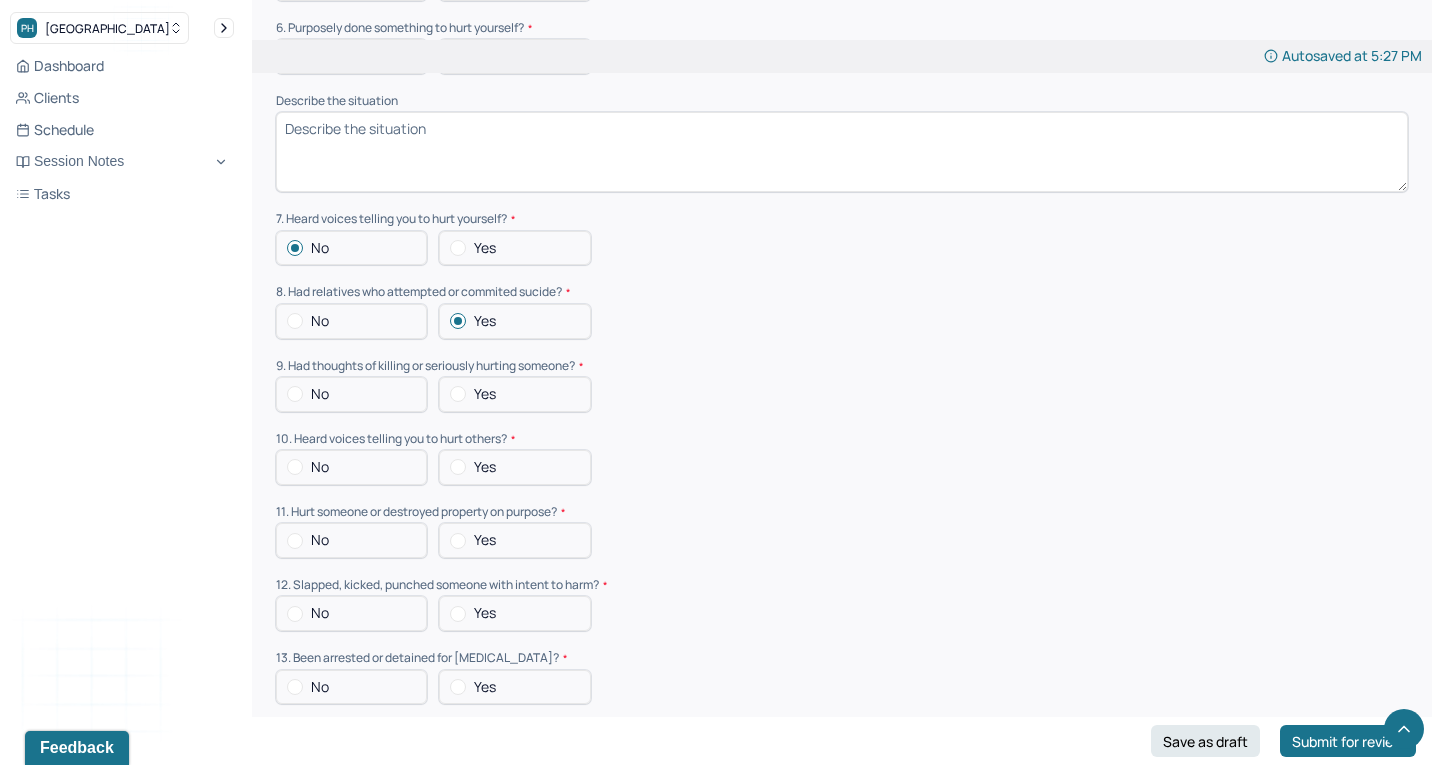 click on "9. Had thoughts of killing or seriously hurting someone?" at bounding box center [842, 366] 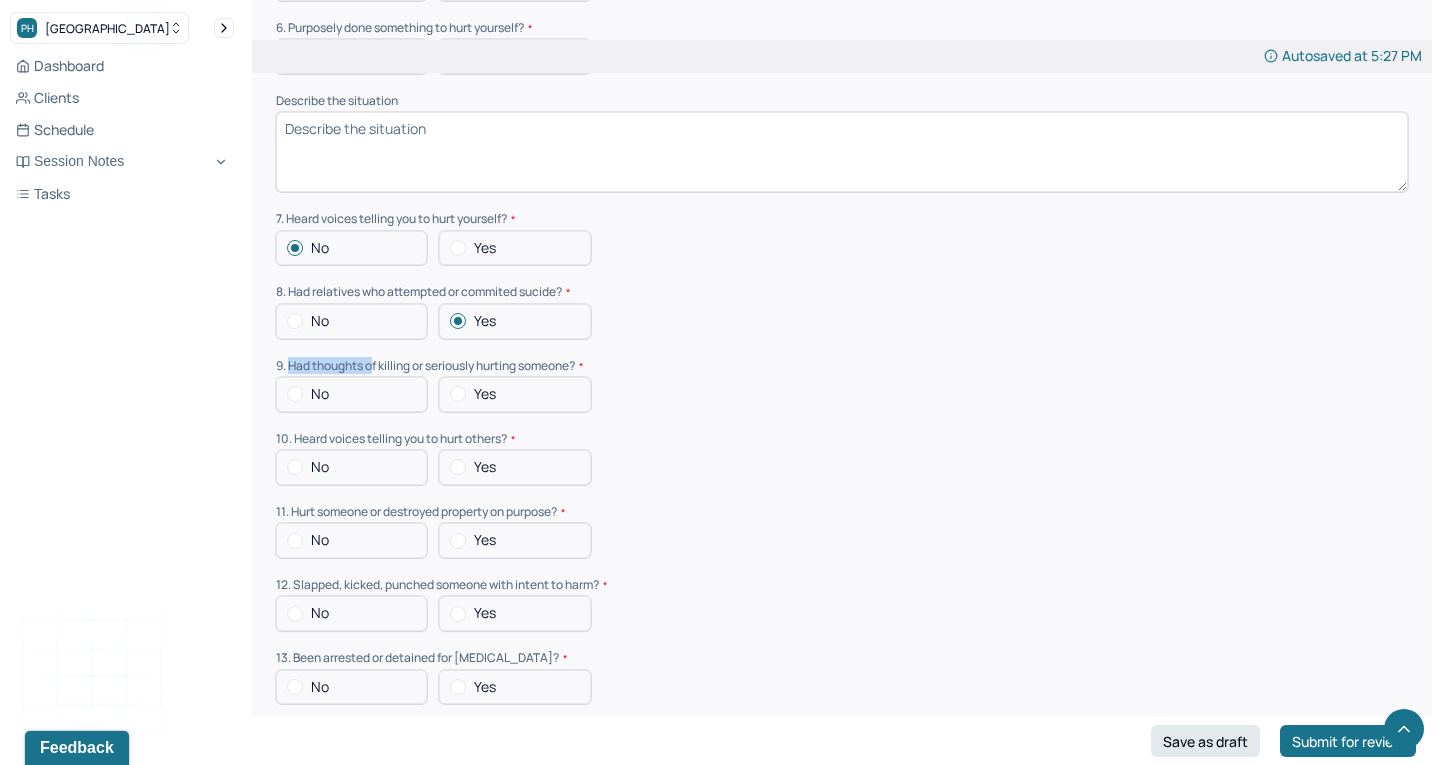 drag, startPoint x: 291, startPoint y: 293, endPoint x: 377, endPoint y: 294, distance: 86.00581 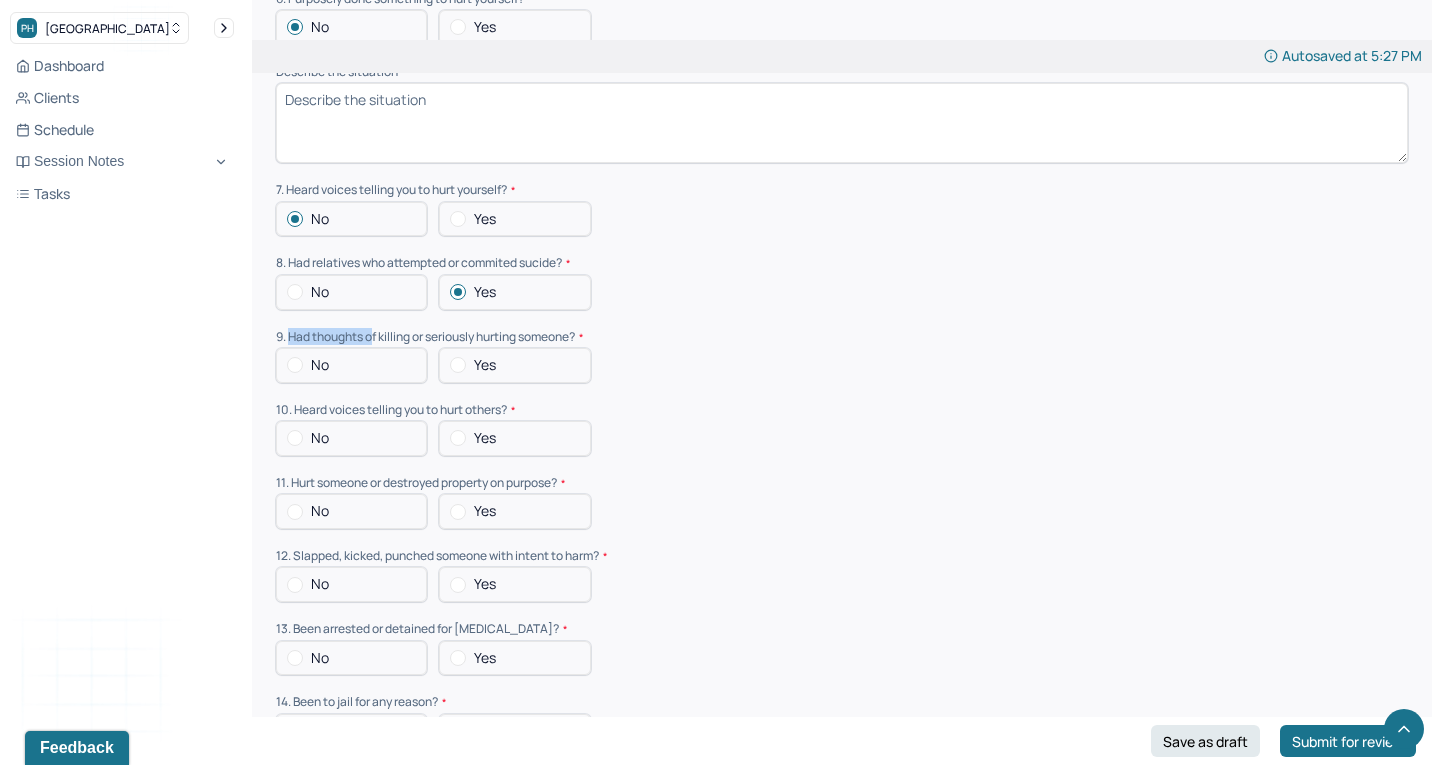 scroll, scrollTop: 5509, scrollLeft: 0, axis: vertical 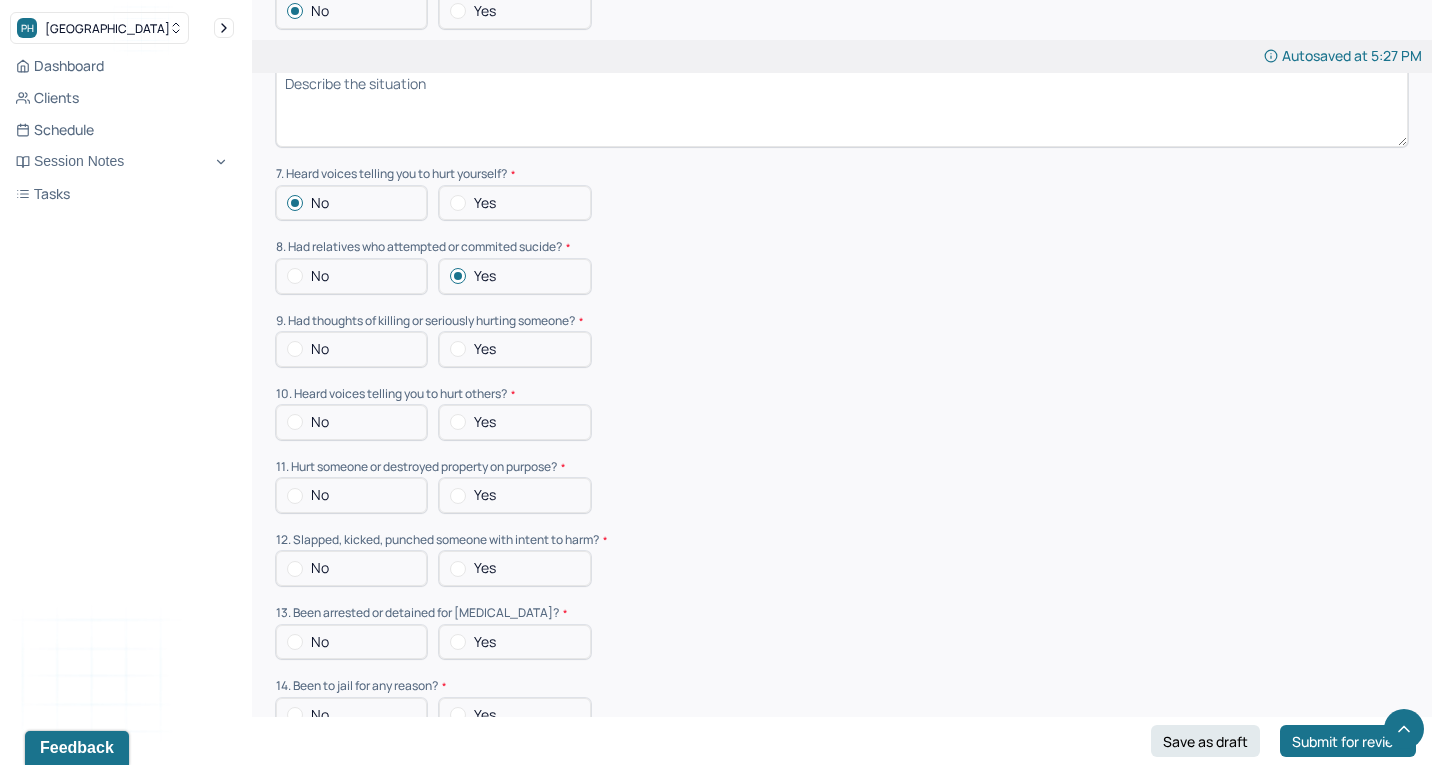 click at bounding box center [295, 349] 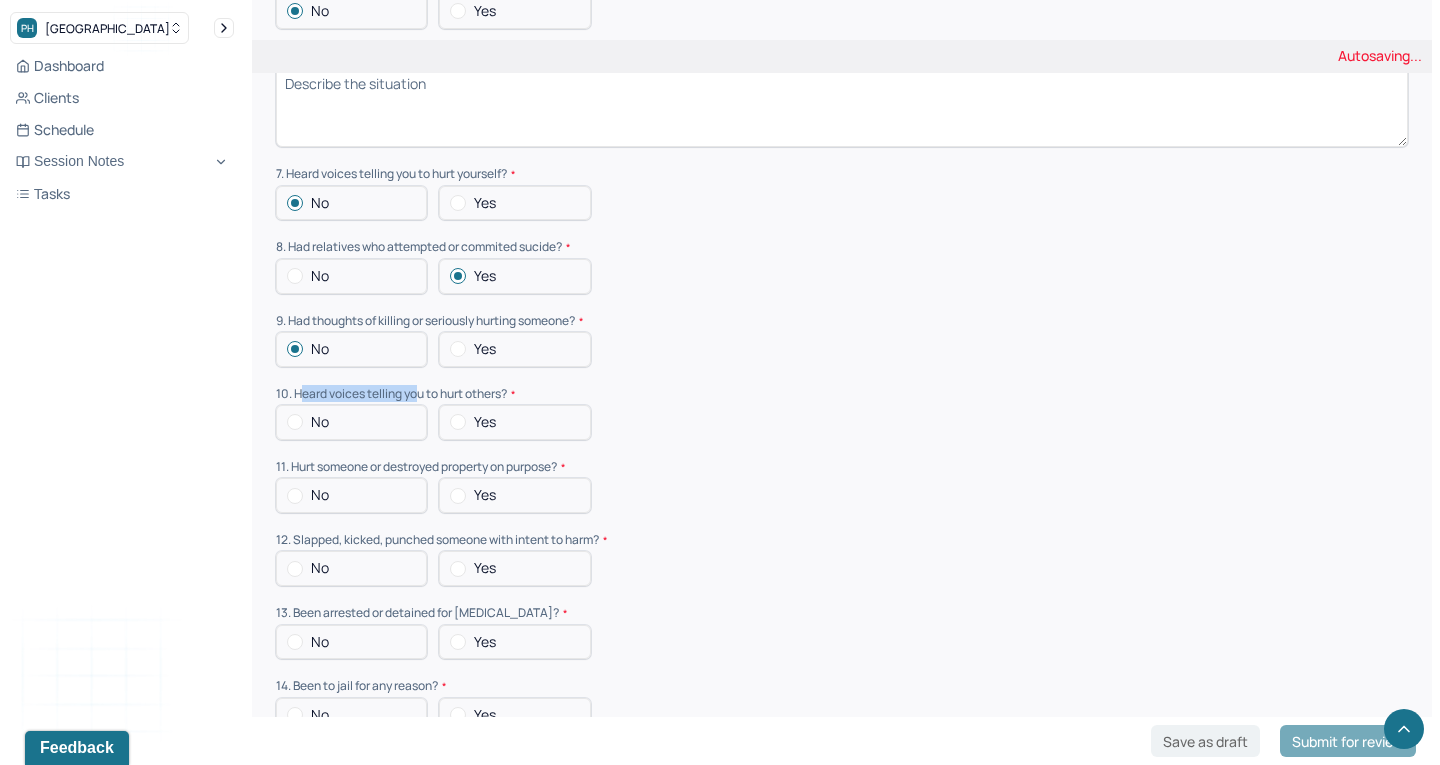 drag, startPoint x: 305, startPoint y: 328, endPoint x: 420, endPoint y: 326, distance: 115.01739 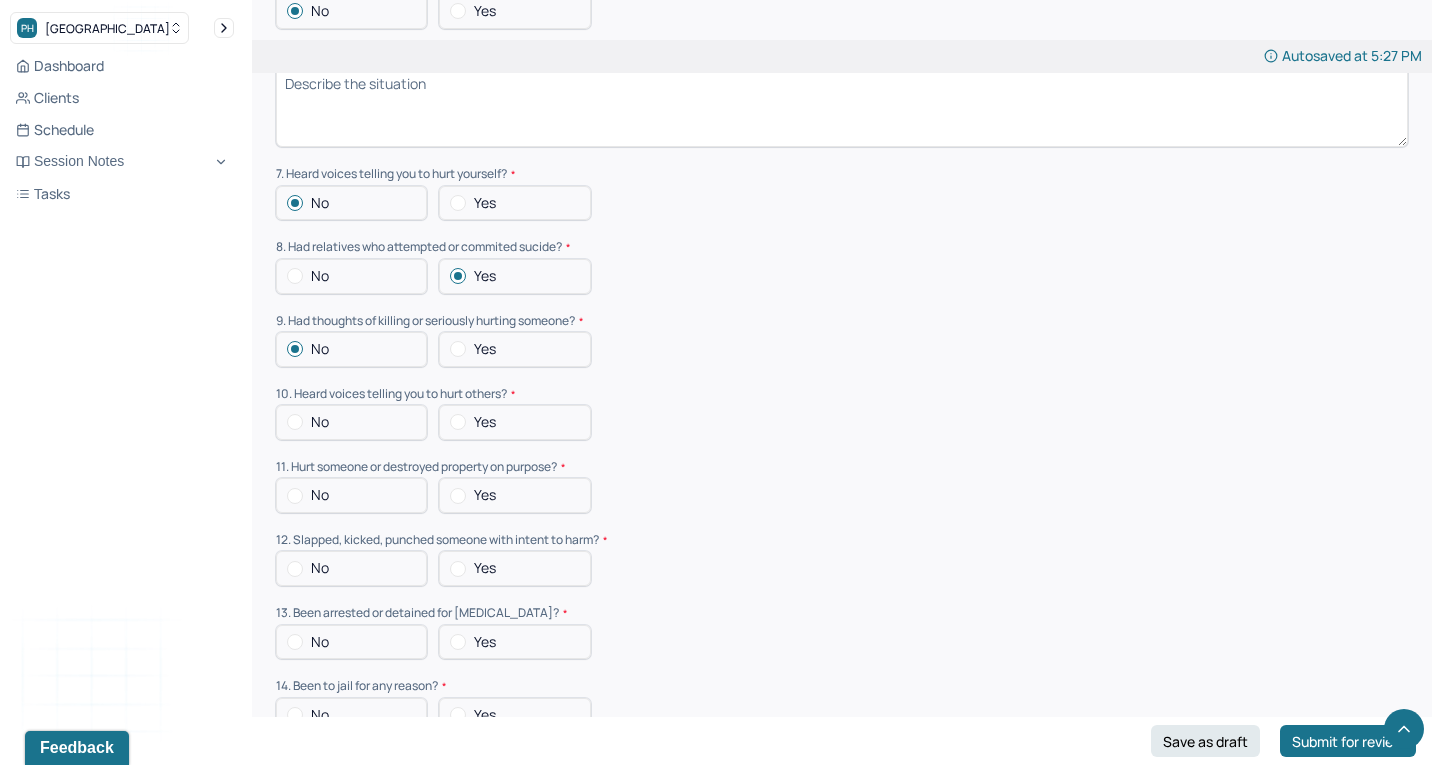 click on "10. Heard voices telling you to hurt others?" at bounding box center (842, 394) 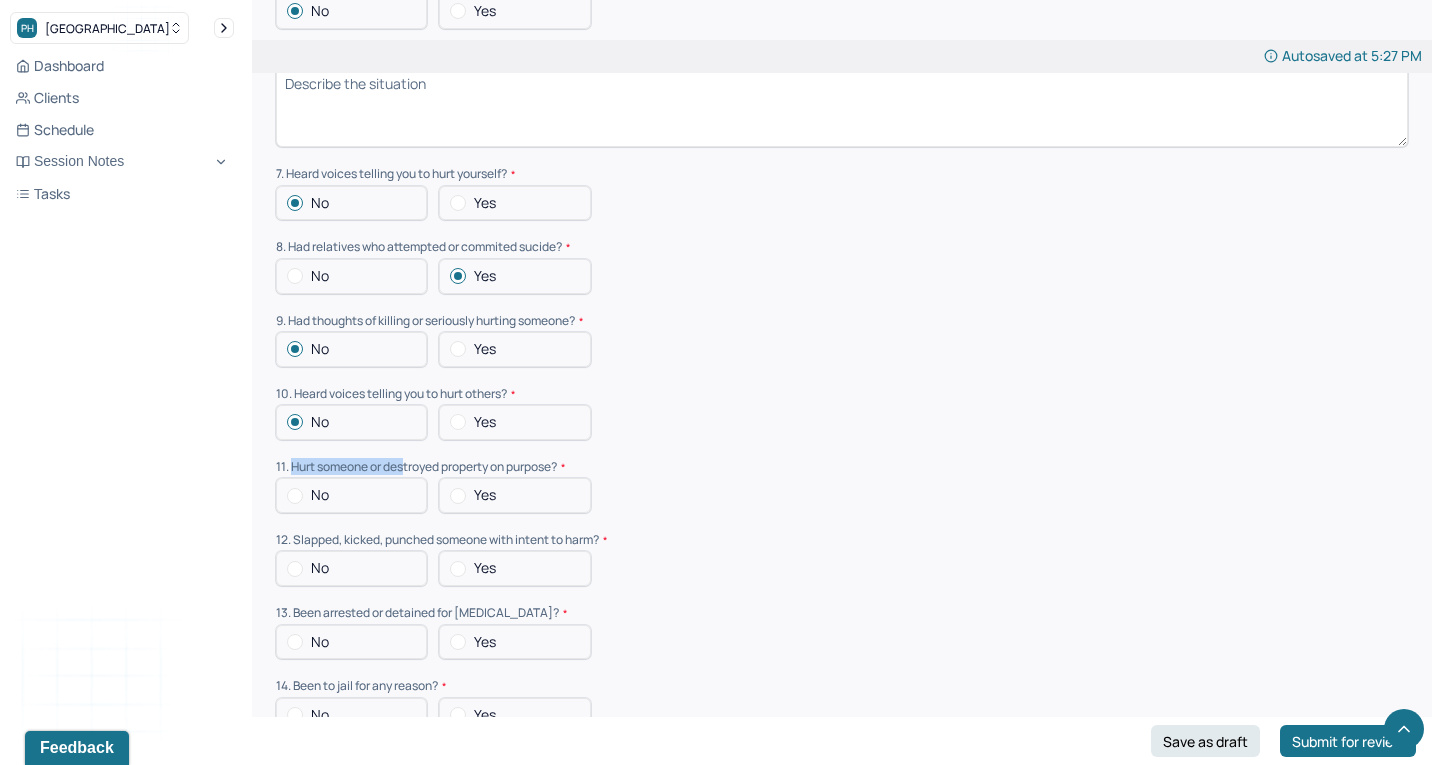 drag, startPoint x: 294, startPoint y: 399, endPoint x: 402, endPoint y: 399, distance: 108 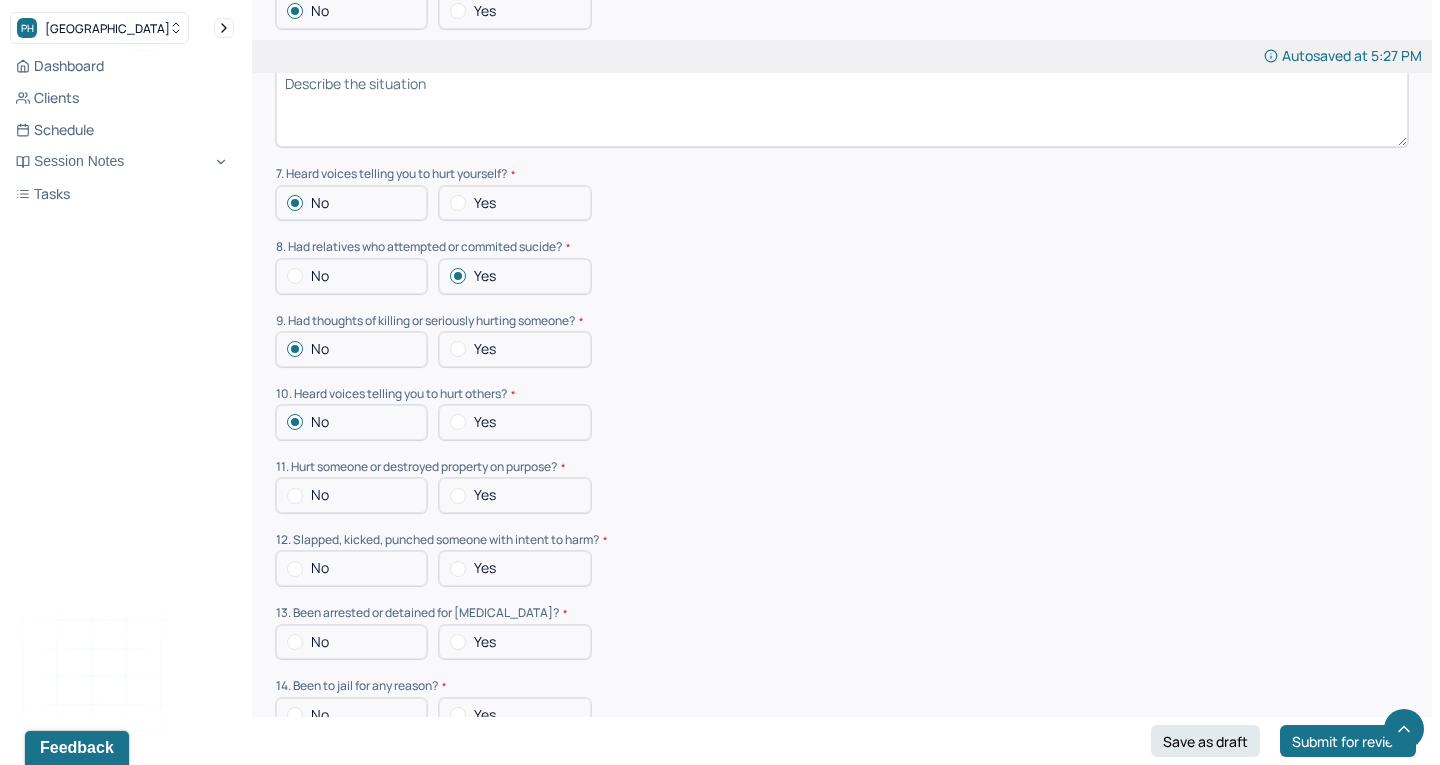 click on "11. Hurt someone or destroyed property on purpose?" at bounding box center [842, 467] 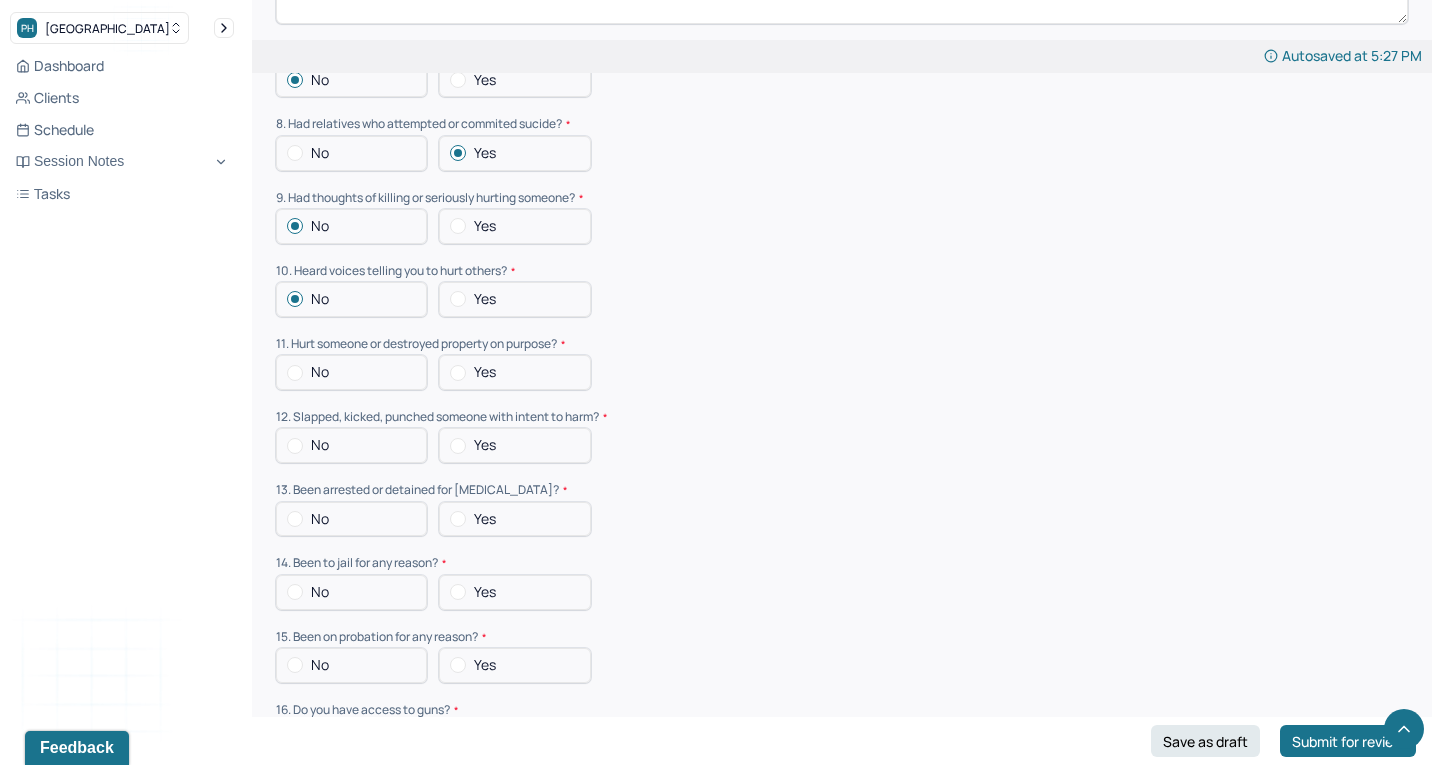 scroll, scrollTop: 5630, scrollLeft: 0, axis: vertical 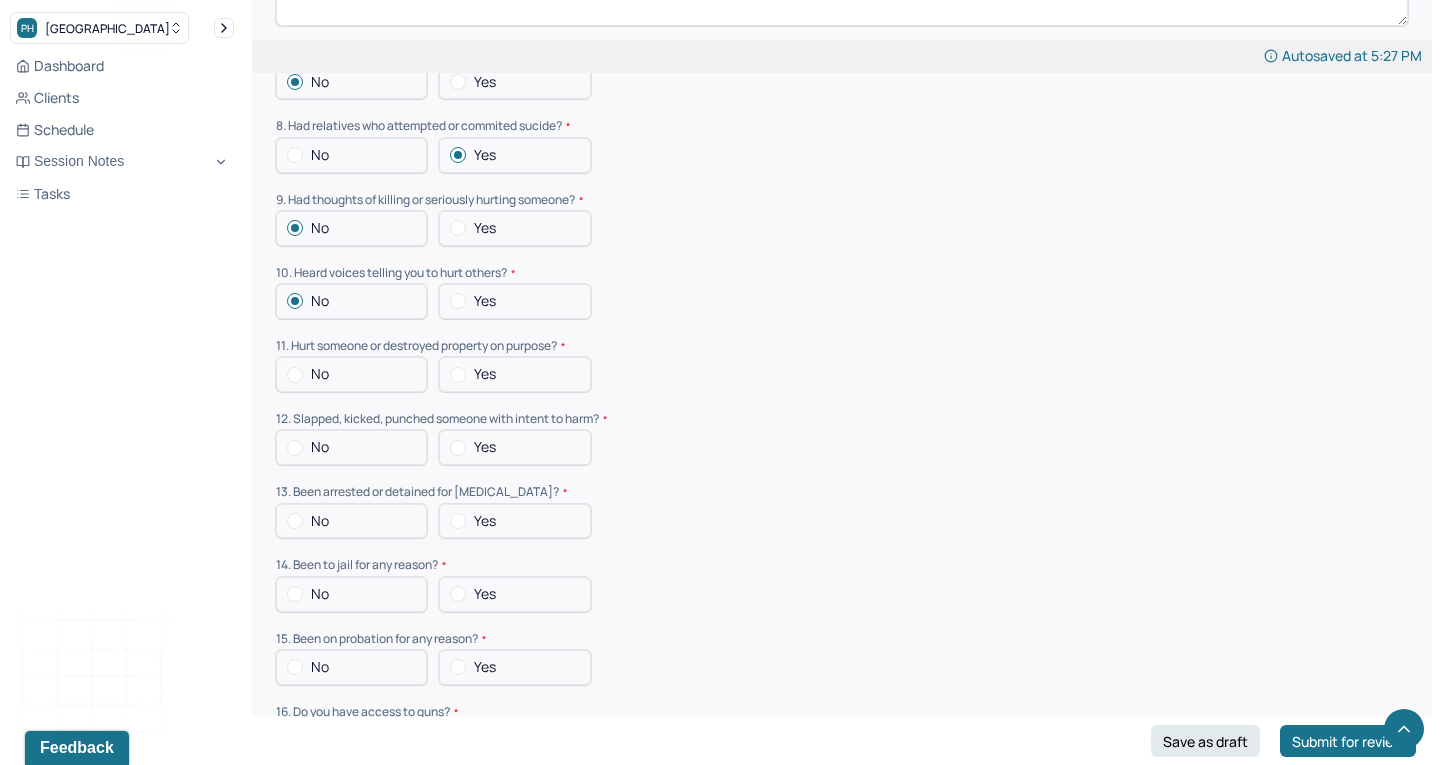 click at bounding box center (295, 375) 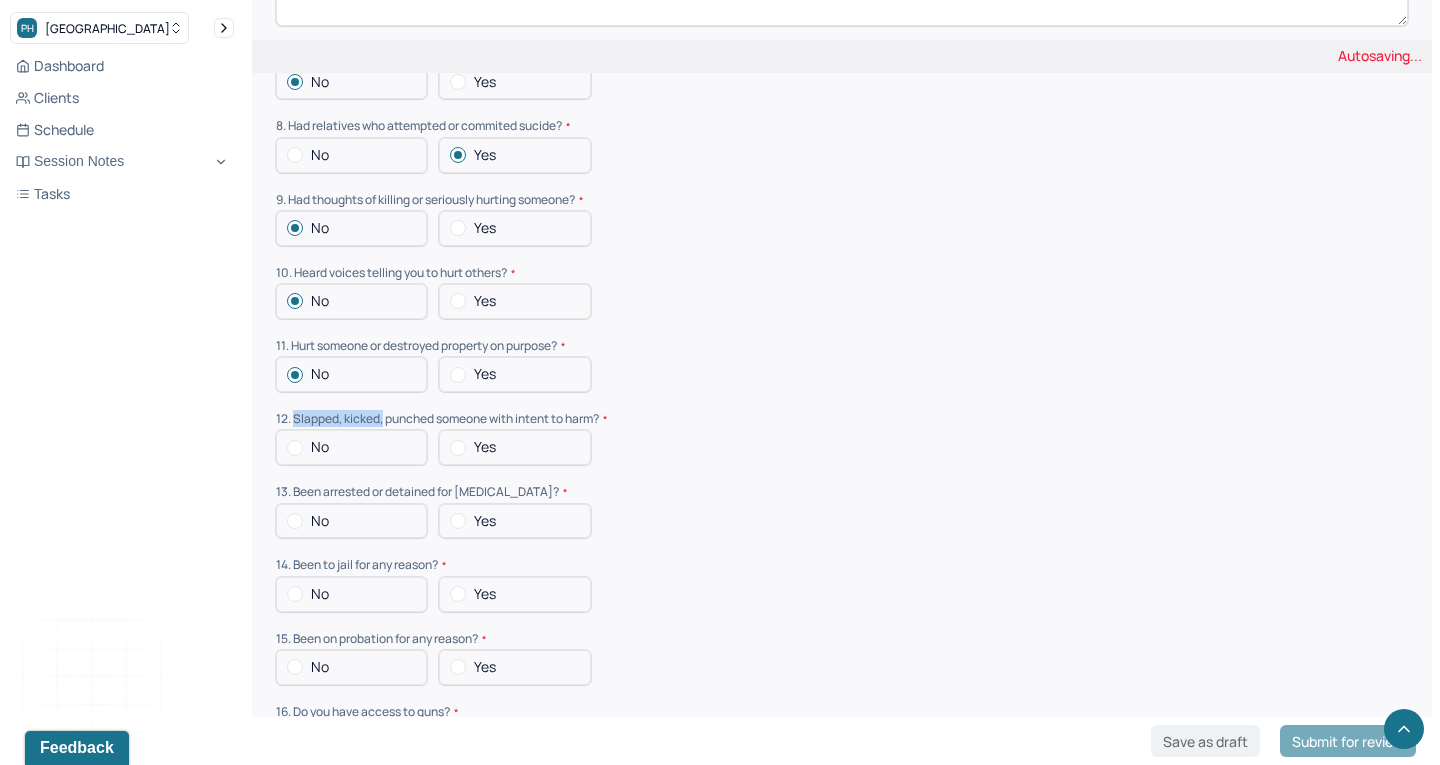 drag, startPoint x: 294, startPoint y: 345, endPoint x: 384, endPoint y: 354, distance: 90.44888 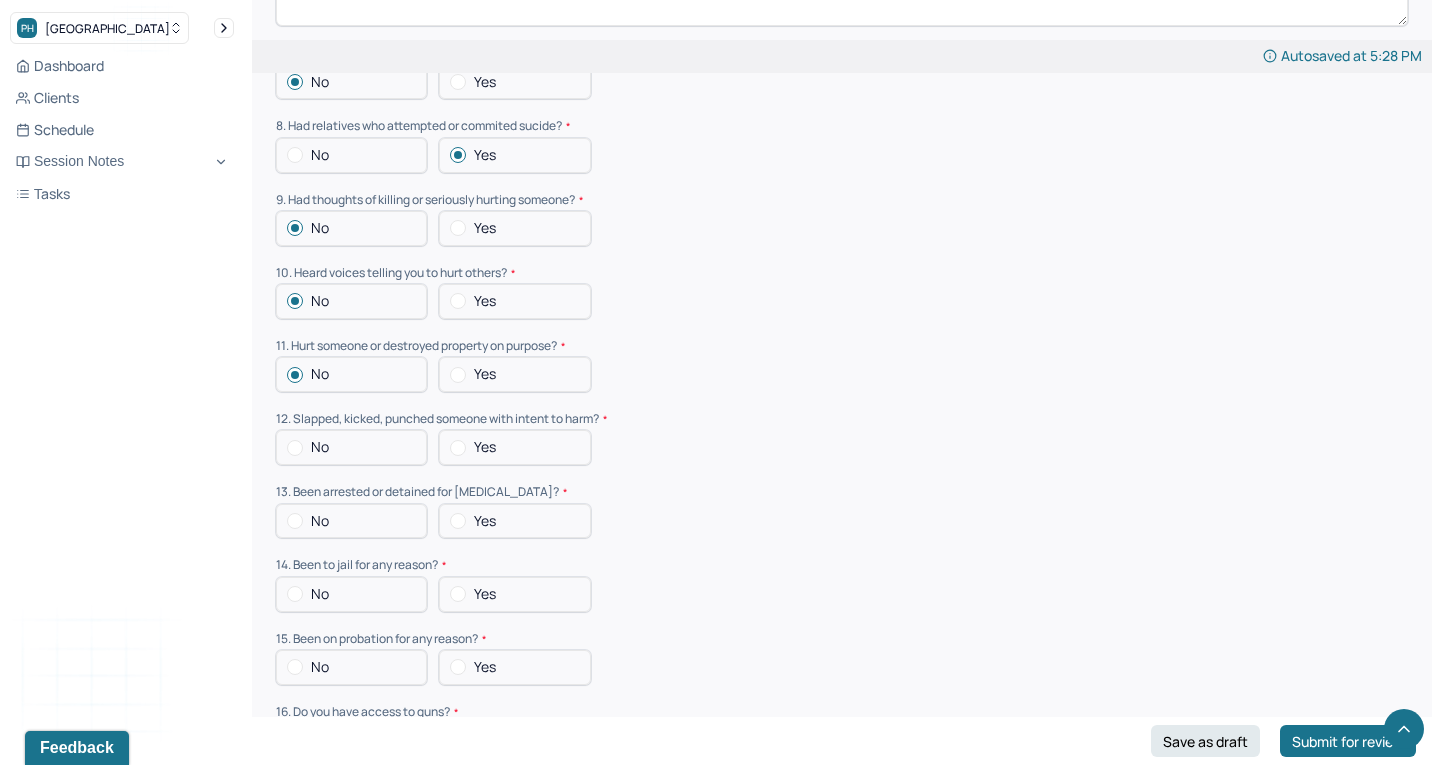 click on "12. Slapped, kicked, punched someone with intent to harm?" at bounding box center [842, 419] 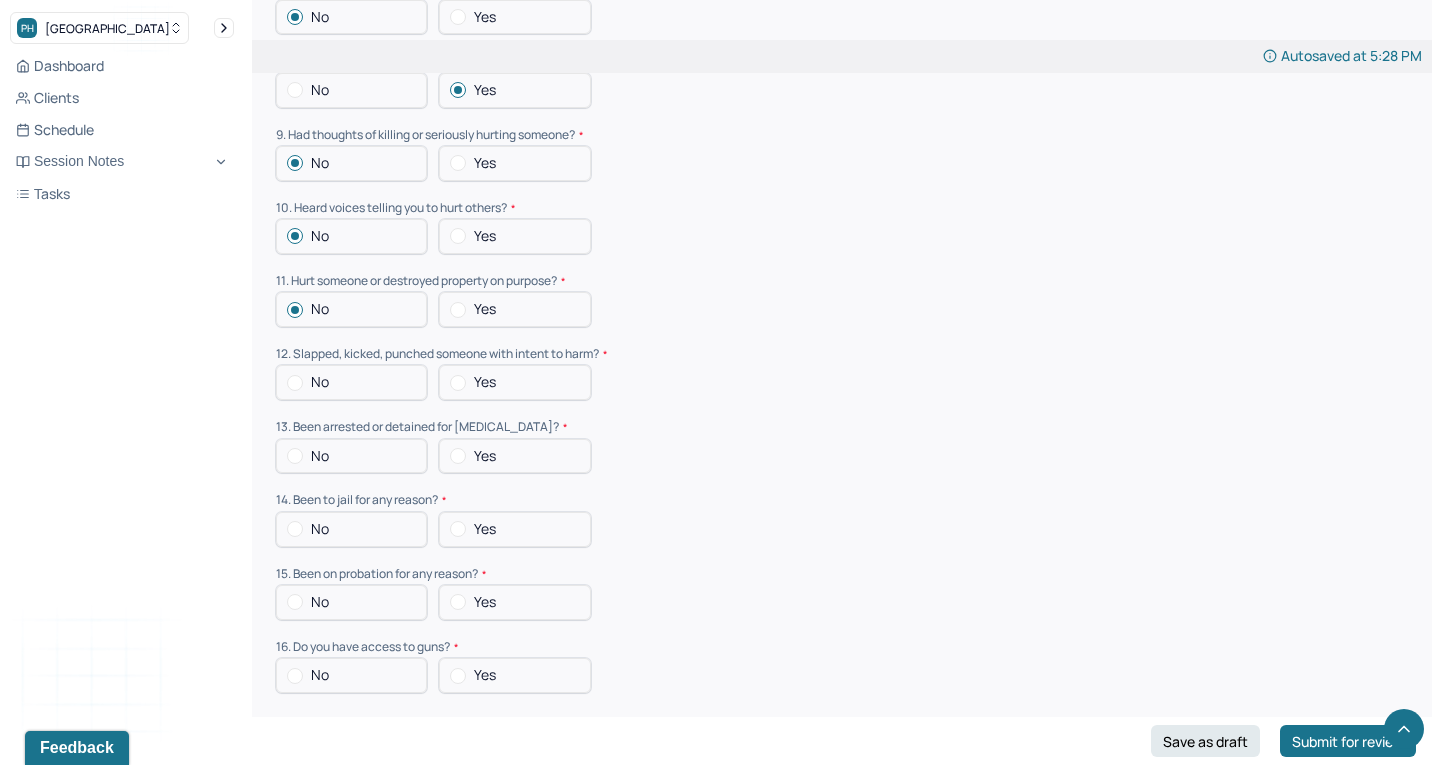scroll, scrollTop: 5690, scrollLeft: 0, axis: vertical 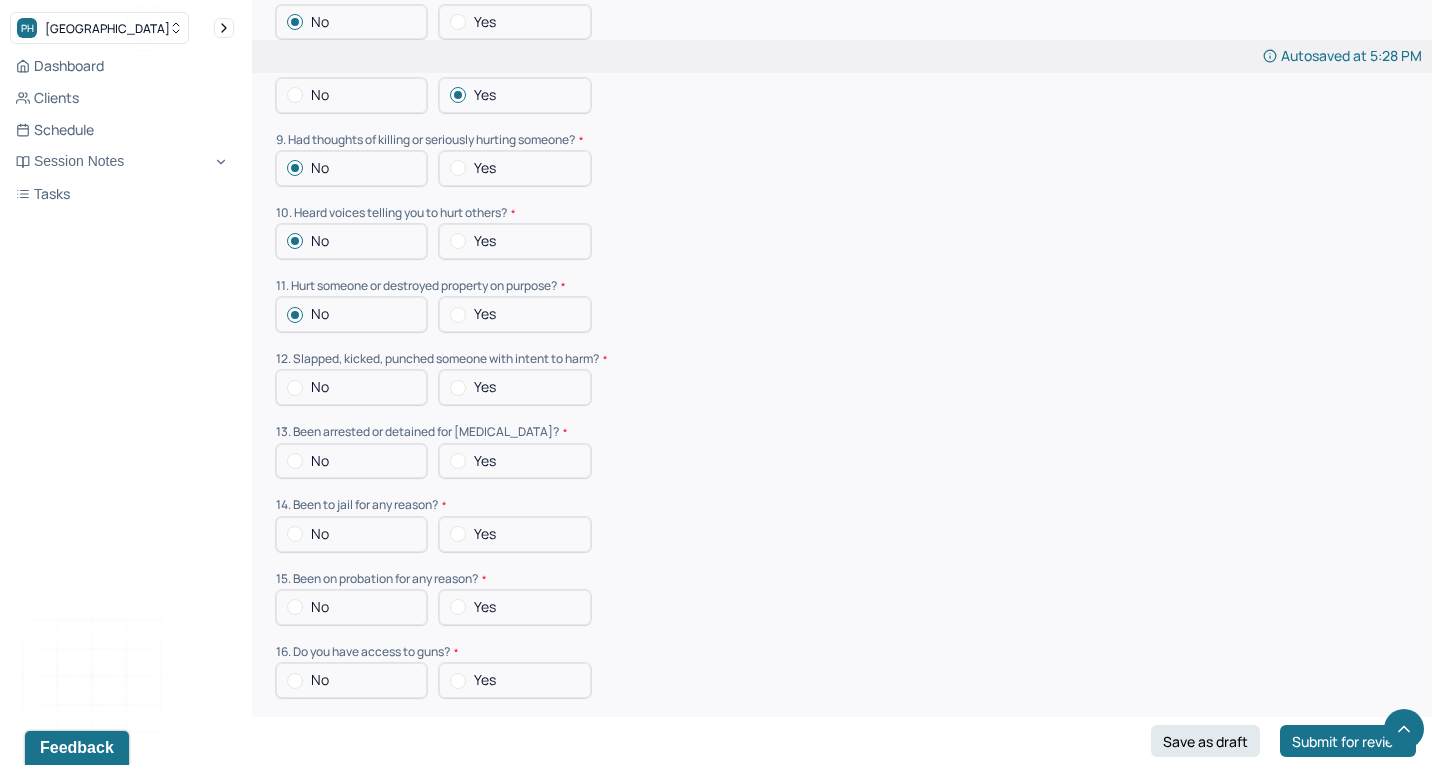 click at bounding box center (295, 388) 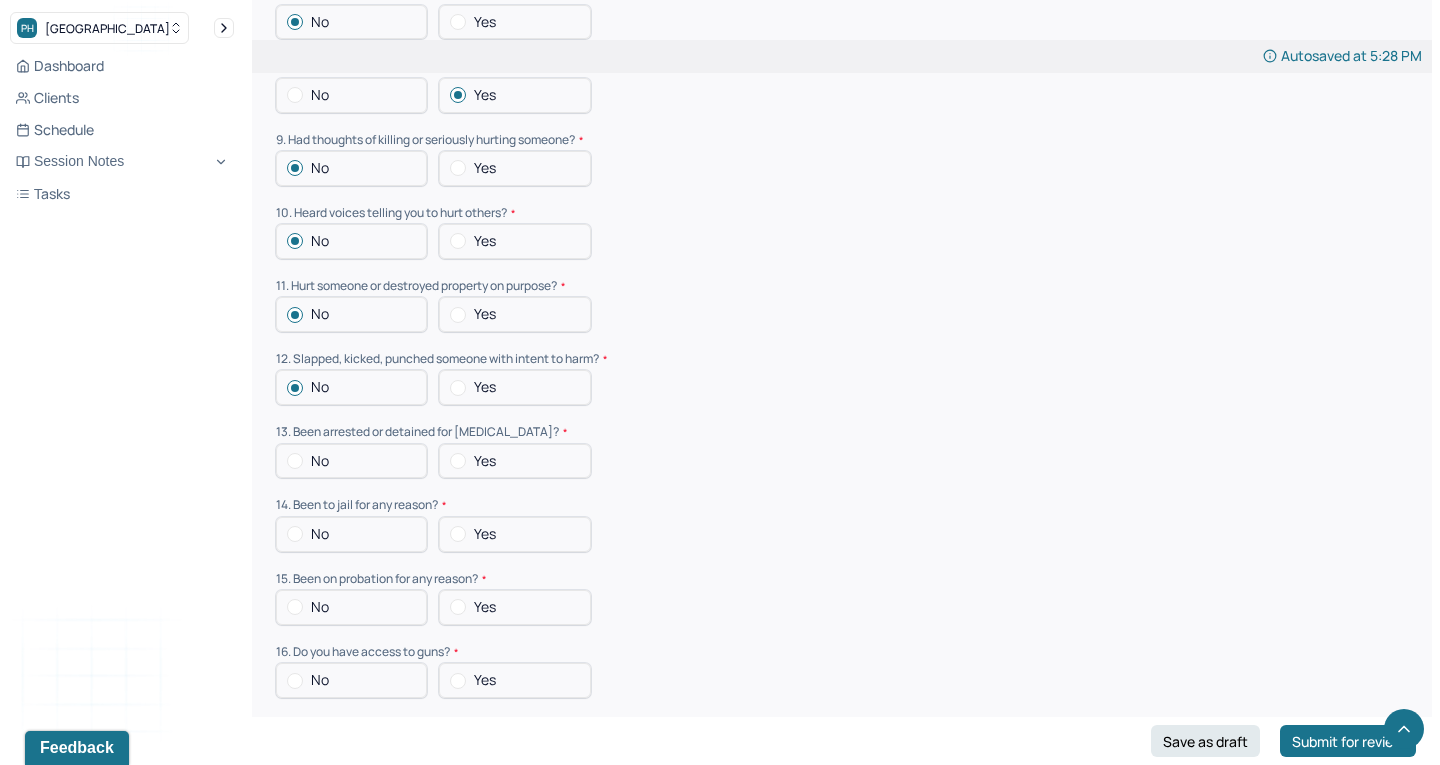 scroll, scrollTop: 5728, scrollLeft: 0, axis: vertical 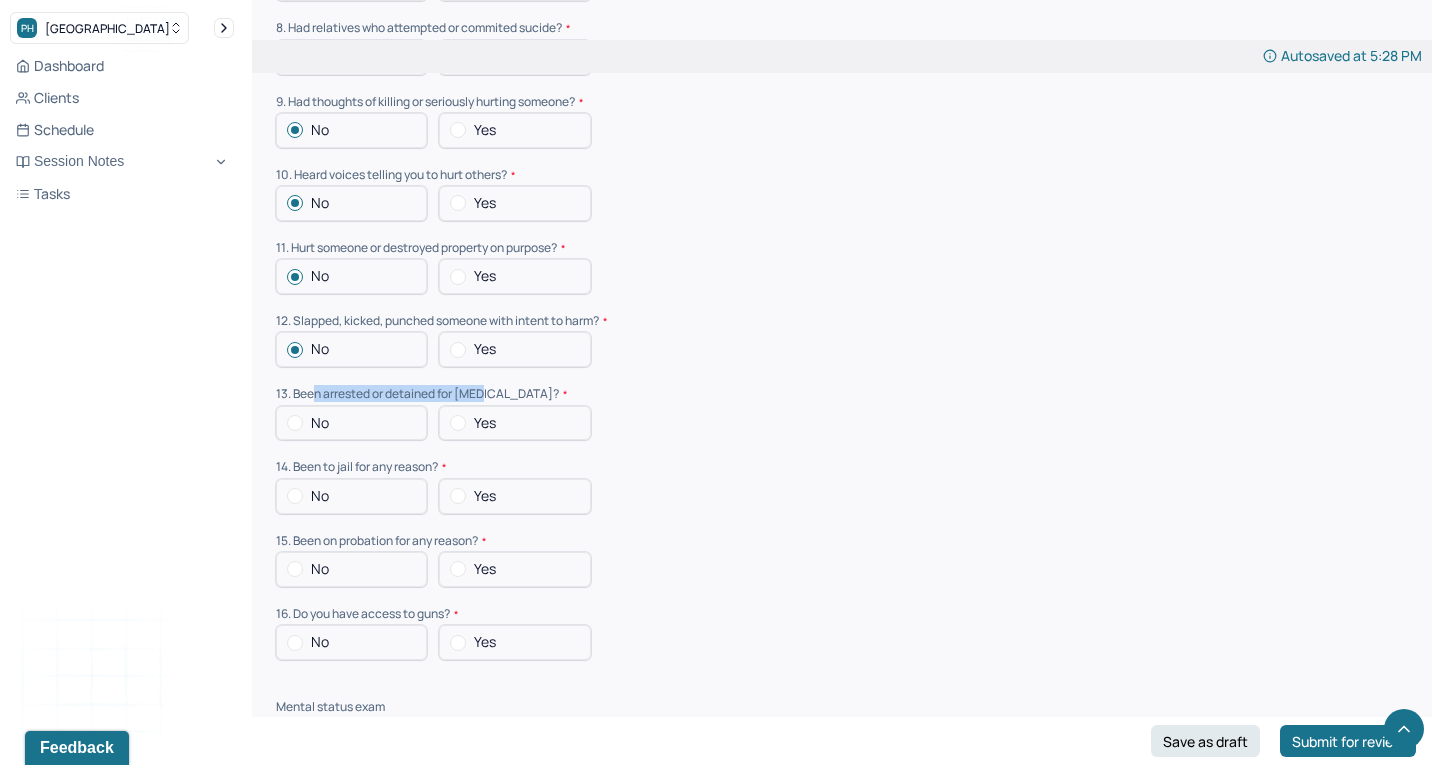 drag, startPoint x: 317, startPoint y: 316, endPoint x: 479, endPoint y: 315, distance: 162.00308 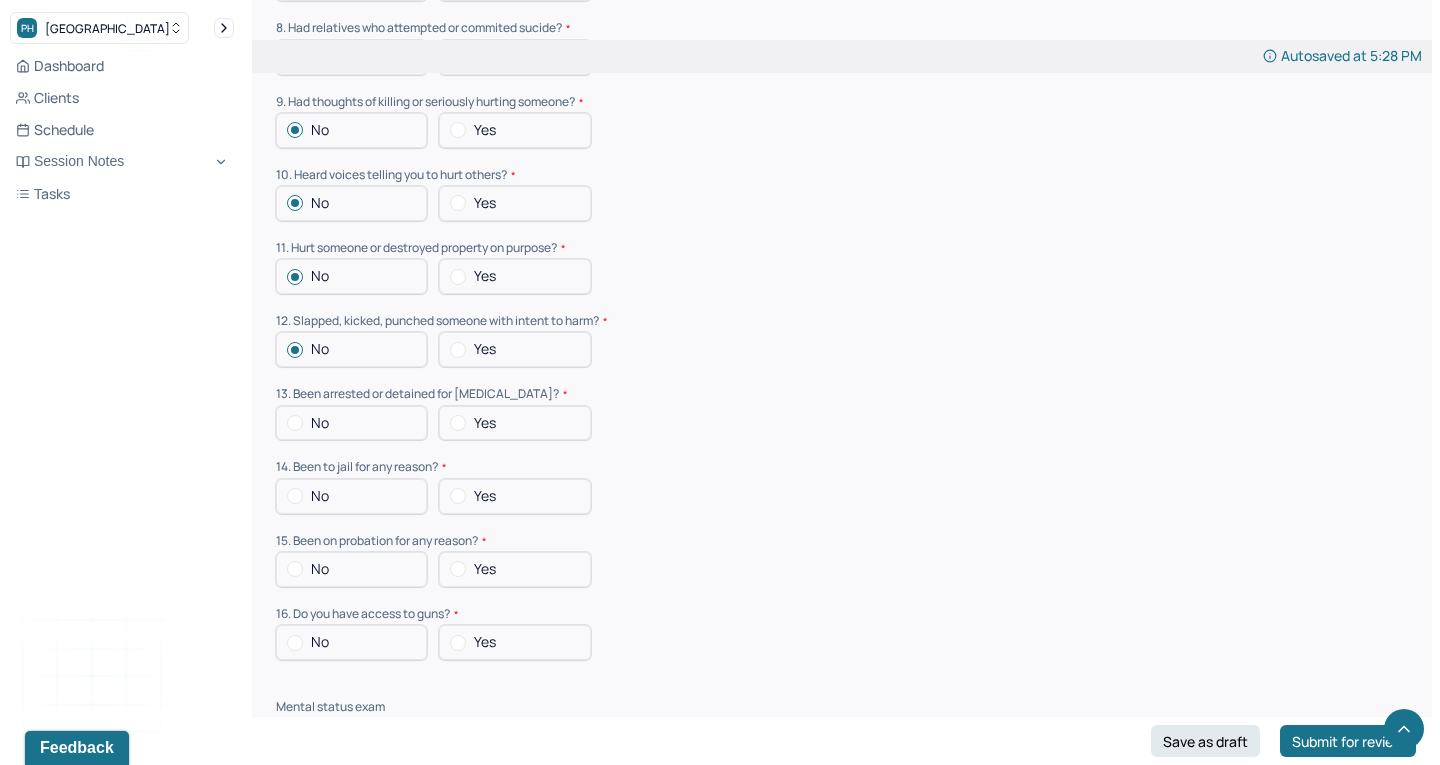 click on "13. Been arrested or detained for [MEDICAL_DATA]?" at bounding box center [842, 394] 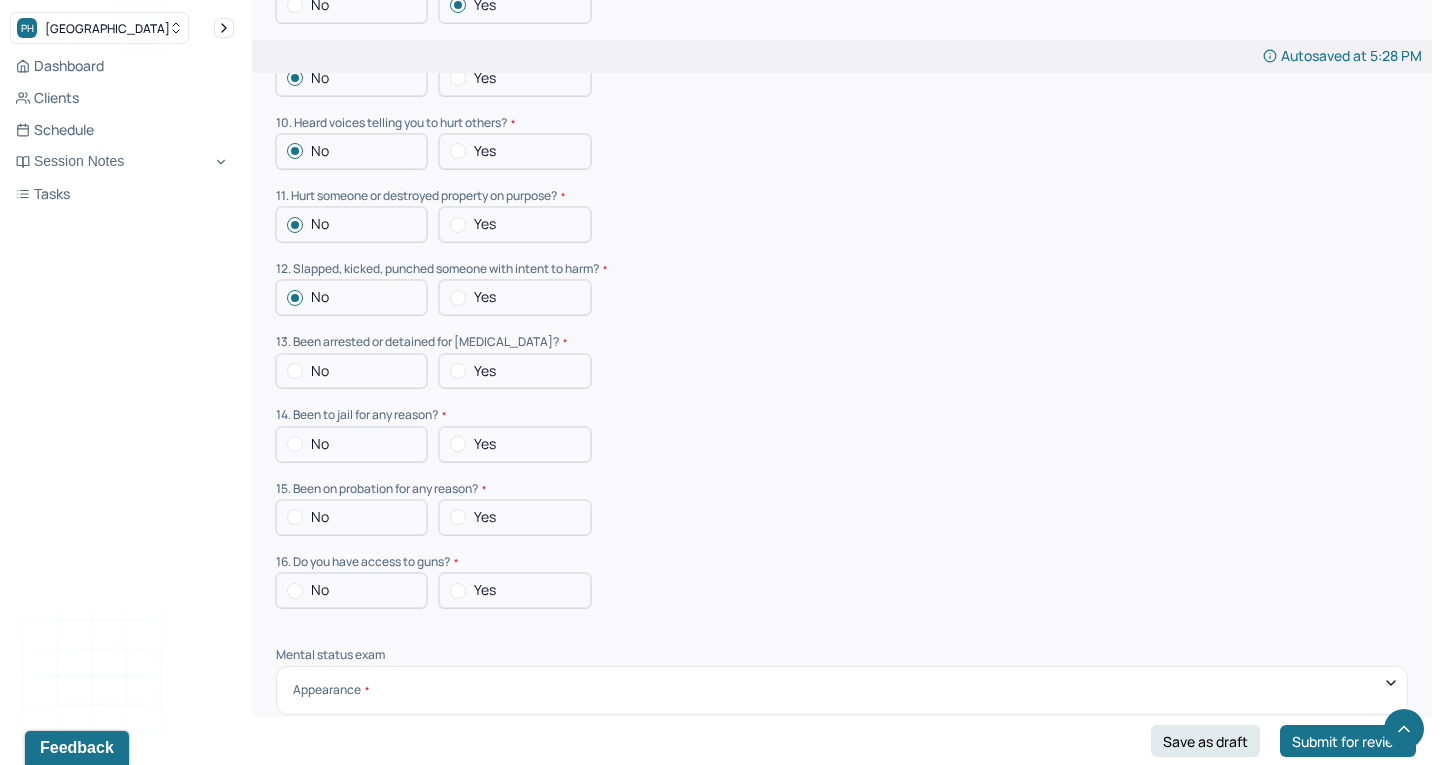 scroll, scrollTop: 5779, scrollLeft: 0, axis: vertical 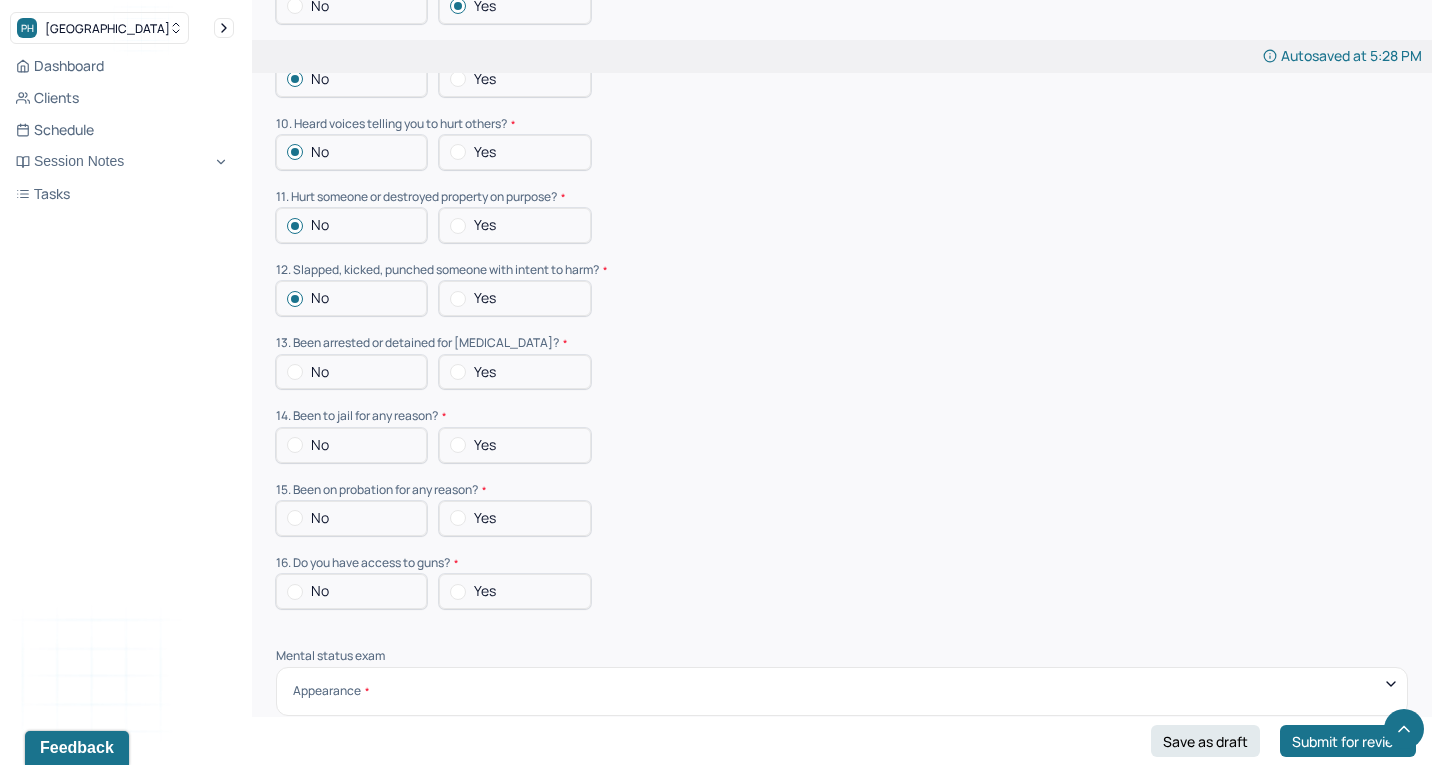 click at bounding box center (295, 372) 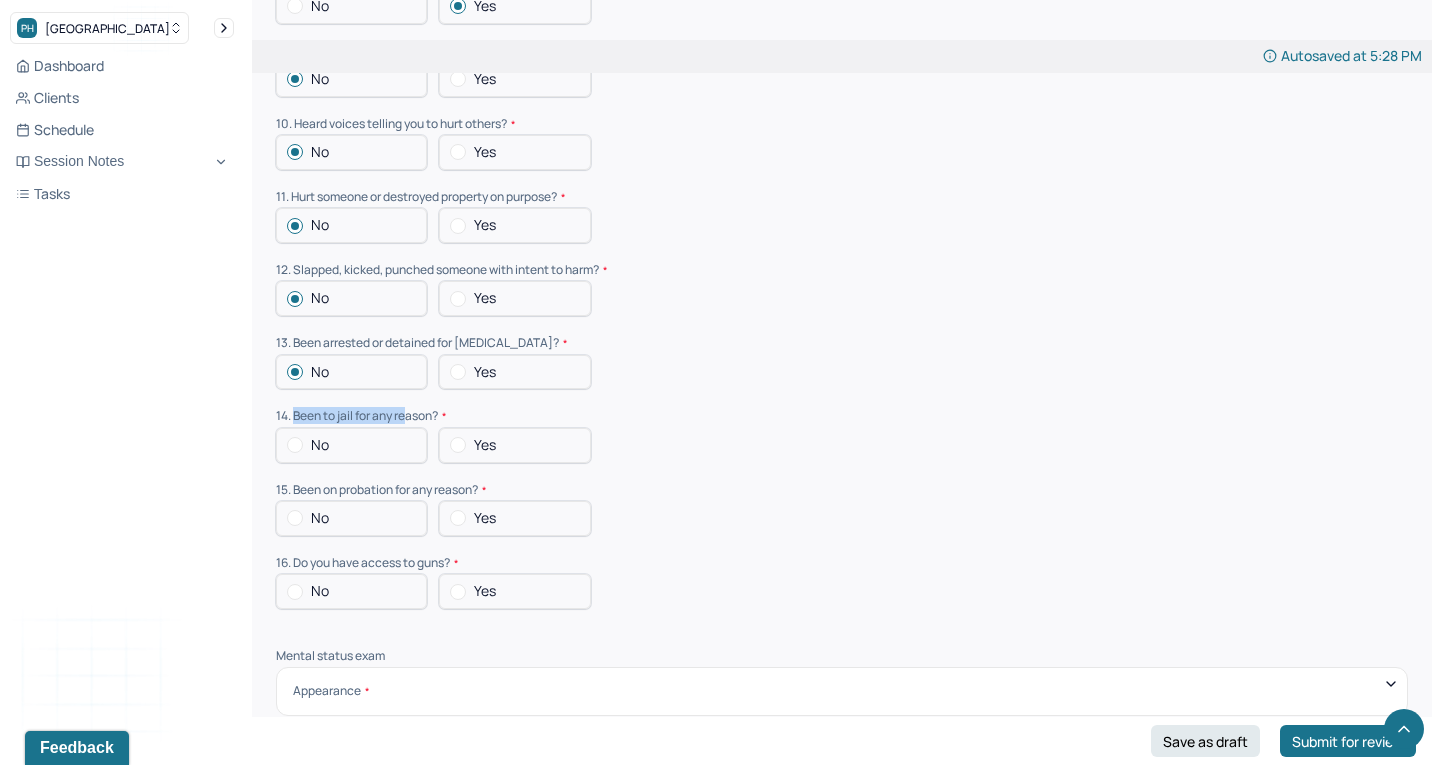 drag, startPoint x: 293, startPoint y: 338, endPoint x: 407, endPoint y: 336, distance: 114.01754 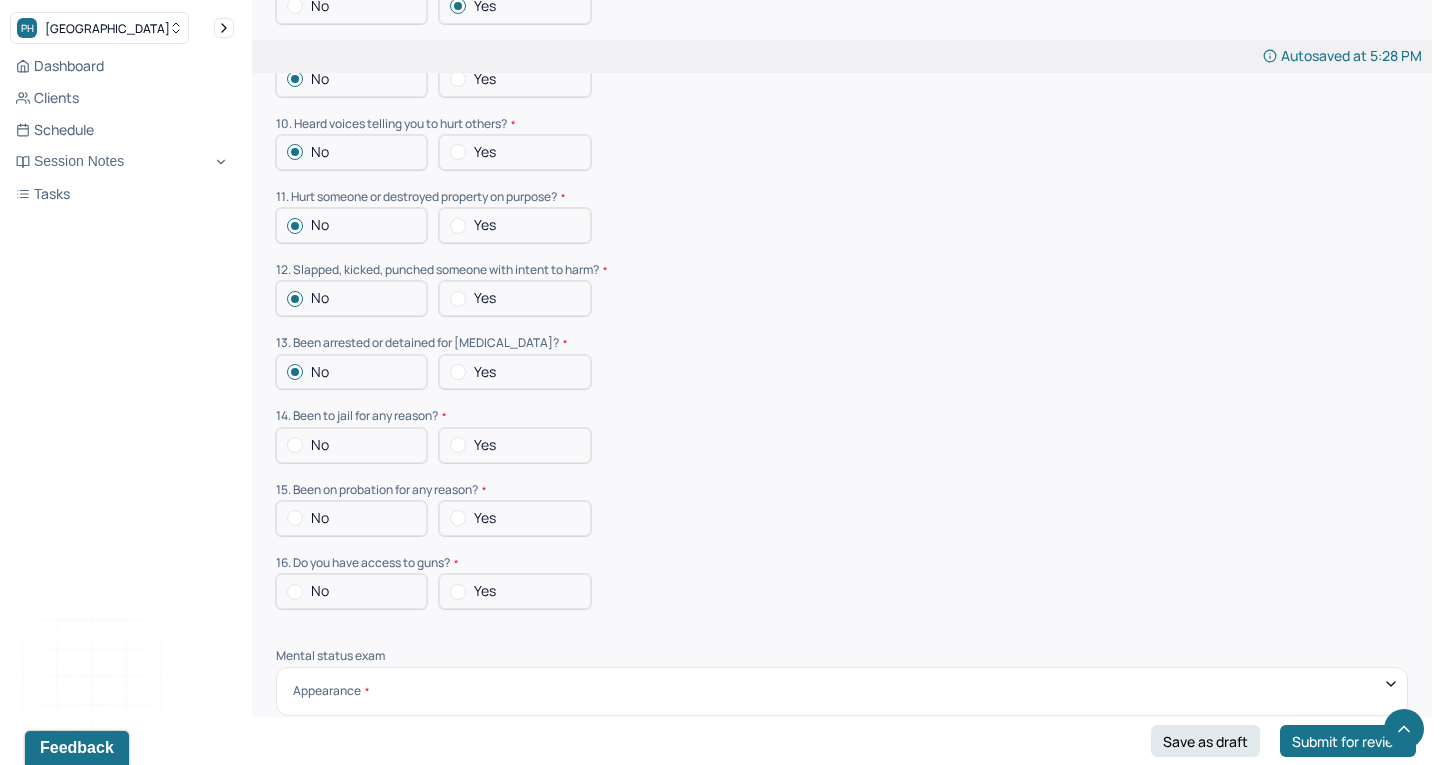 click on "14. Been to jail for any reason?" at bounding box center (842, 416) 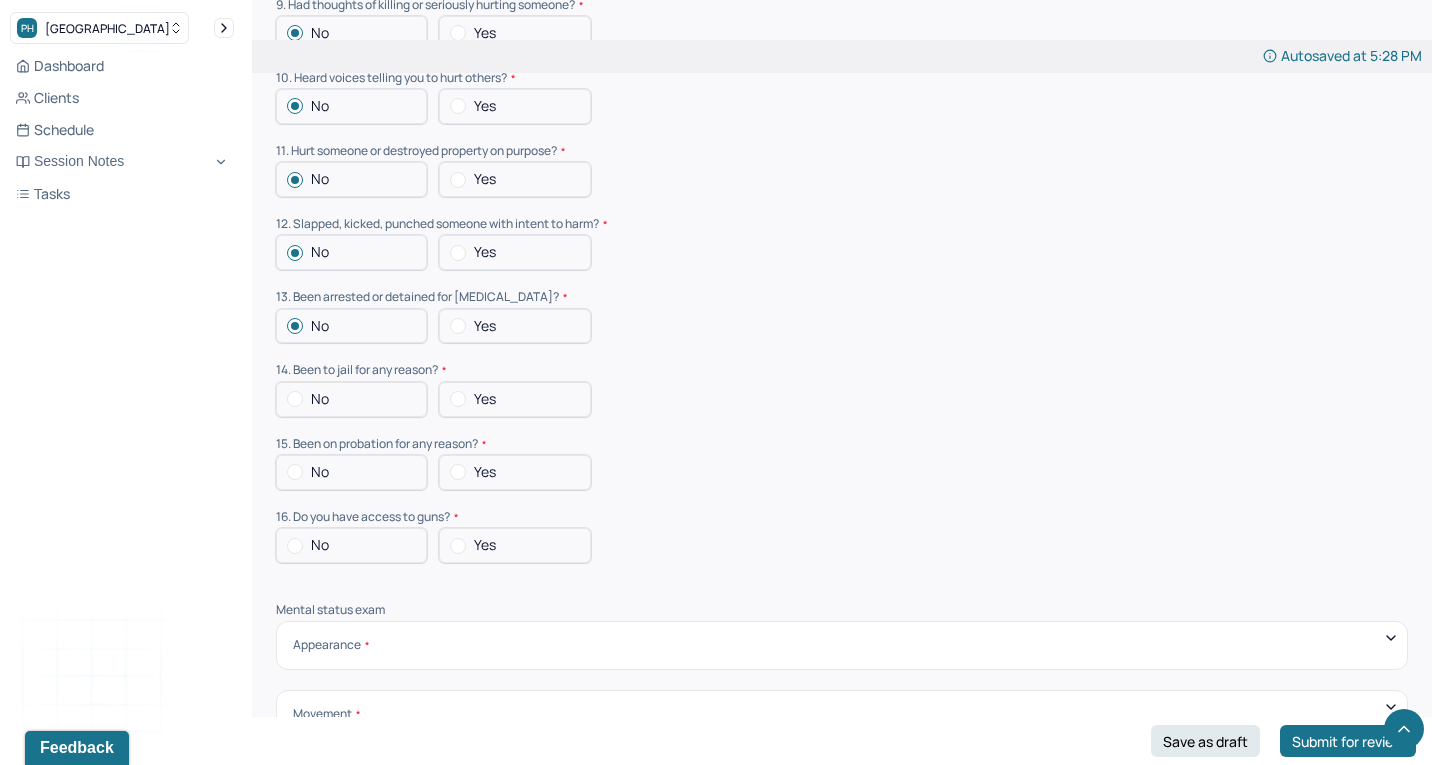 scroll, scrollTop: 5855, scrollLeft: 0, axis: vertical 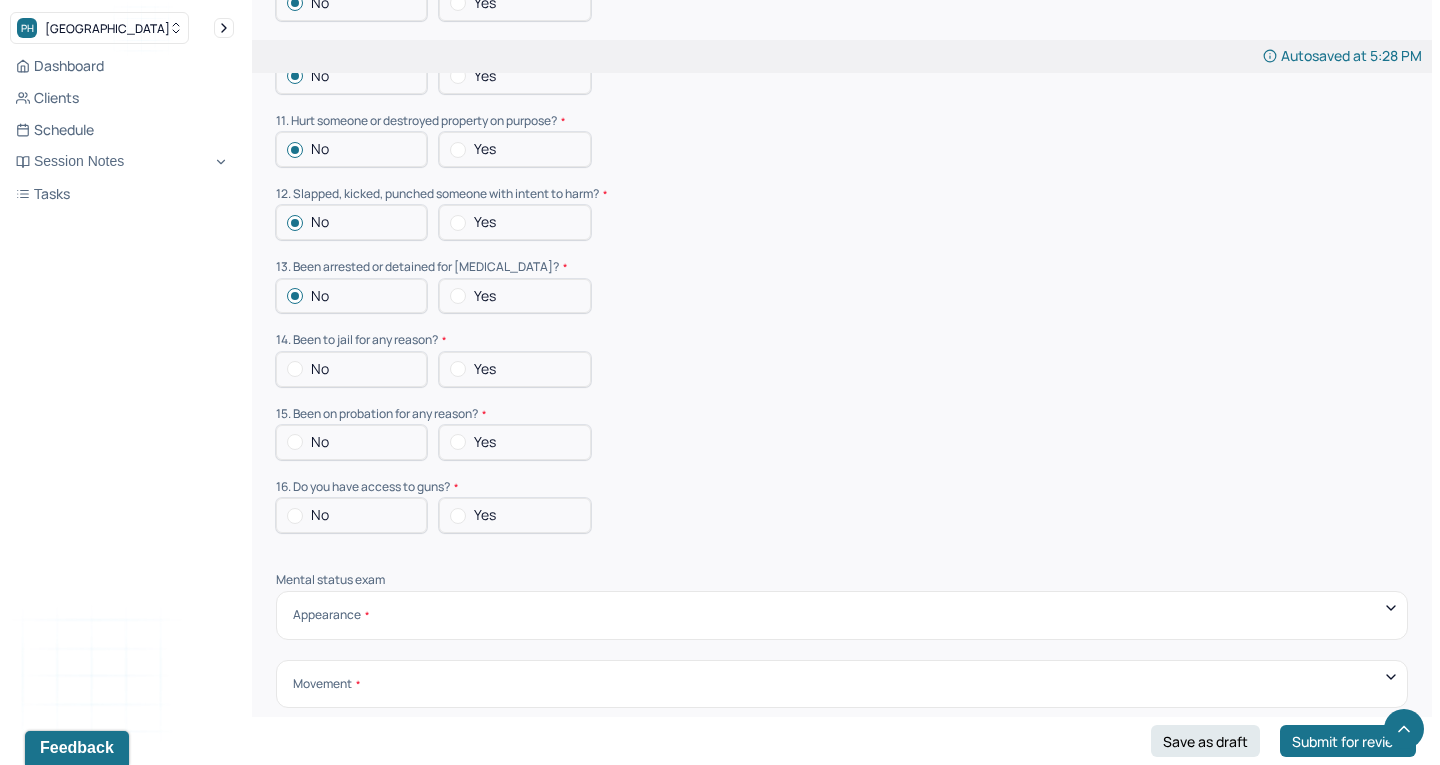 click at bounding box center [295, 369] 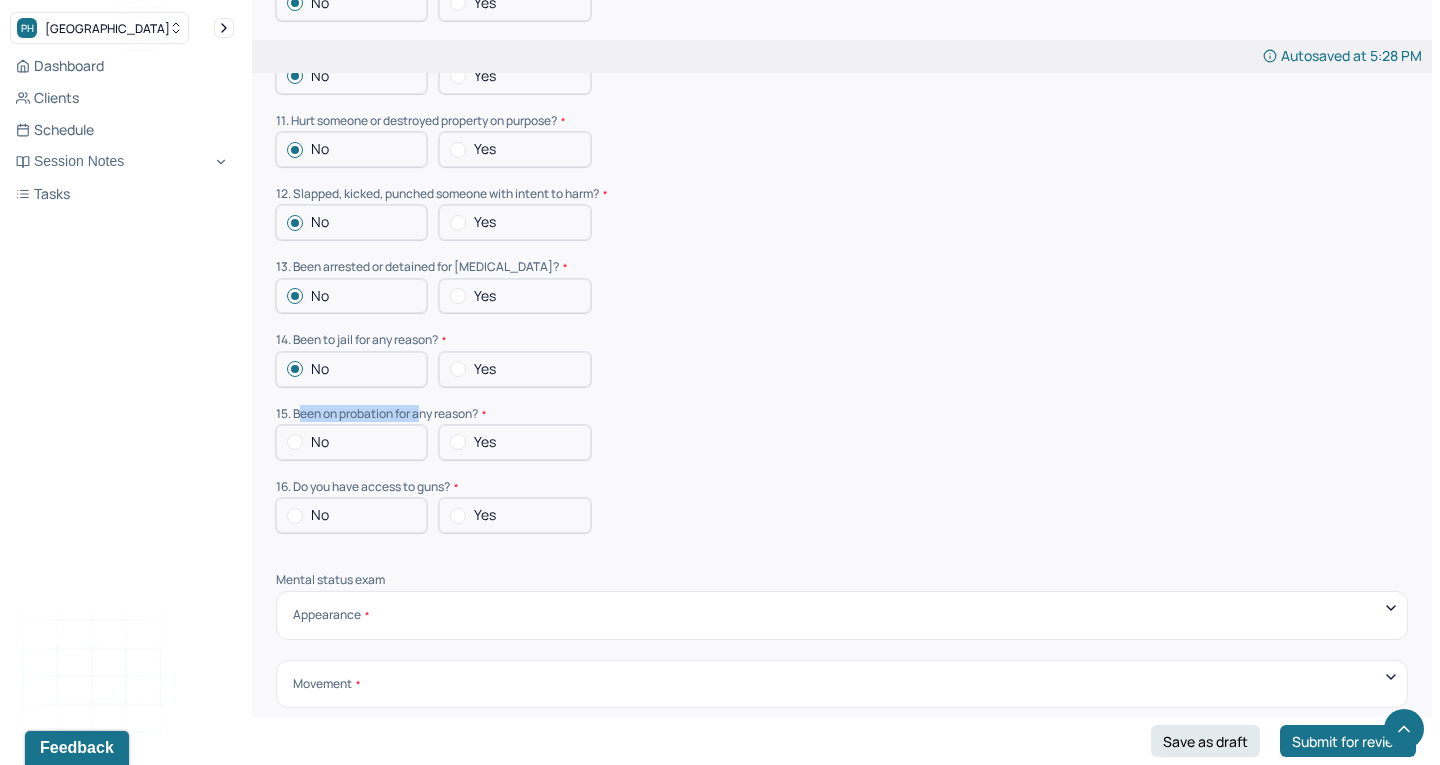 drag, startPoint x: 299, startPoint y: 336, endPoint x: 429, endPoint y: 335, distance: 130.00385 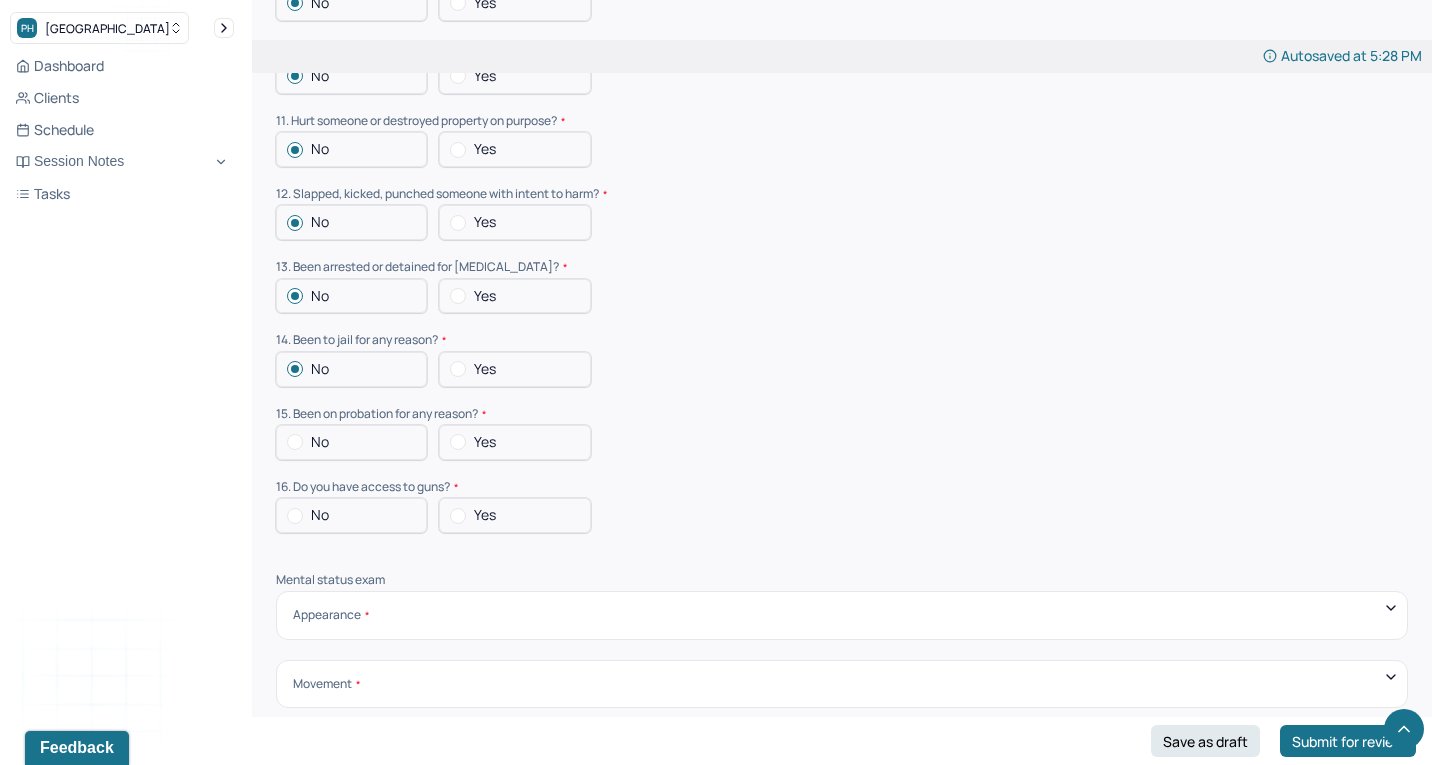 click on "15. Been on probation for any reason?" at bounding box center (842, 414) 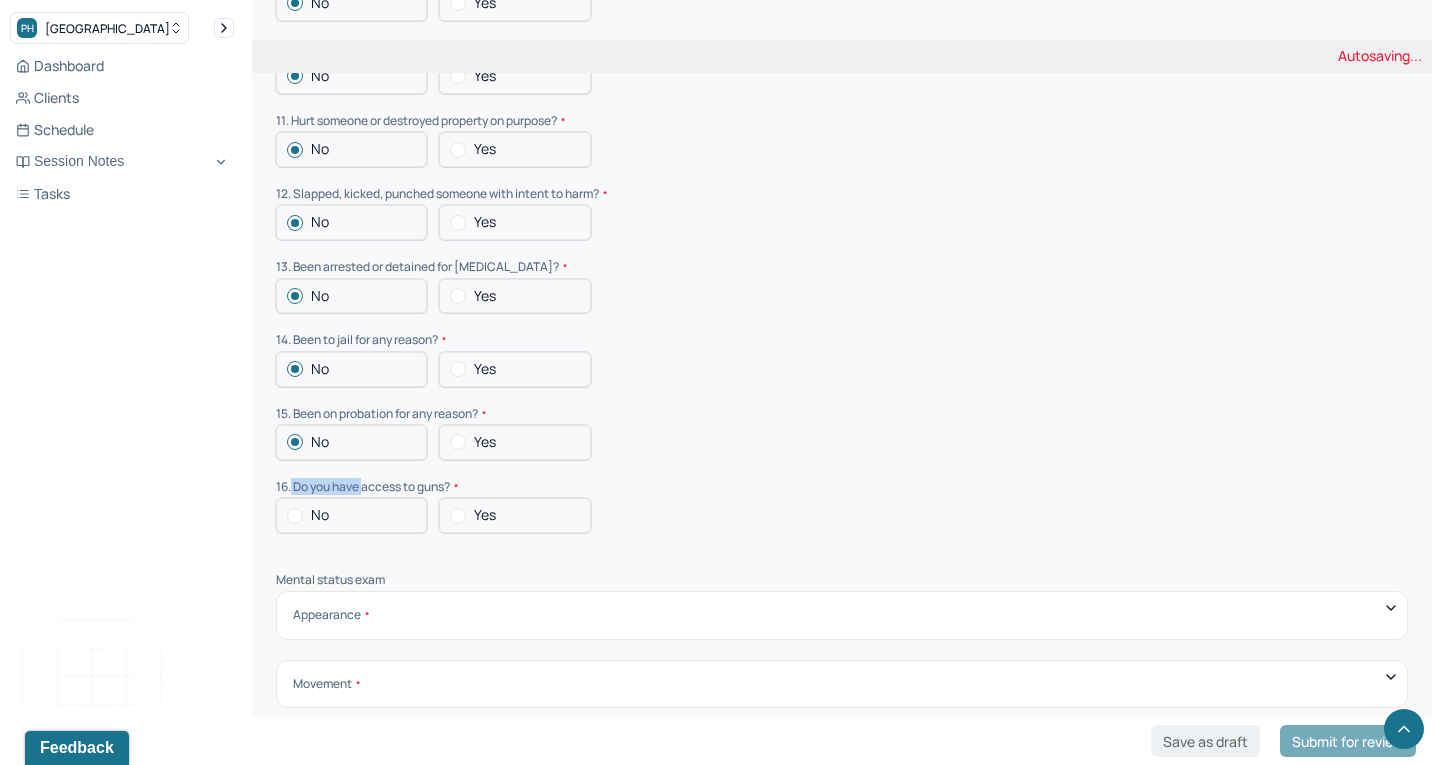 drag, startPoint x: 292, startPoint y: 403, endPoint x: 362, endPoint y: 401, distance: 70.028564 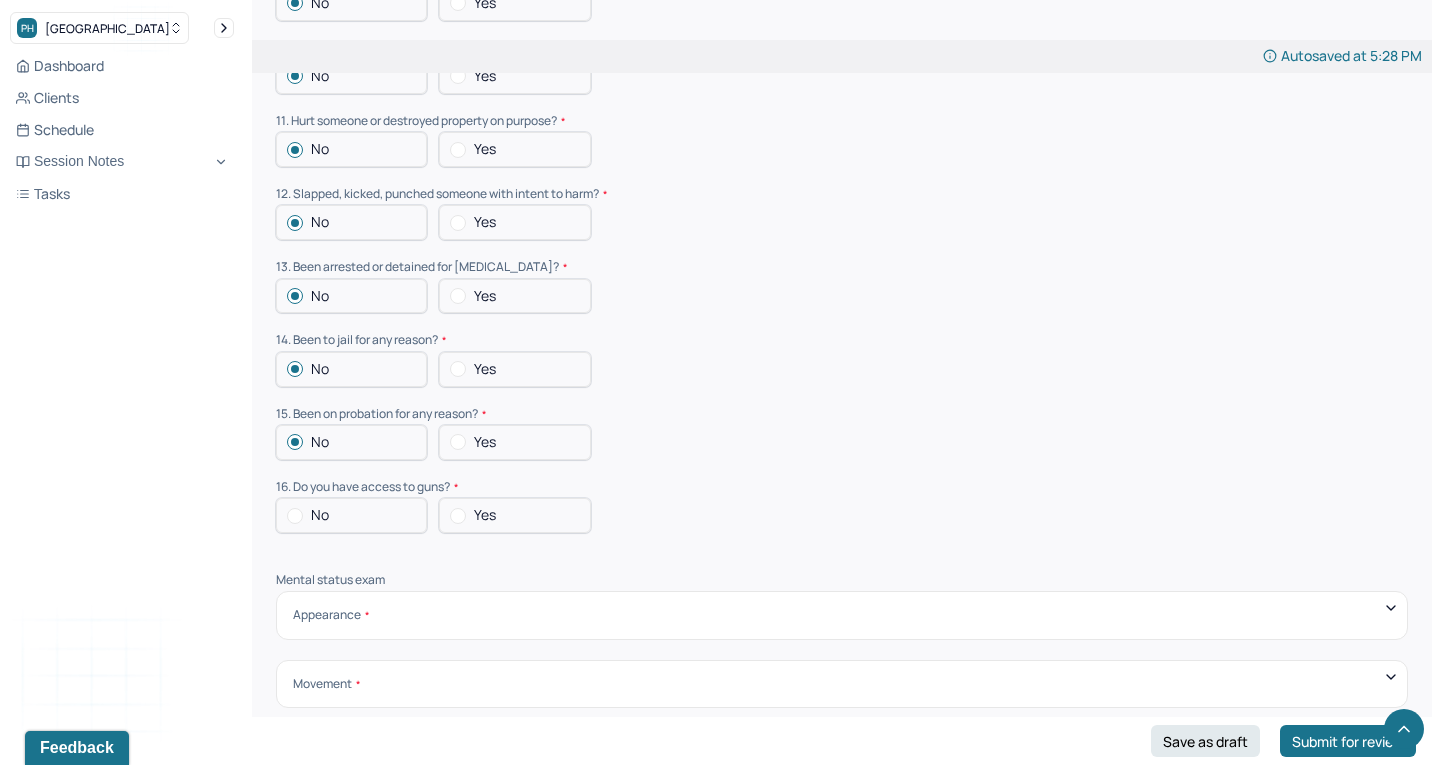 click on "16. Do you have access to guns?" at bounding box center [842, 487] 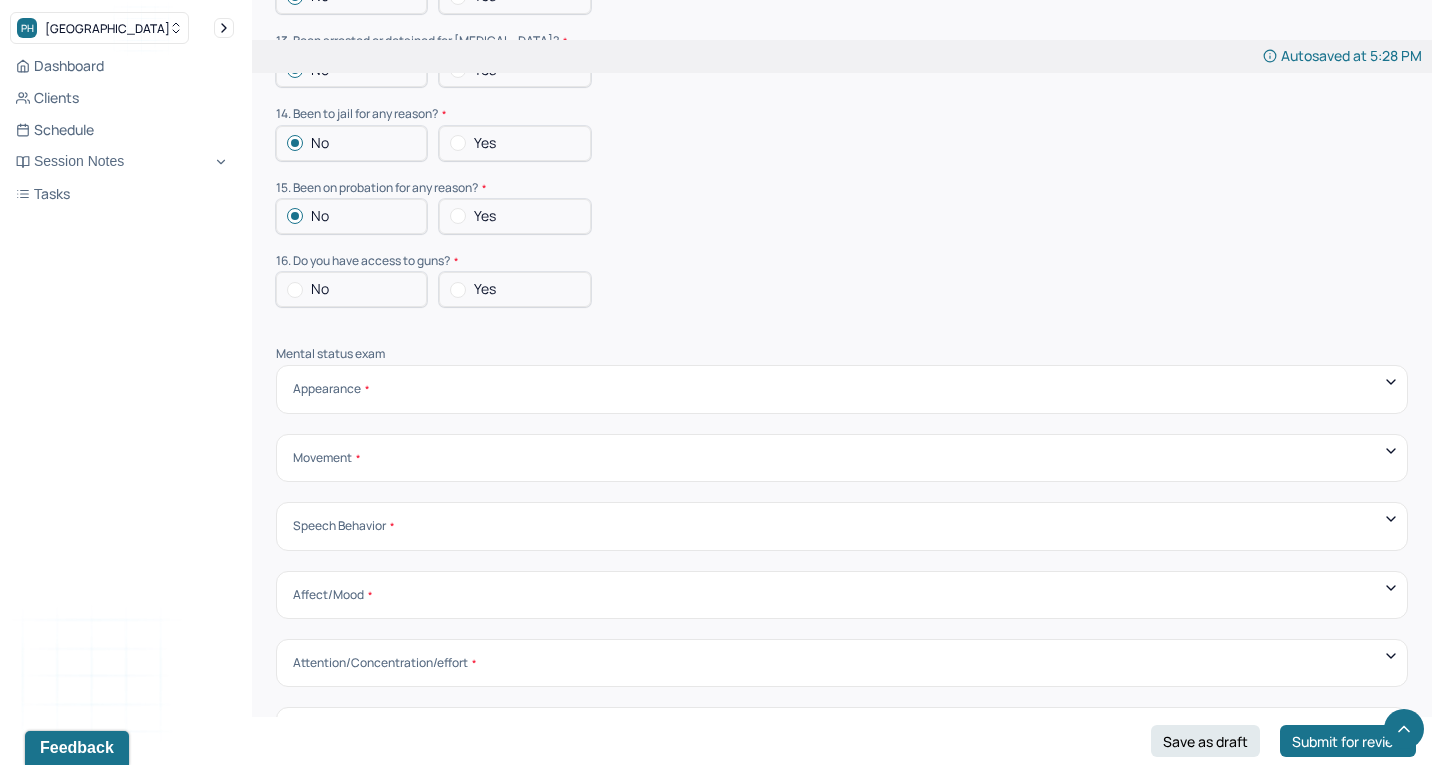 scroll, scrollTop: 6083, scrollLeft: 0, axis: vertical 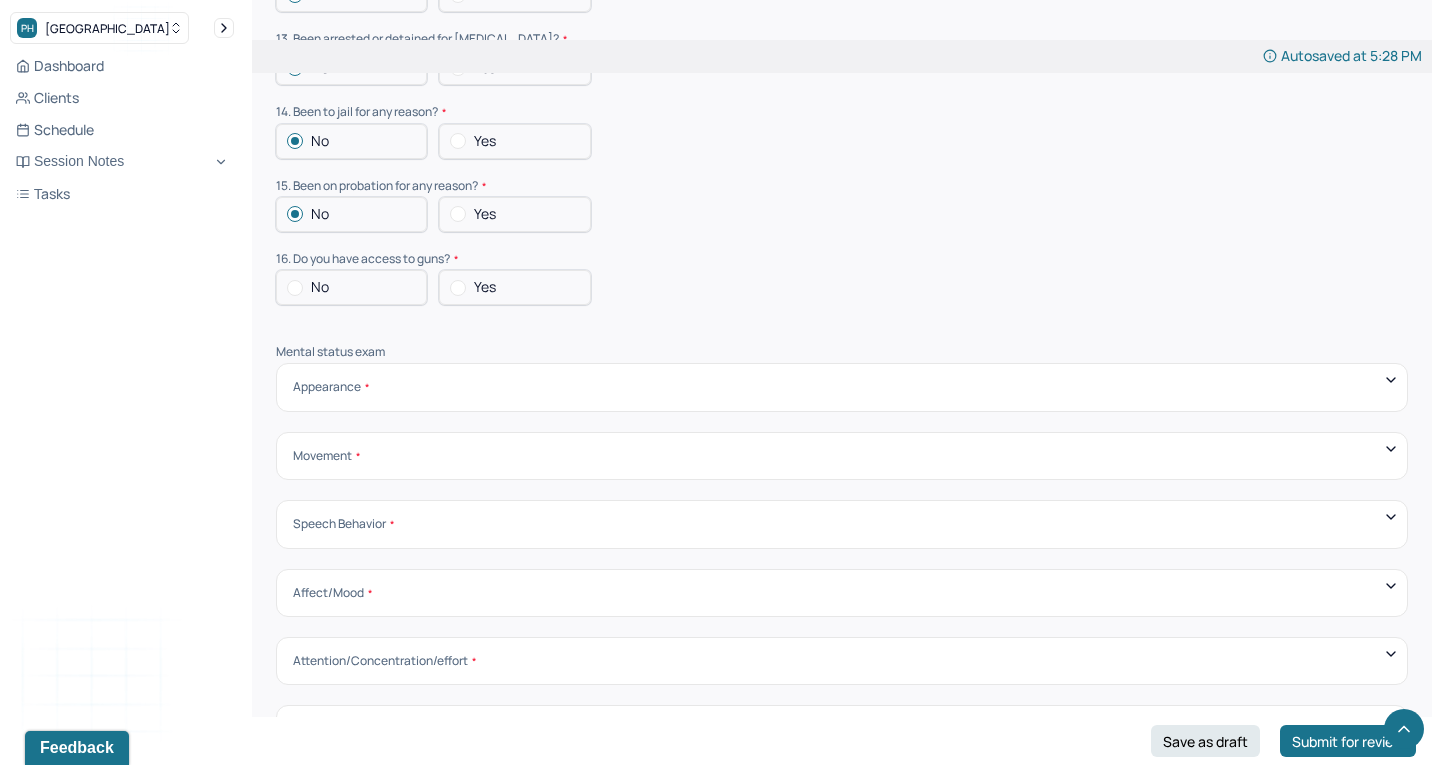 click at bounding box center [295, 288] 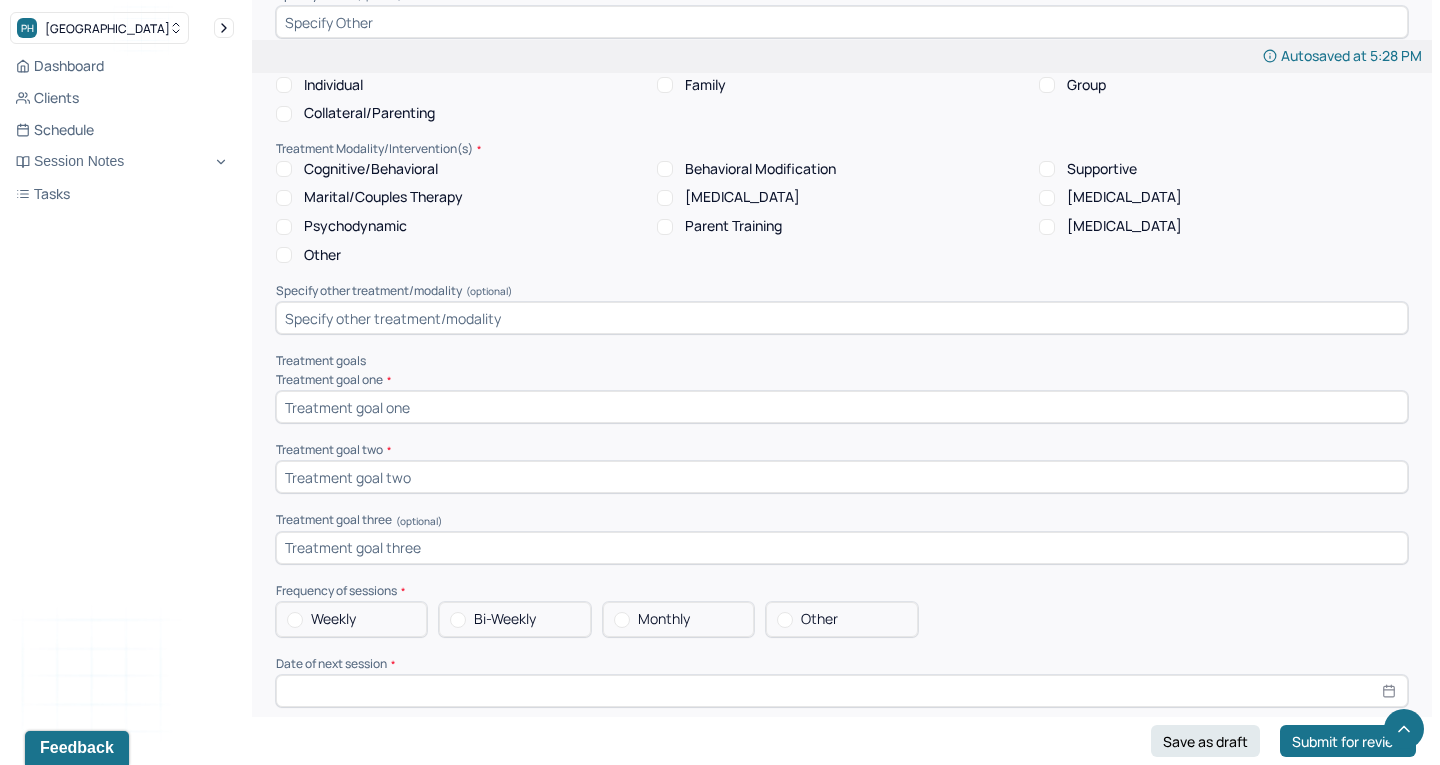 scroll, scrollTop: 7261, scrollLeft: 0, axis: vertical 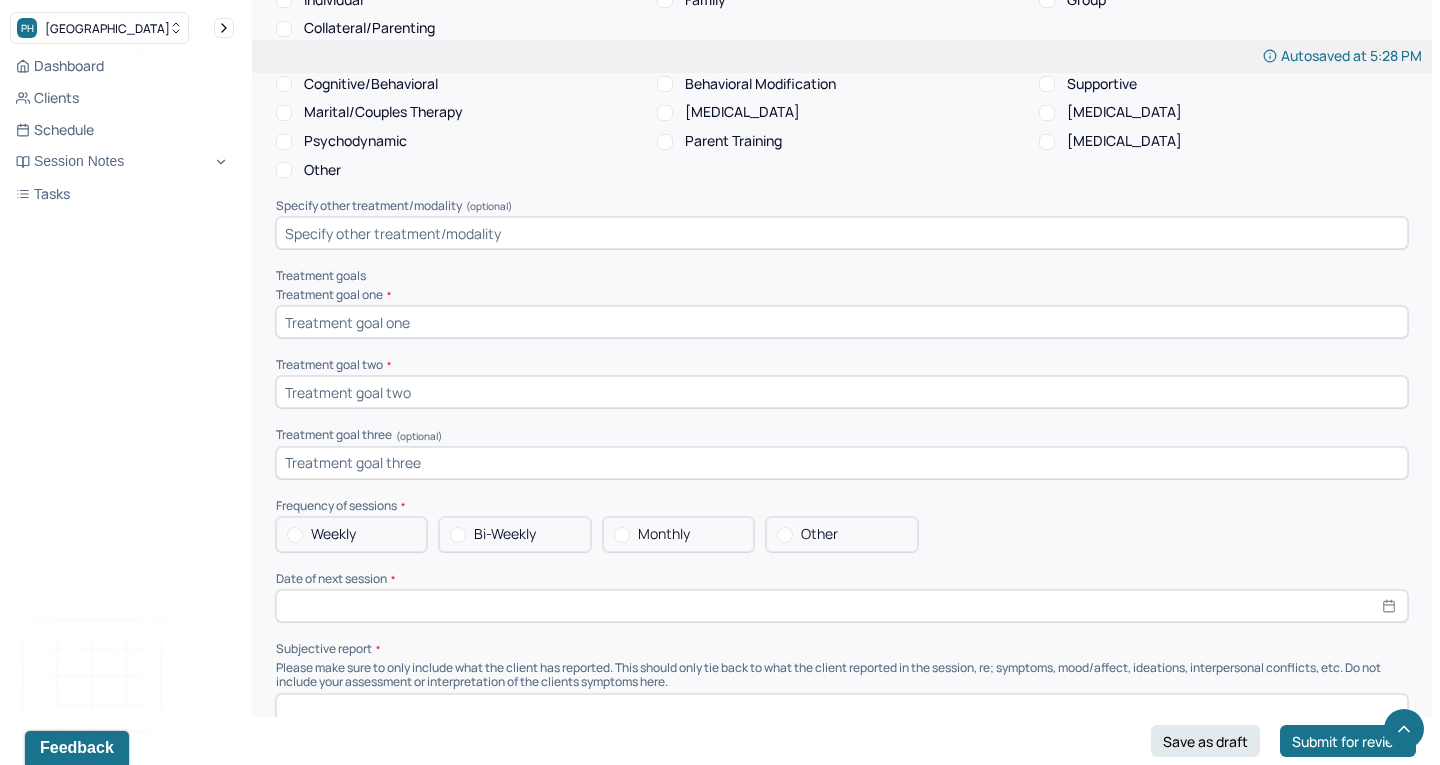 click at bounding box center [842, 322] 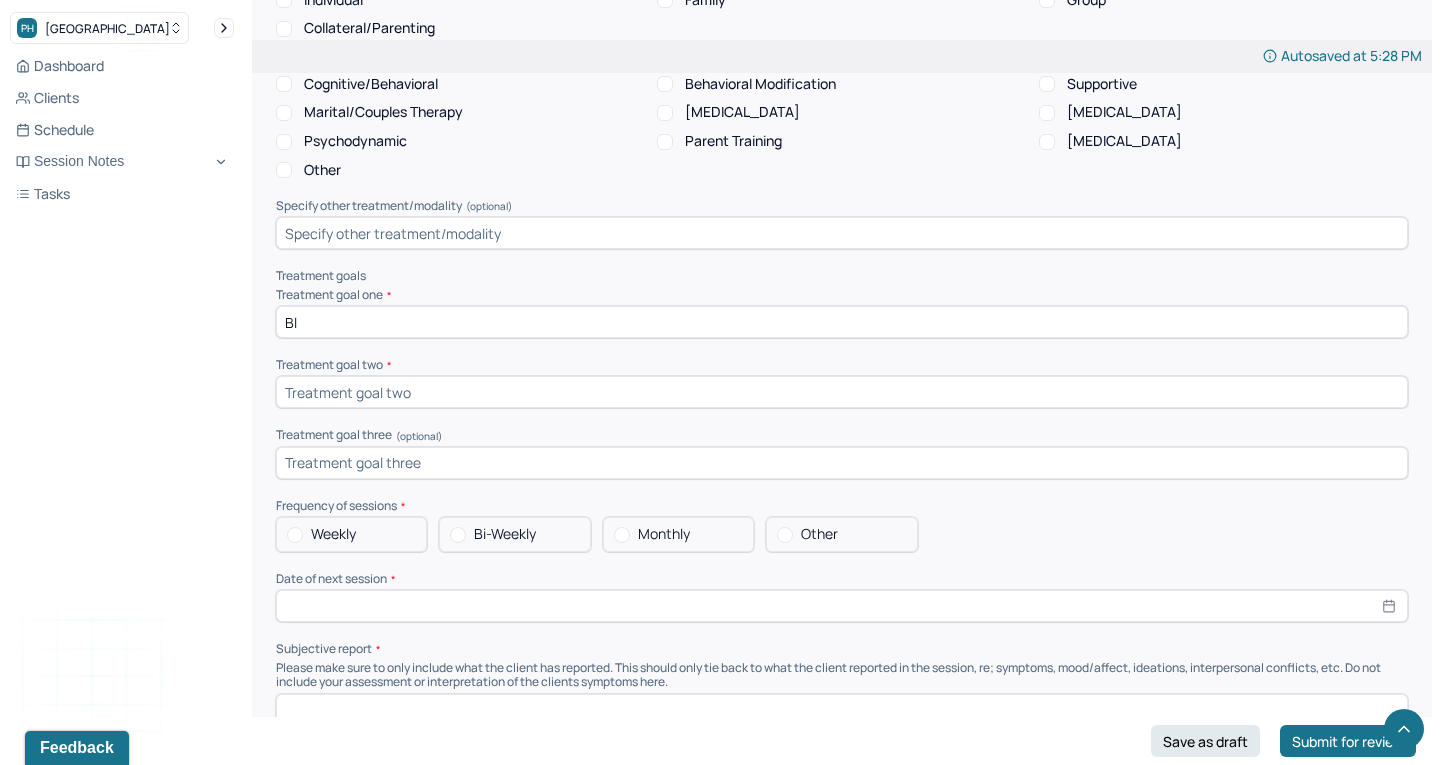 type on "B" 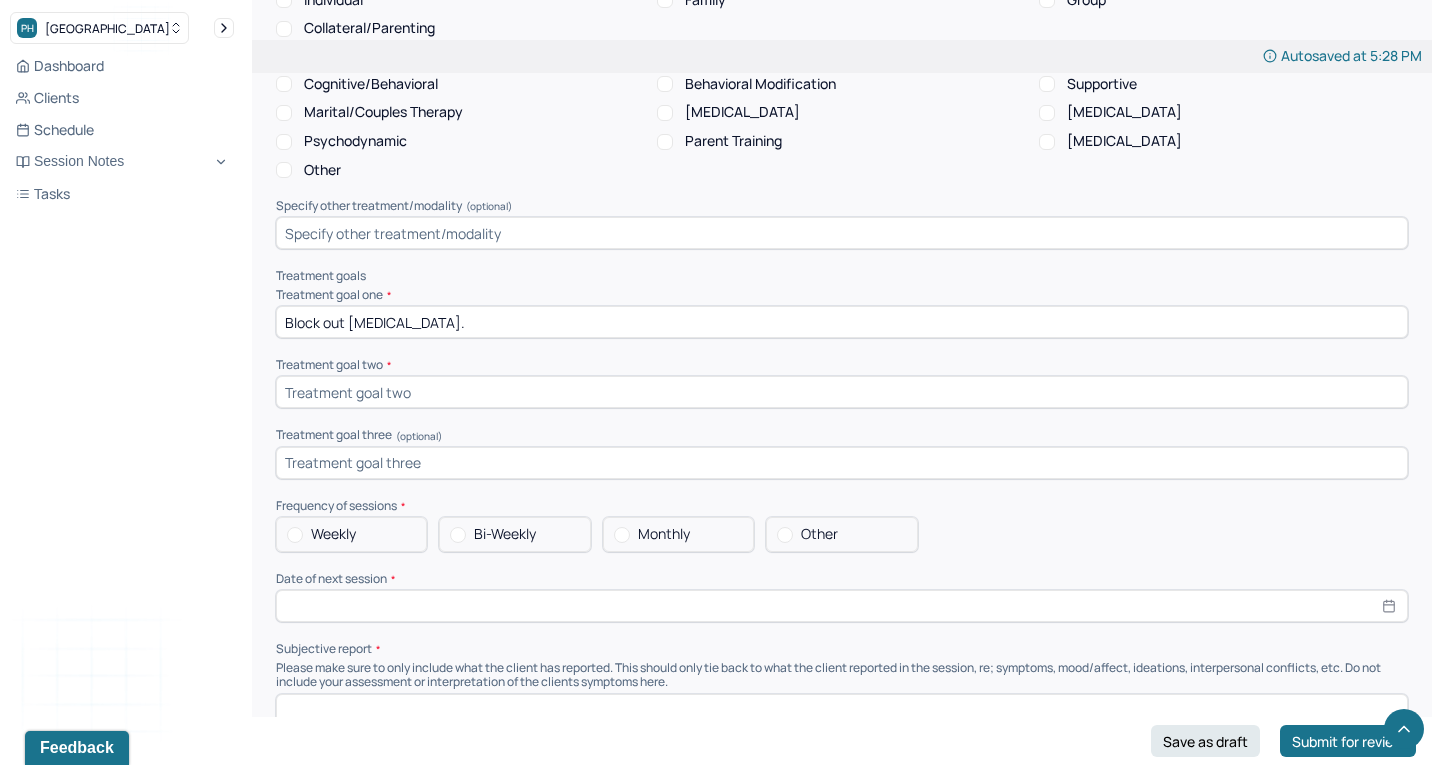 click on "Block out [MEDICAL_DATA]." at bounding box center [842, 322] 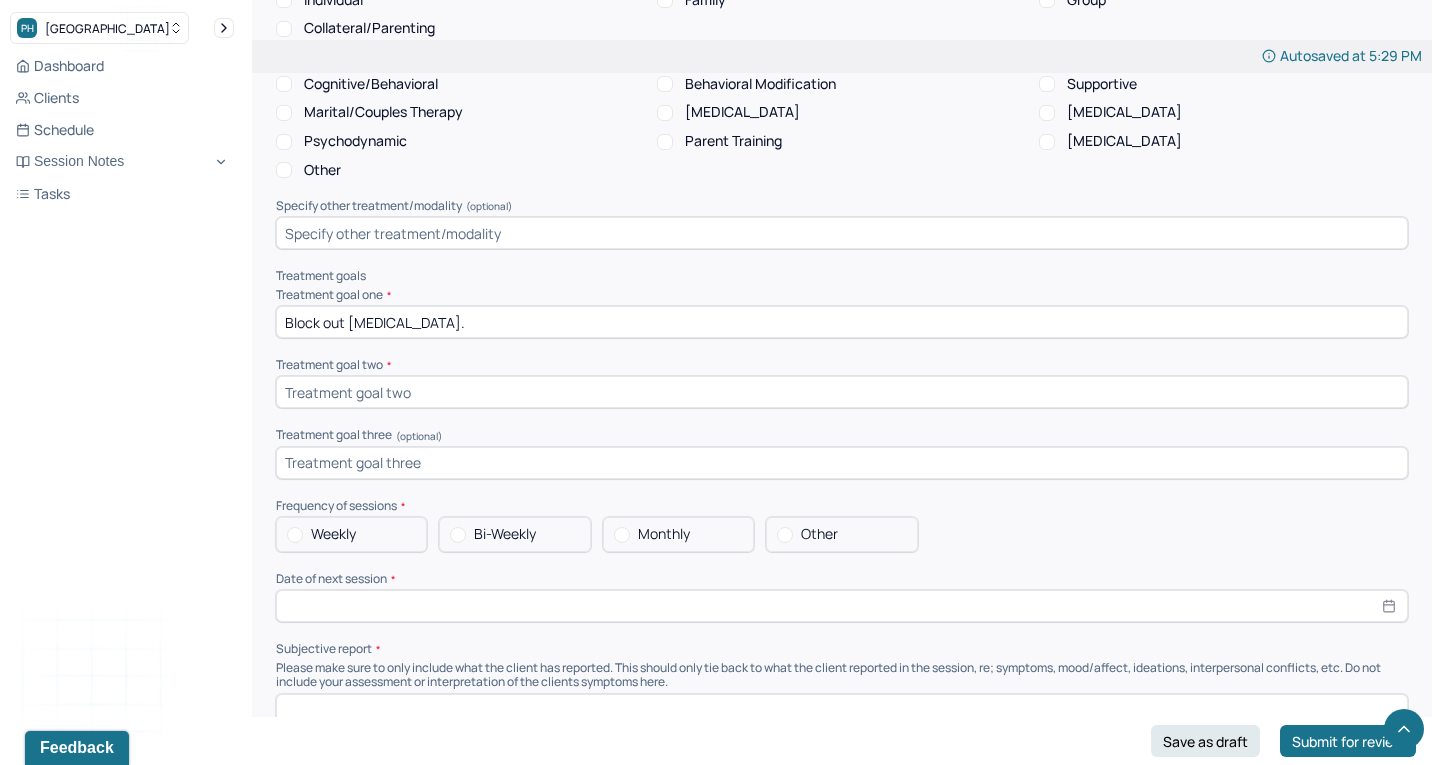 click on "Block out [MEDICAL_DATA]." at bounding box center [842, 322] 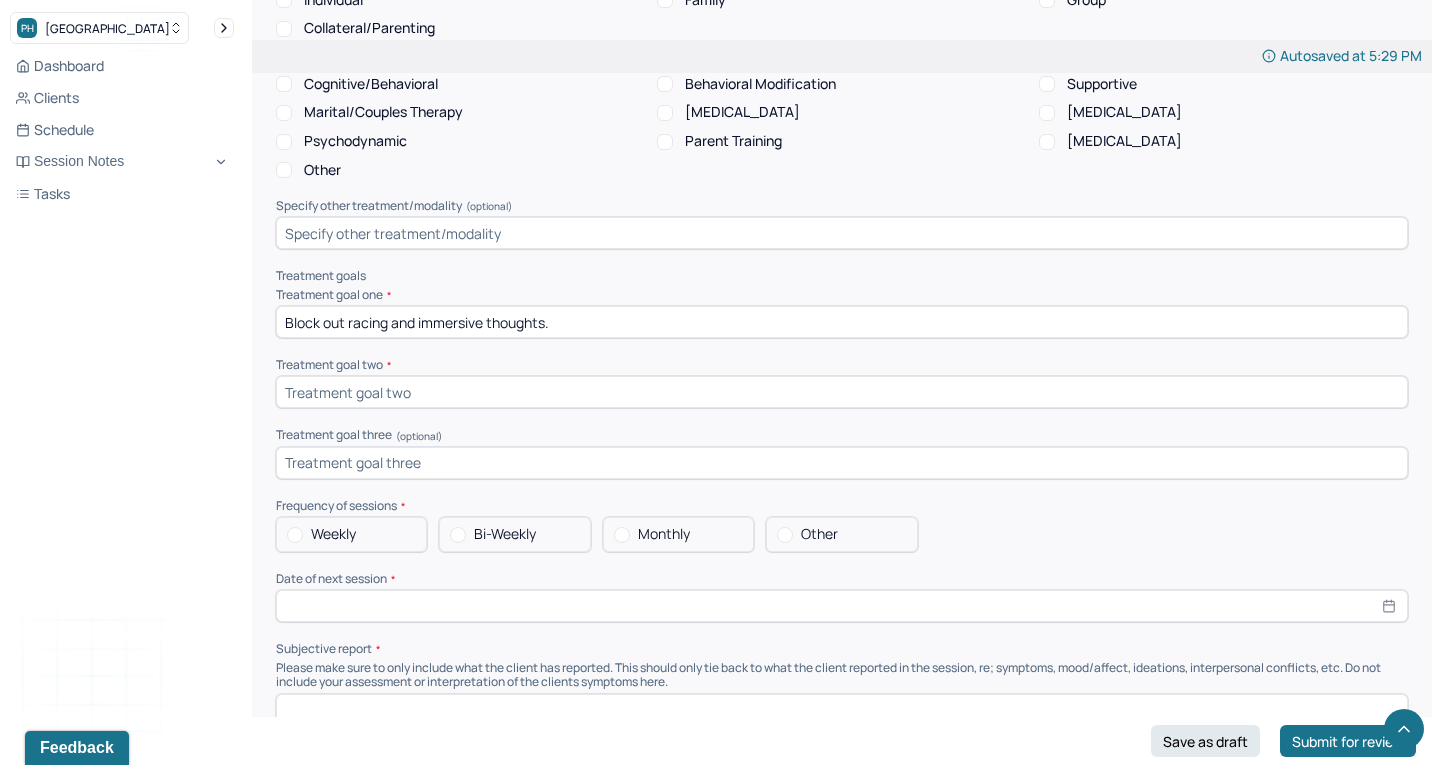 click on "Block out racing and immersive thoughts." at bounding box center (842, 322) 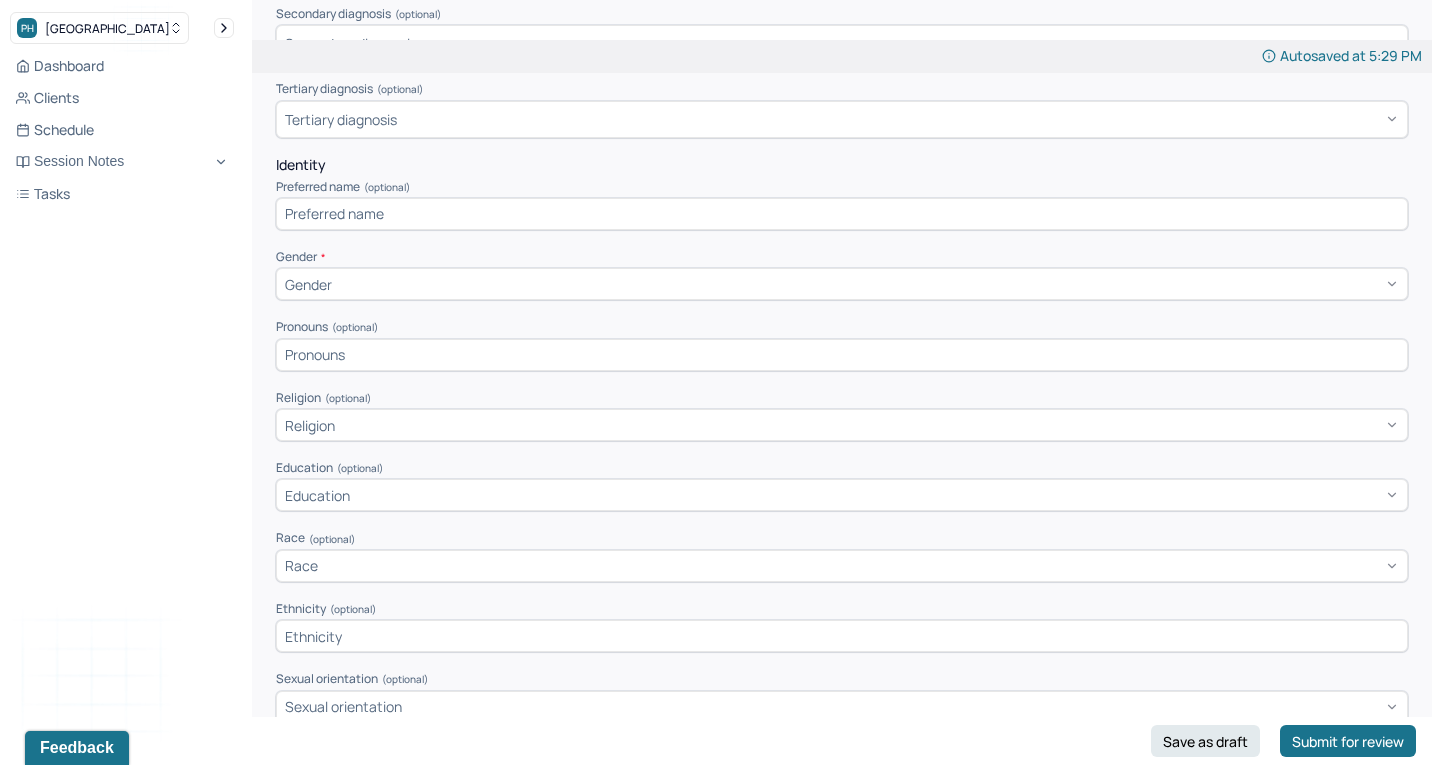 scroll, scrollTop: 534, scrollLeft: 0, axis: vertical 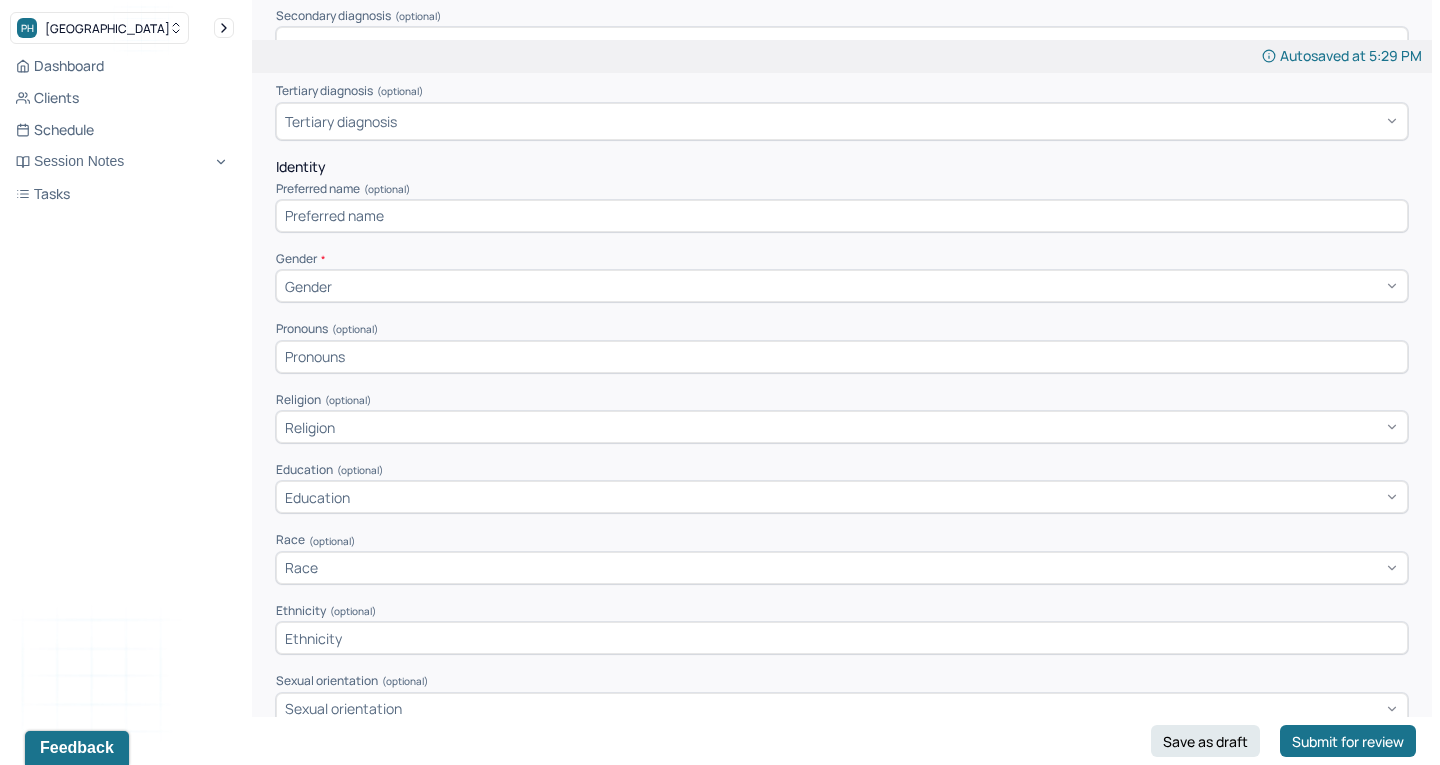 type on "Block out racing and immersive thoughts." 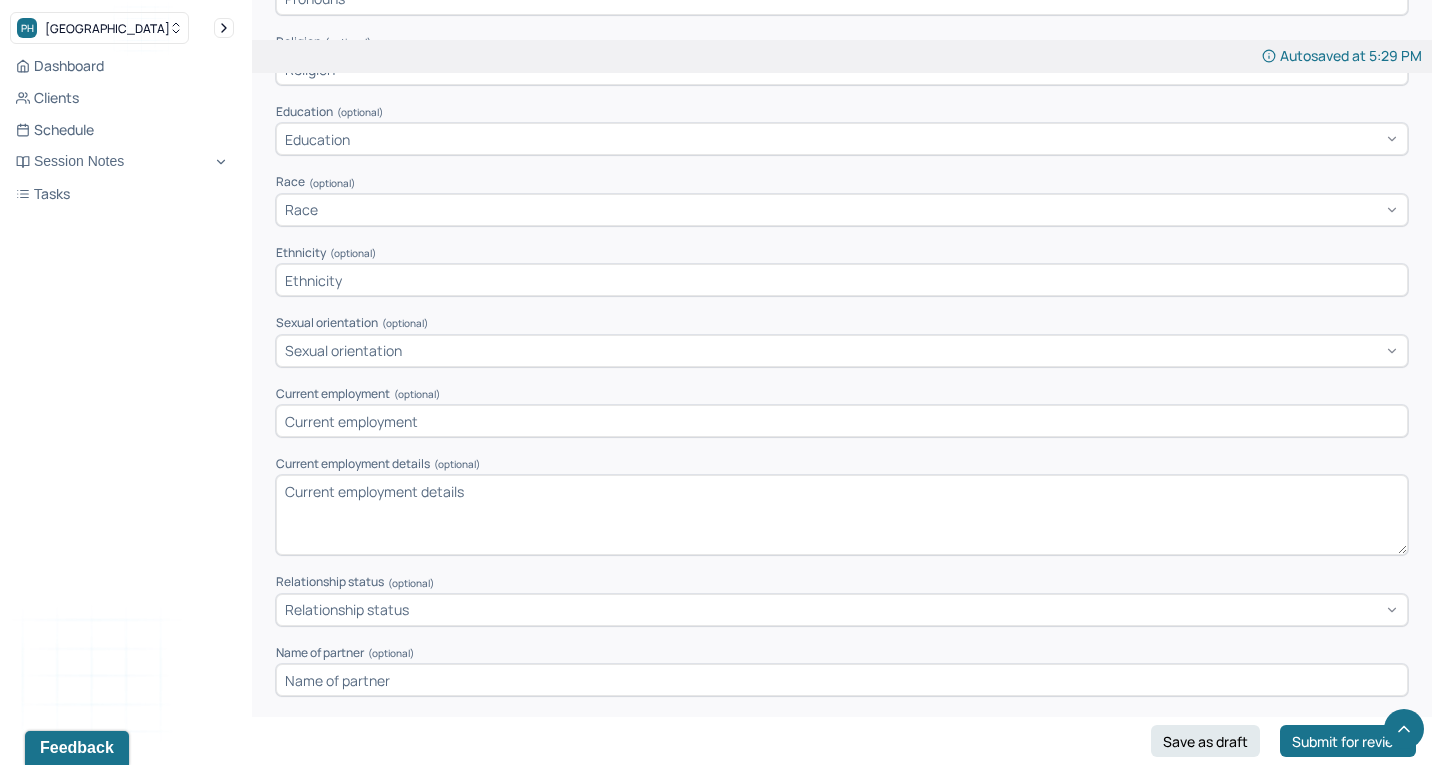 scroll, scrollTop: 935, scrollLeft: 0, axis: vertical 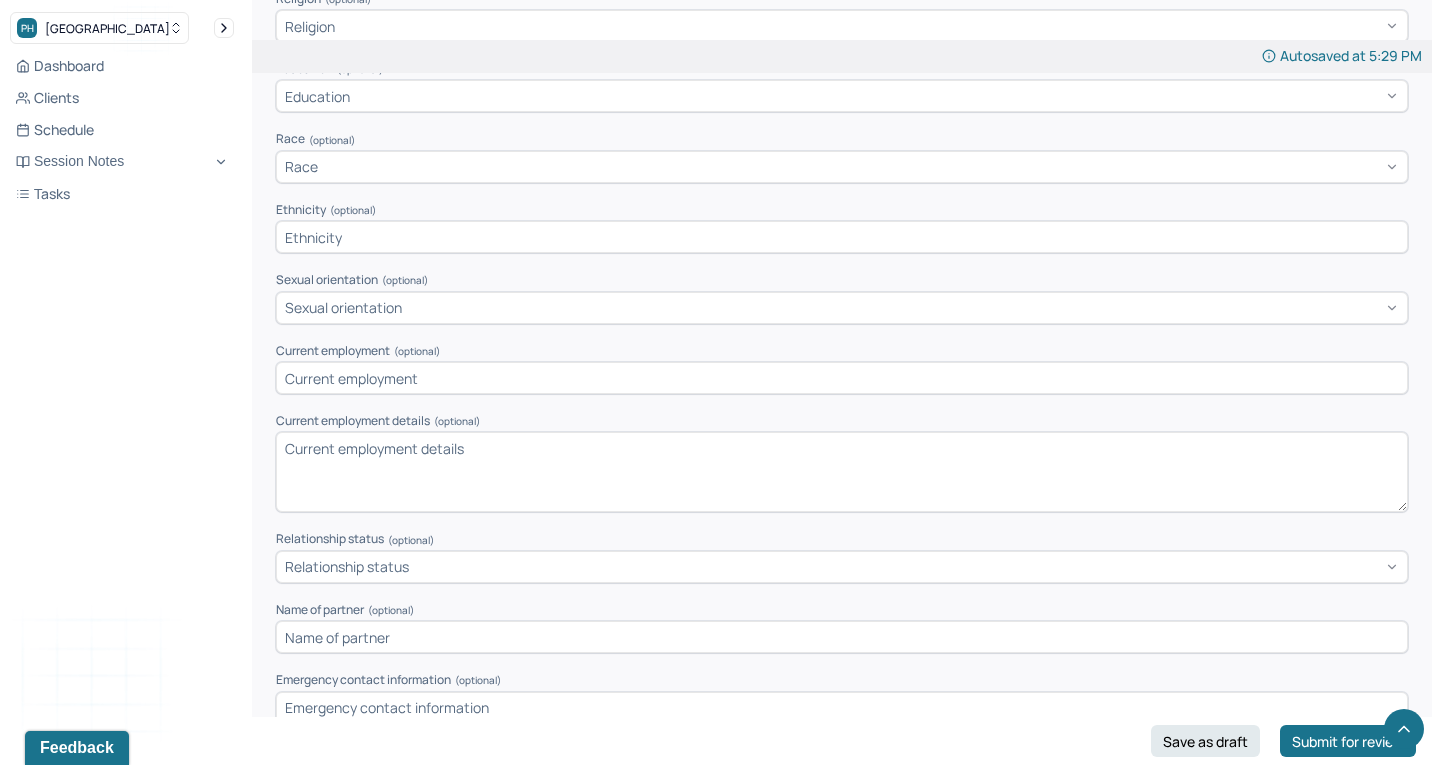 click on "Dashboard Clients Schedule Session Notes Tasks LS [PERSON_NAME] provider Logout" at bounding box center [122, 402] 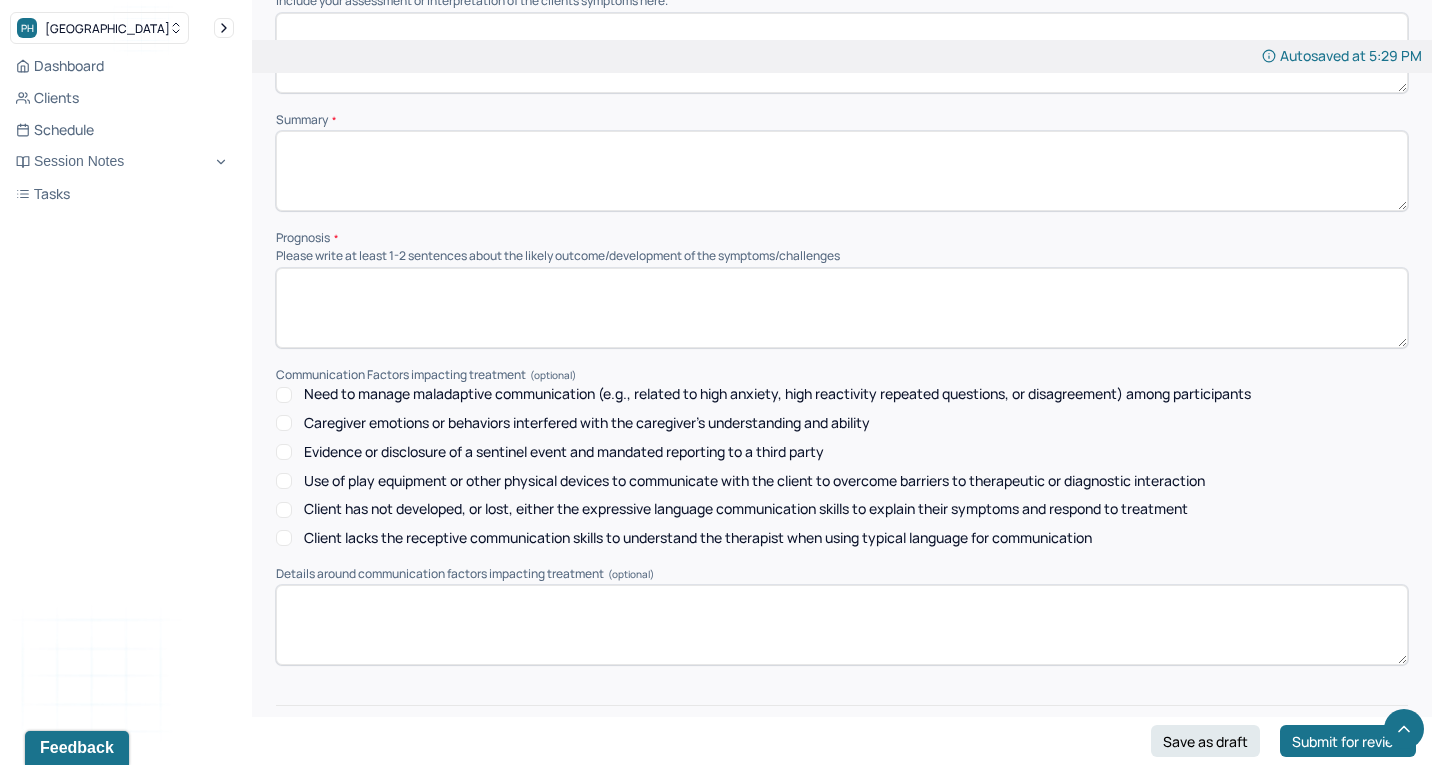 scroll, scrollTop: 7941, scrollLeft: 0, axis: vertical 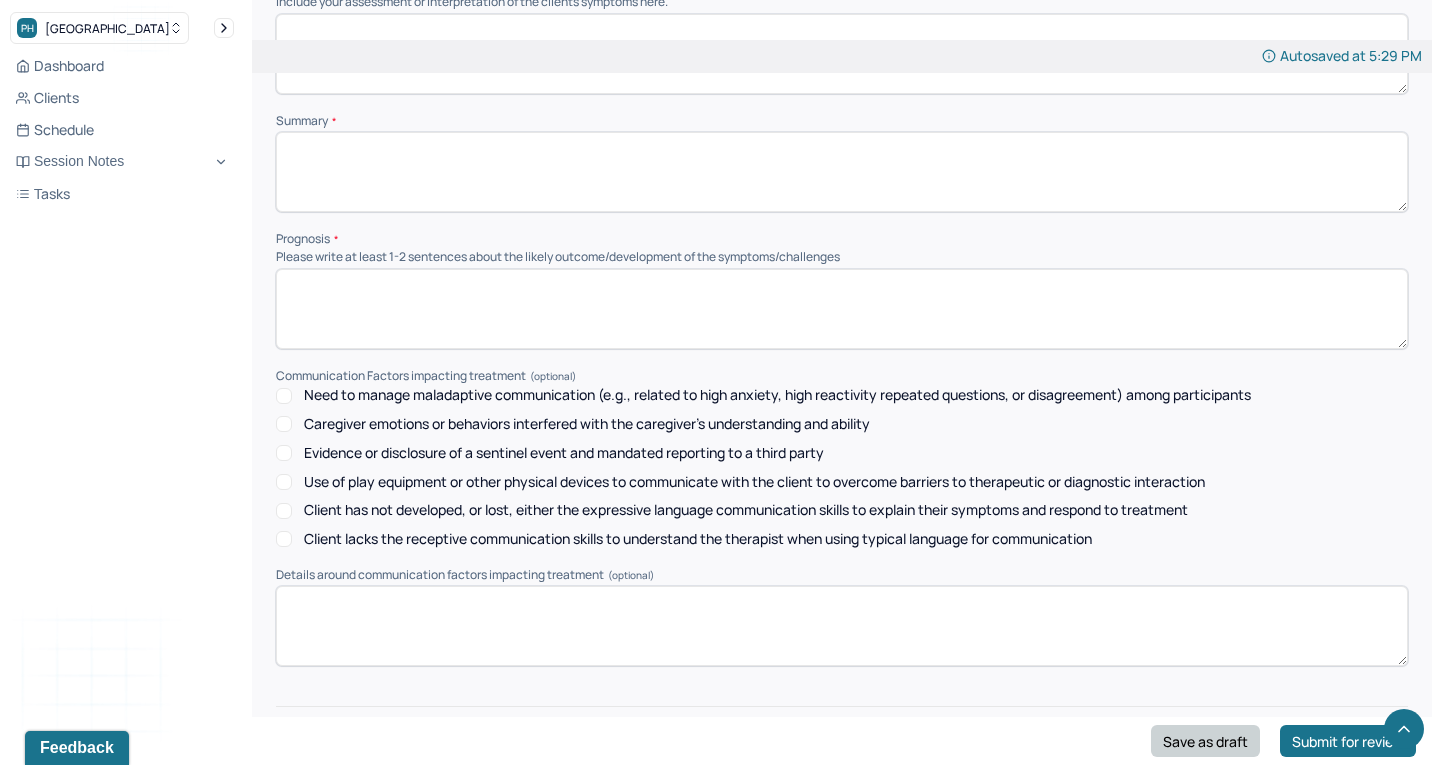 click on "Save as draft" at bounding box center (1205, 741) 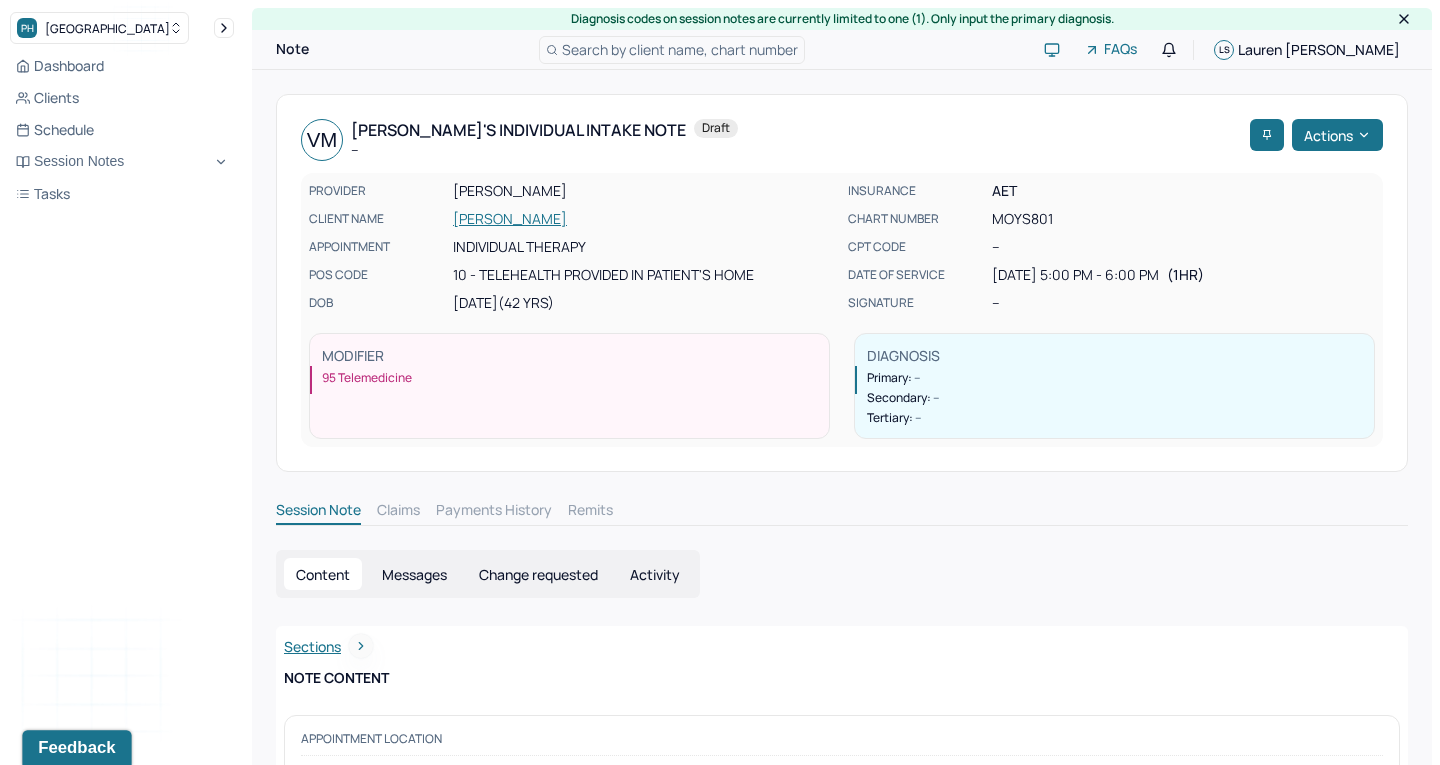 scroll, scrollTop: 0, scrollLeft: 0, axis: both 